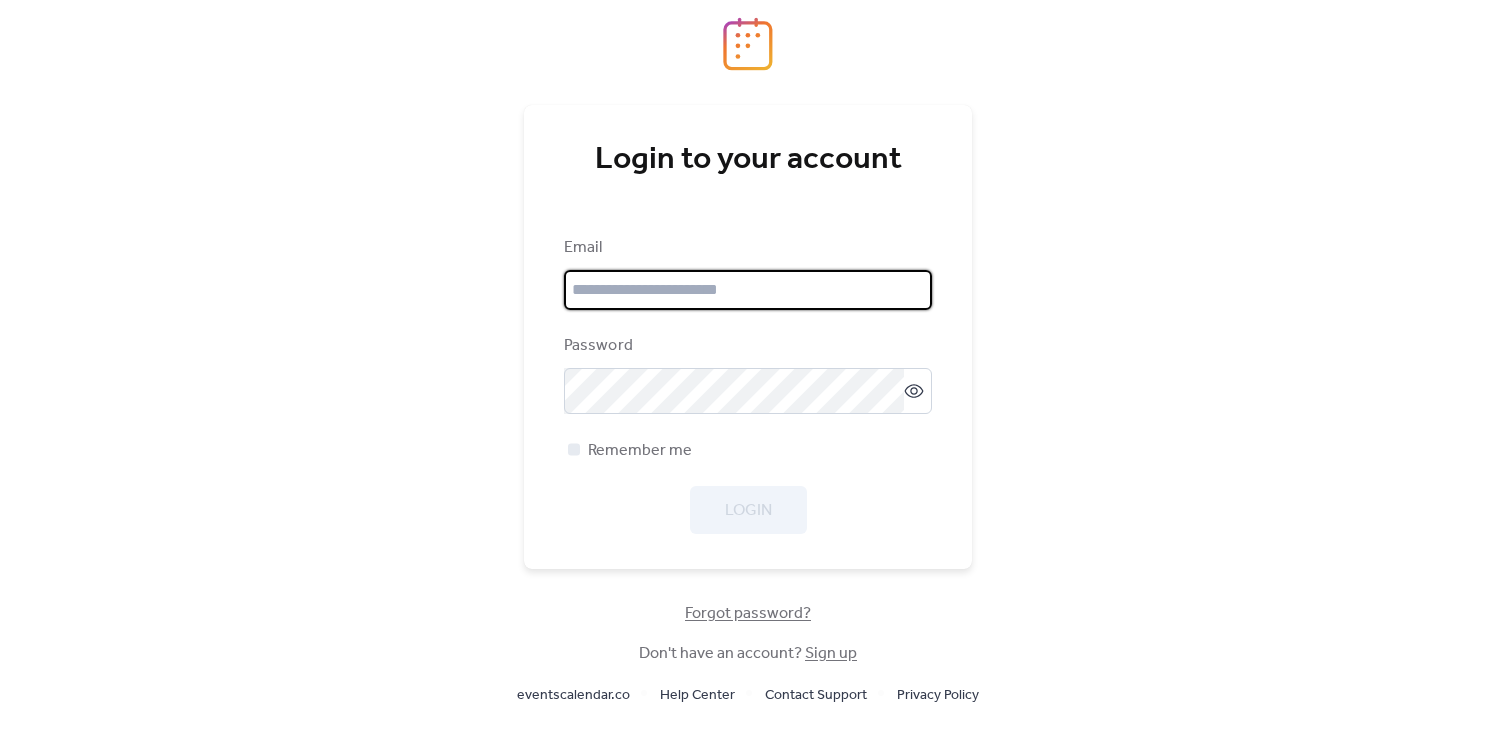 scroll, scrollTop: 0, scrollLeft: 0, axis: both 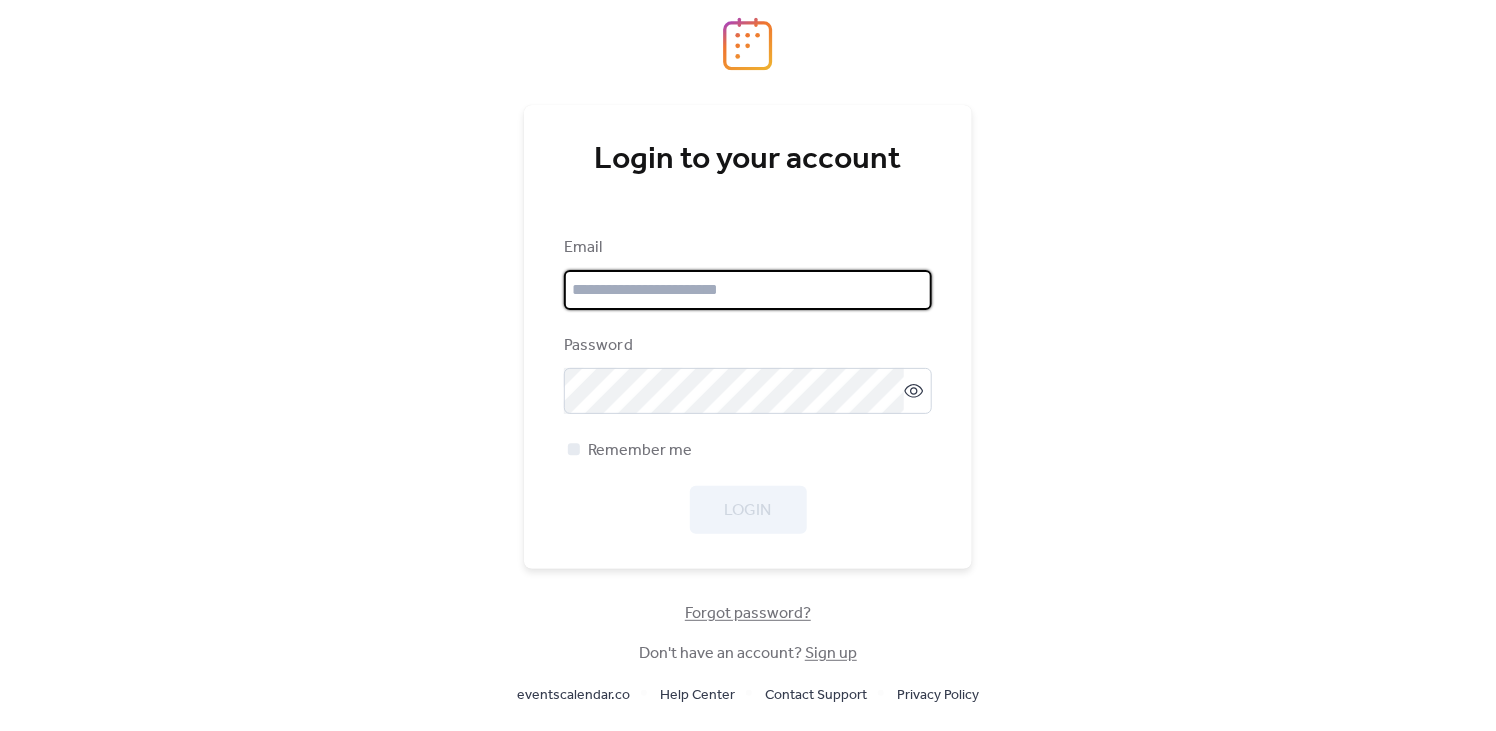 type on "**********" 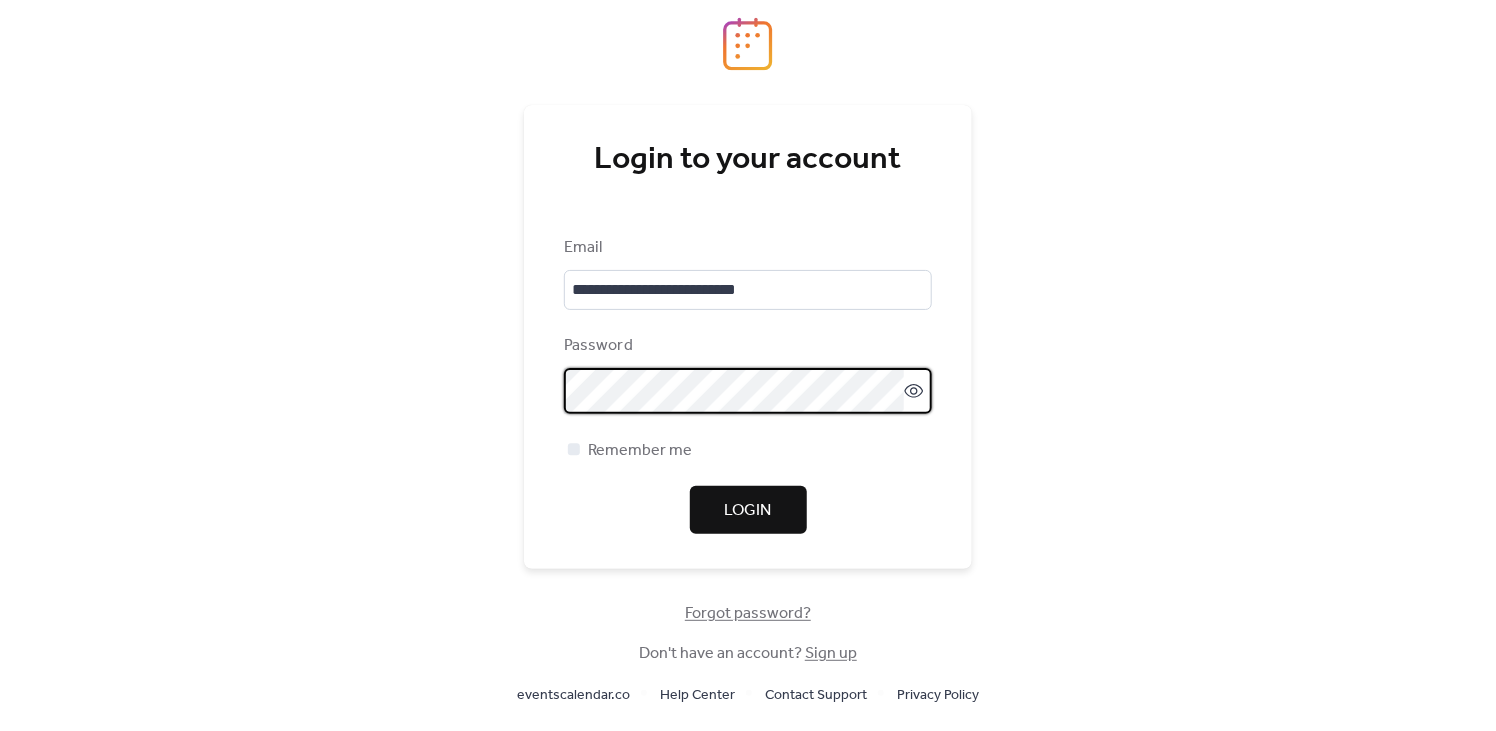 click on "Login" at bounding box center (748, 510) 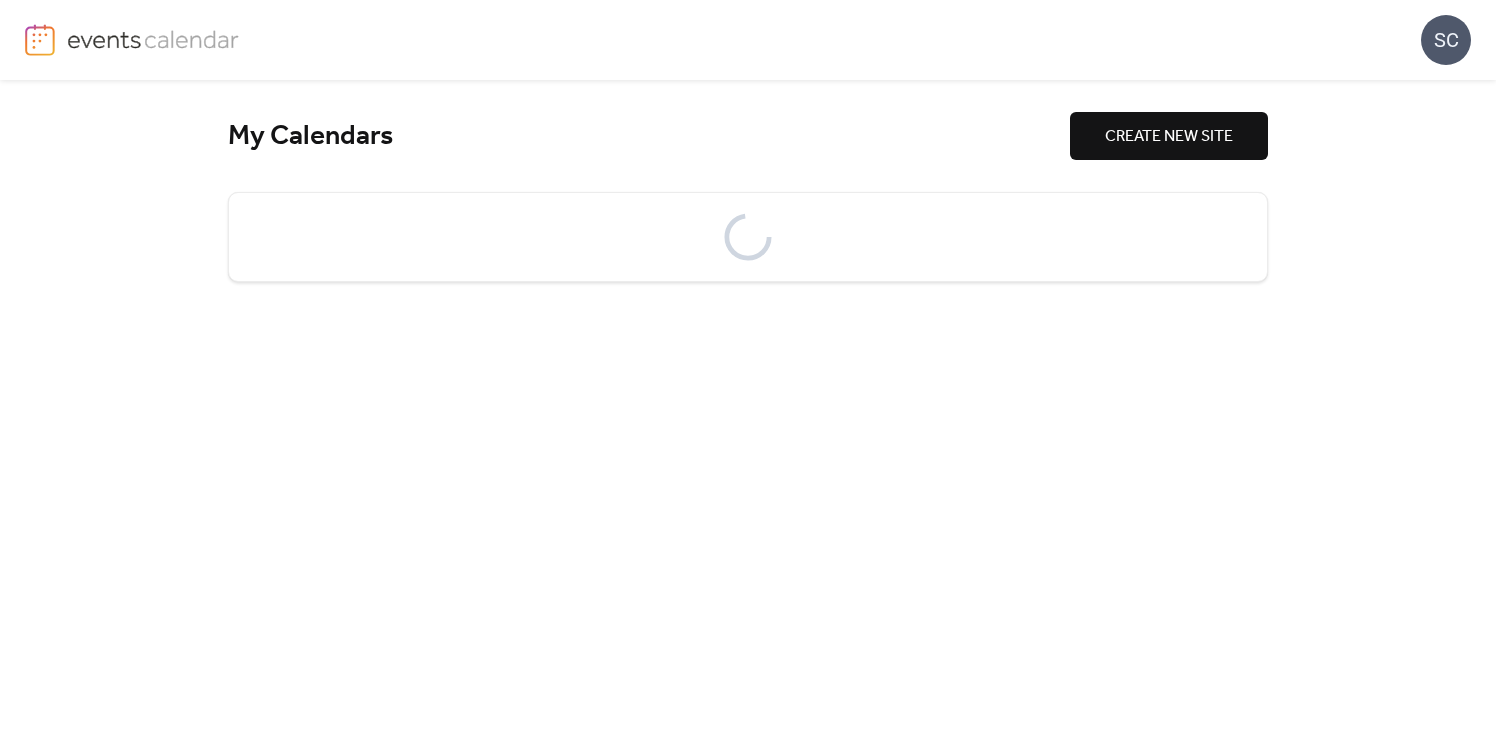 scroll, scrollTop: 0, scrollLeft: 0, axis: both 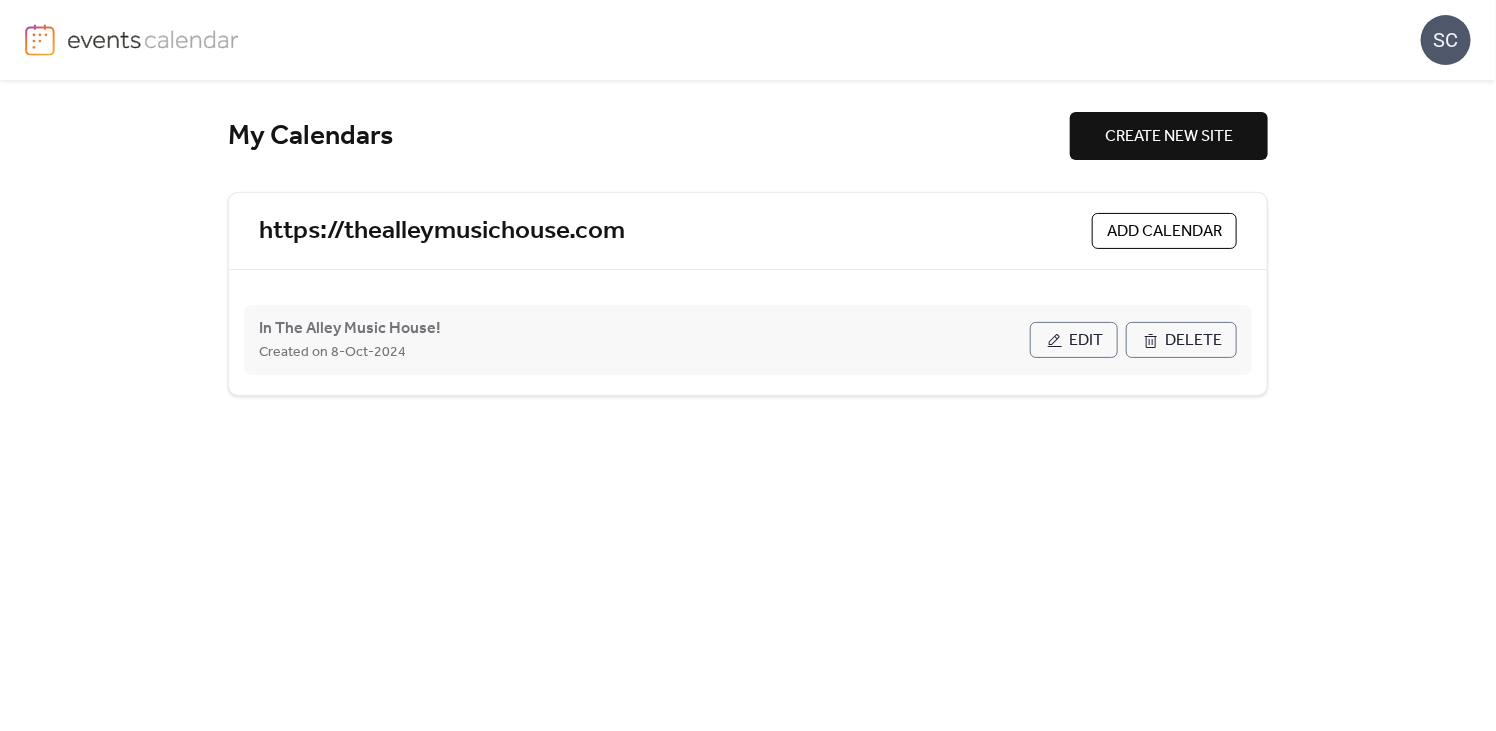 click on "Edit" at bounding box center [1074, 340] 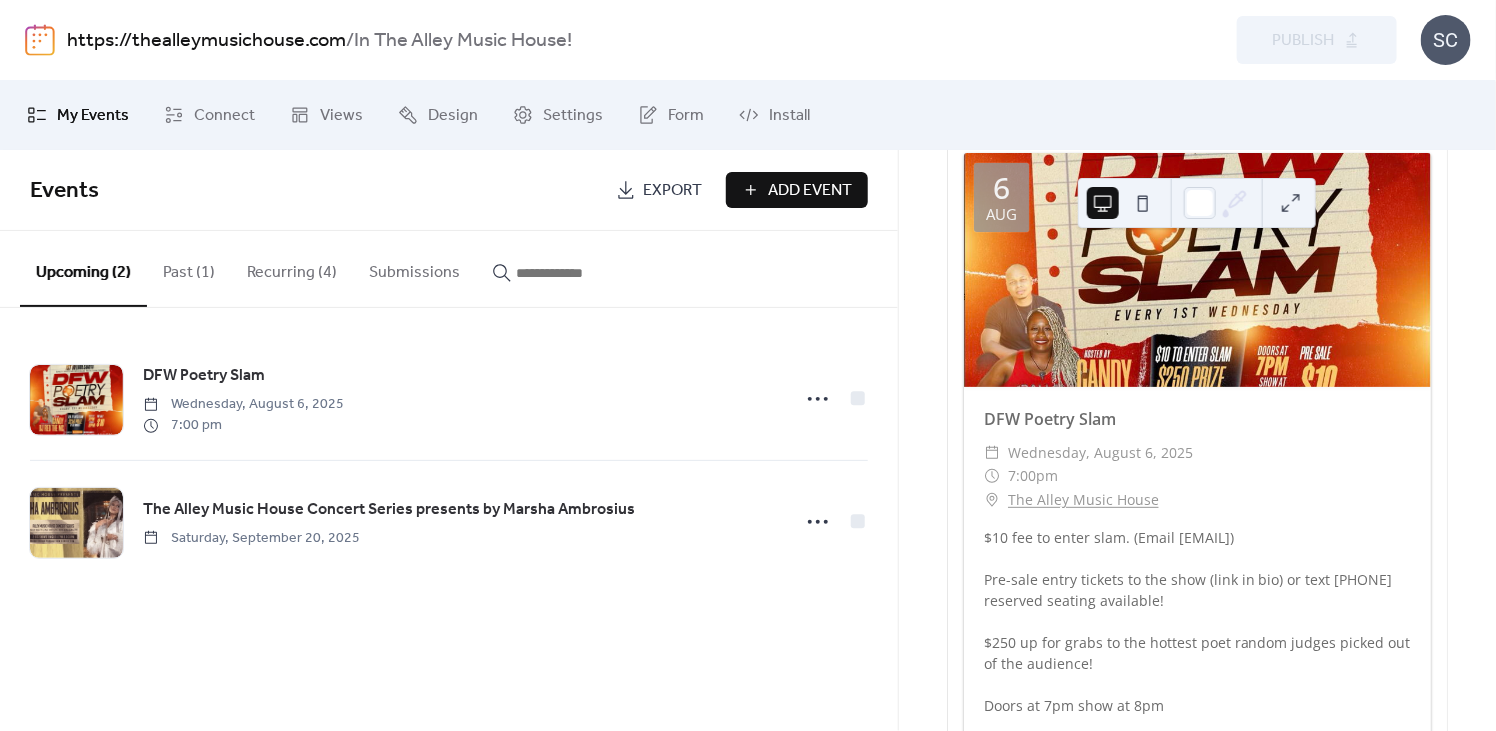 scroll, scrollTop: 114, scrollLeft: 0, axis: vertical 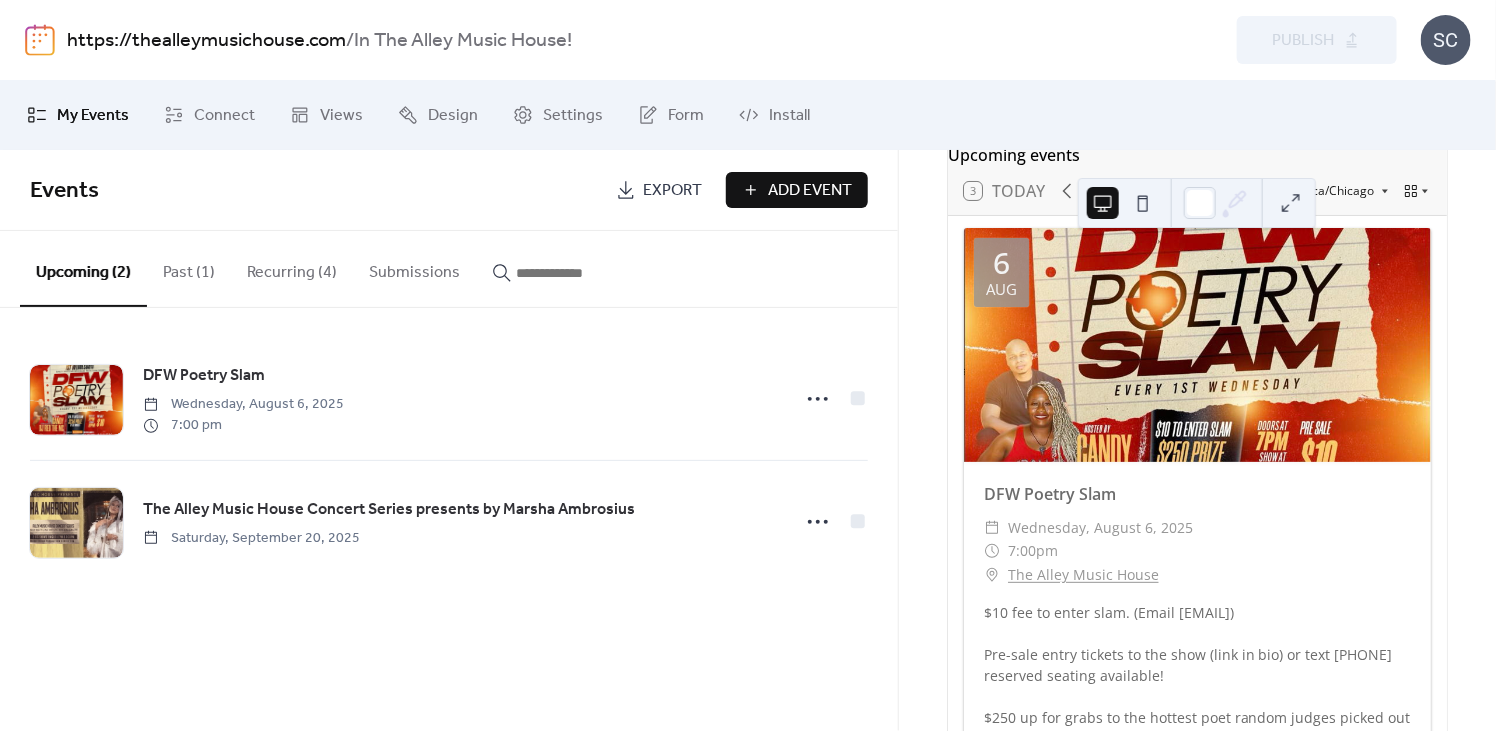 type 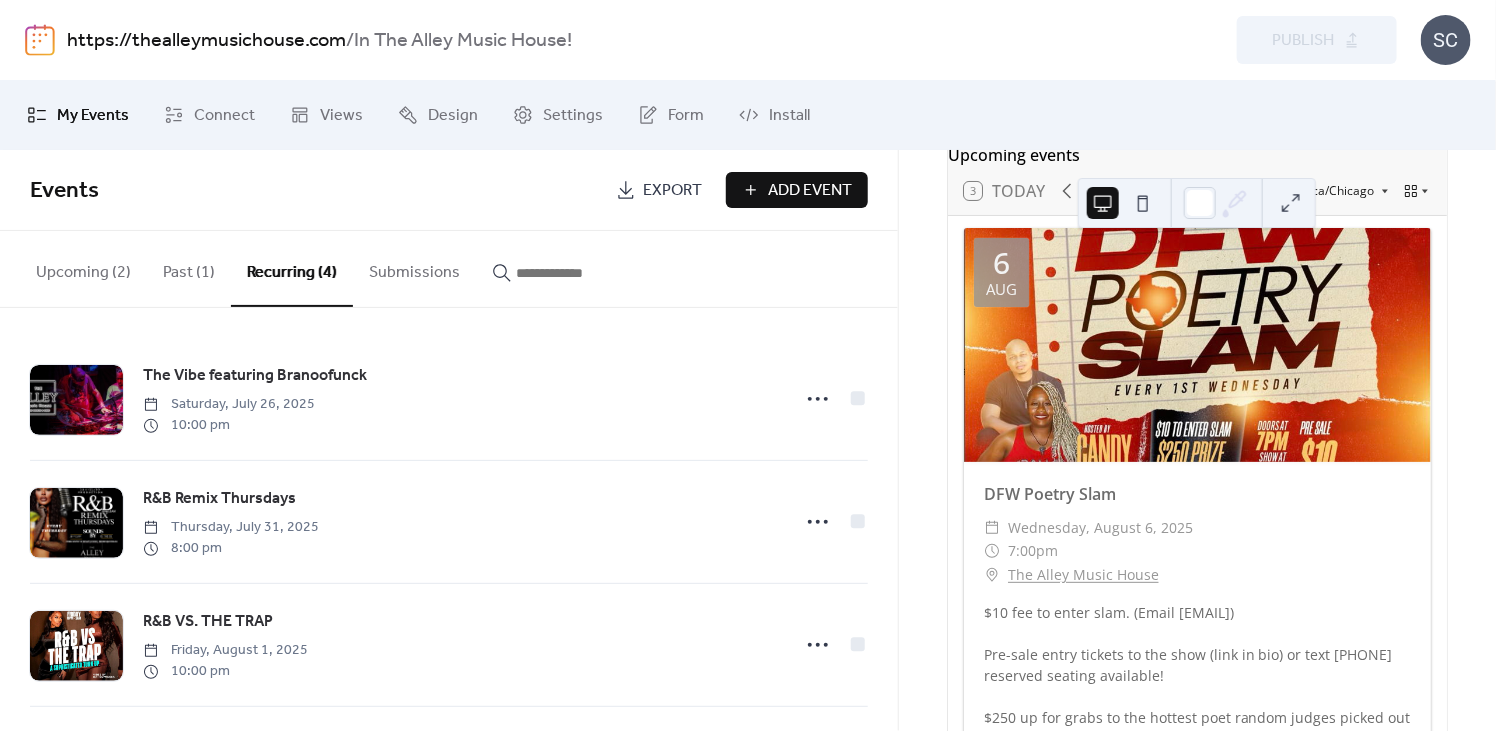 scroll, scrollTop: 0, scrollLeft: 0, axis: both 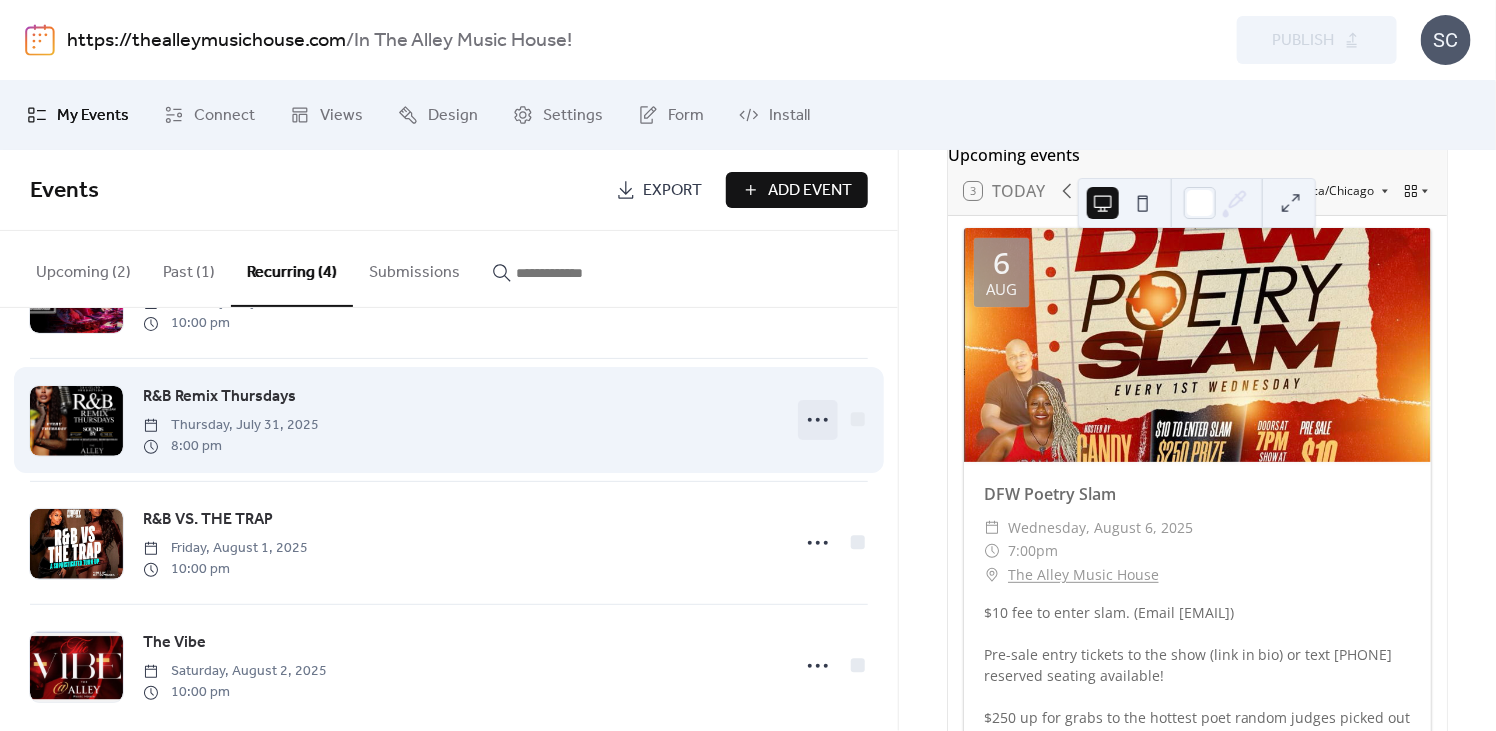 click 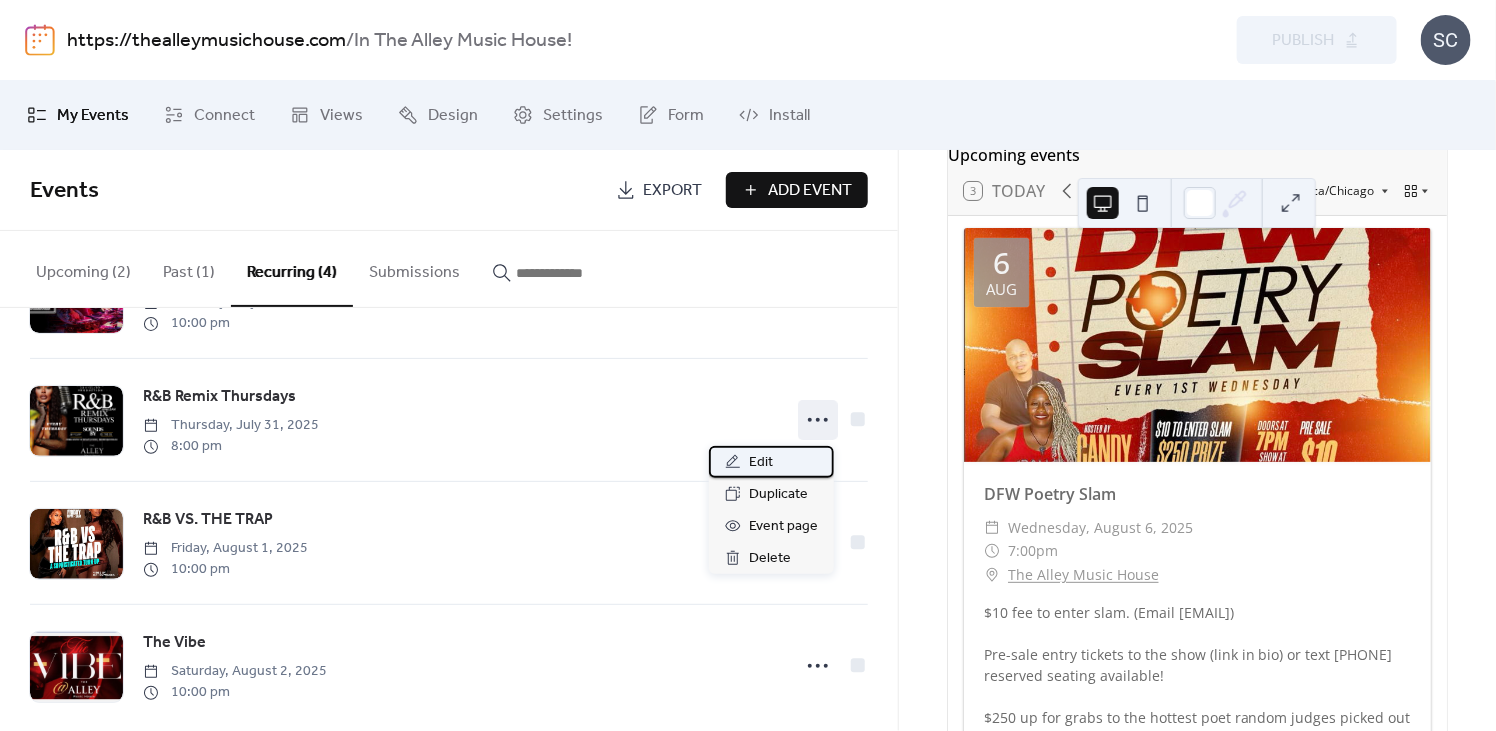 click on "Edit" at bounding box center (771, 462) 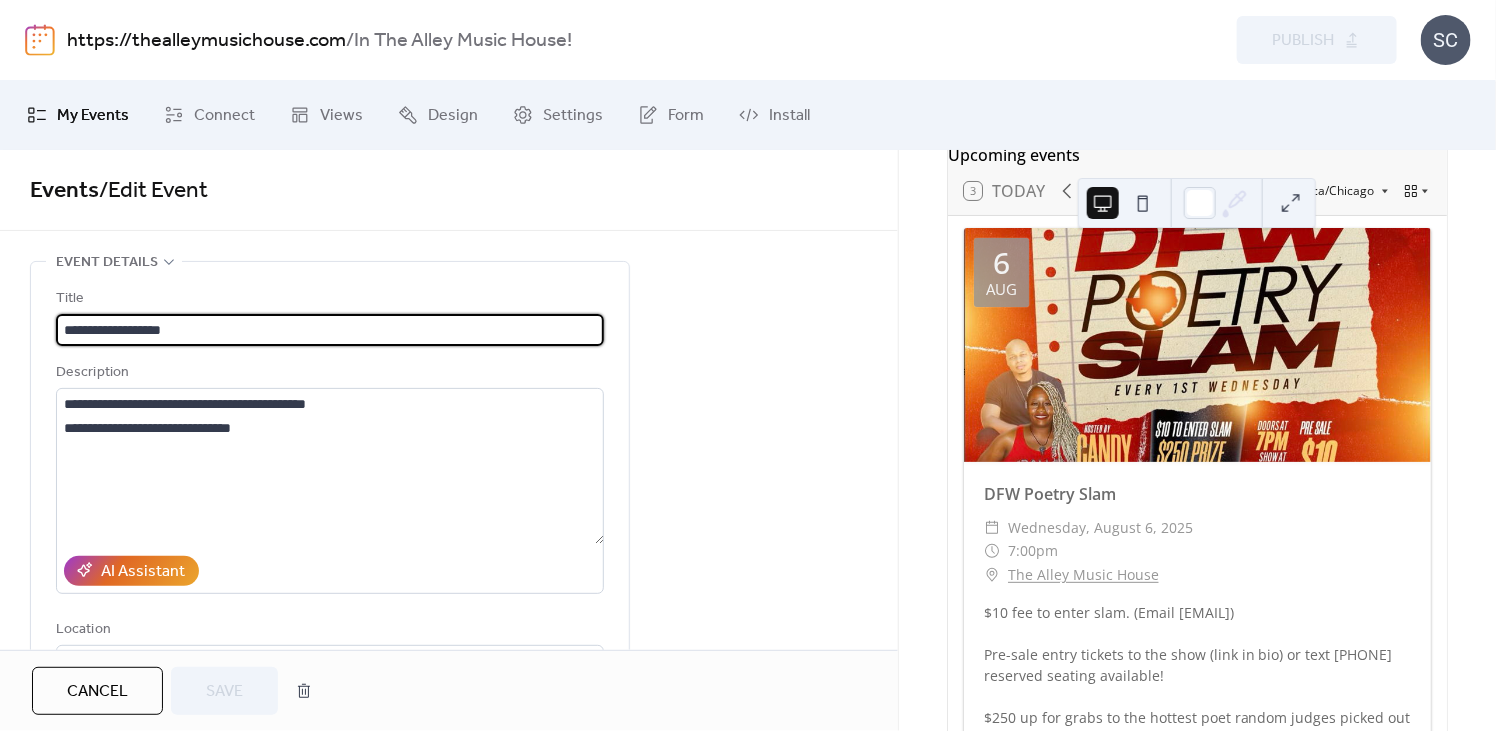 type on "**********" 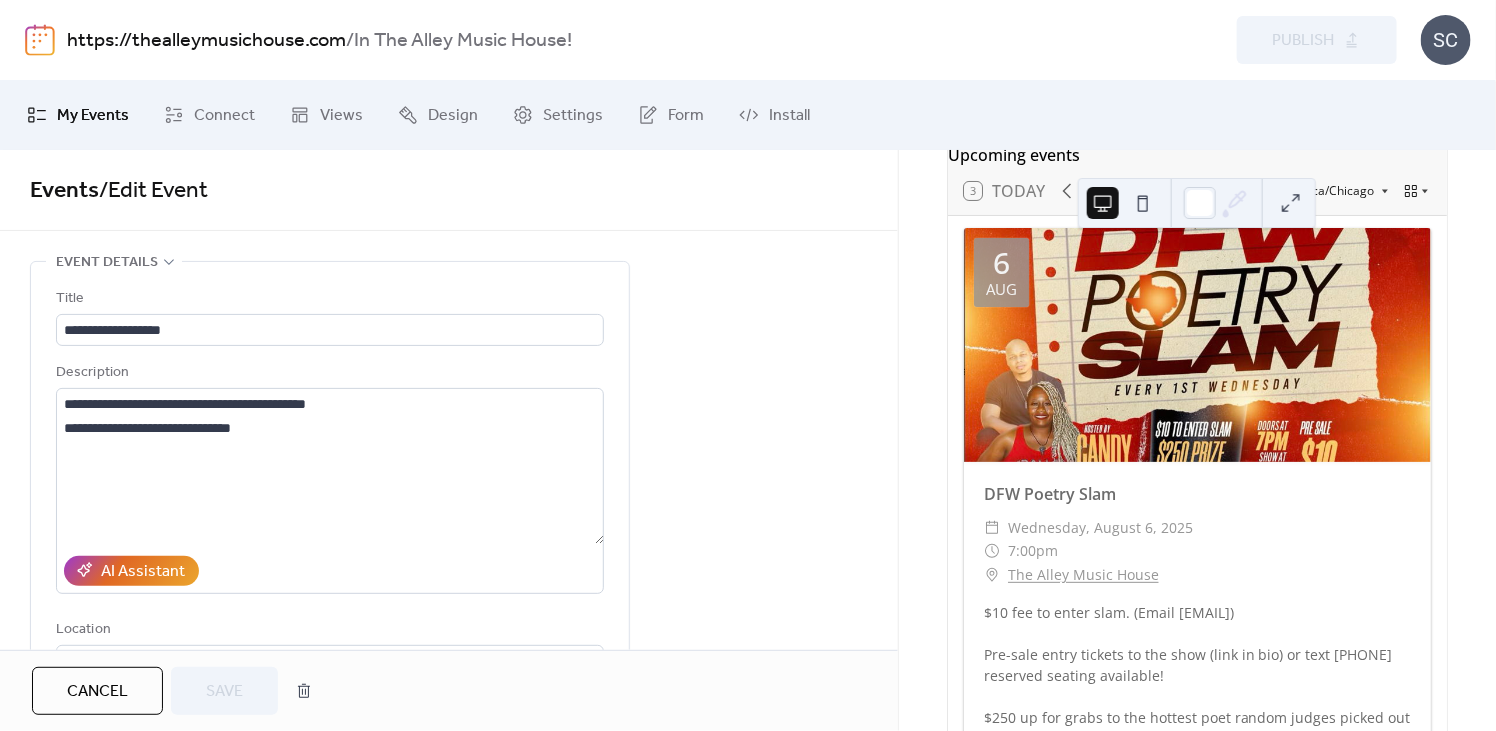 click on "**********" at bounding box center [449, 1214] 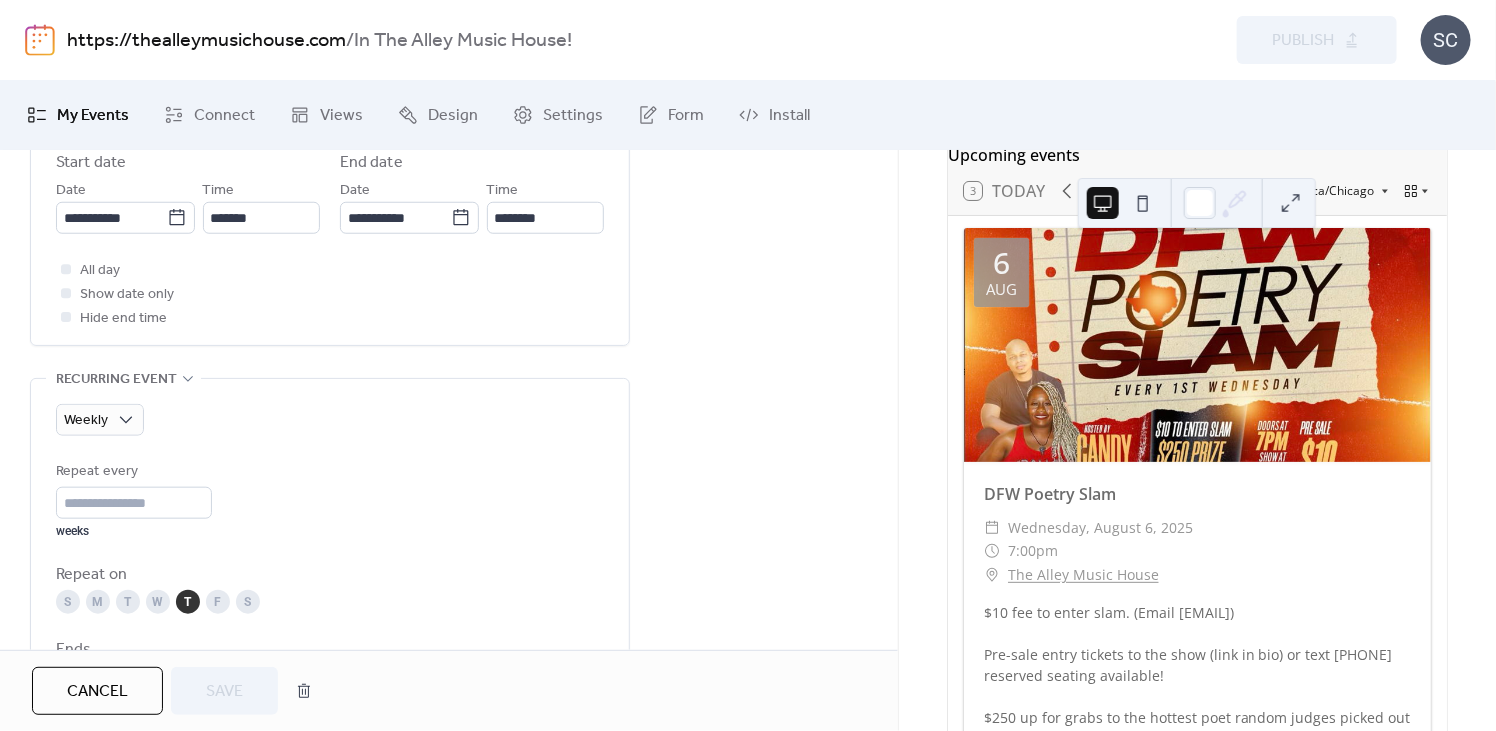 scroll, scrollTop: 727, scrollLeft: 0, axis: vertical 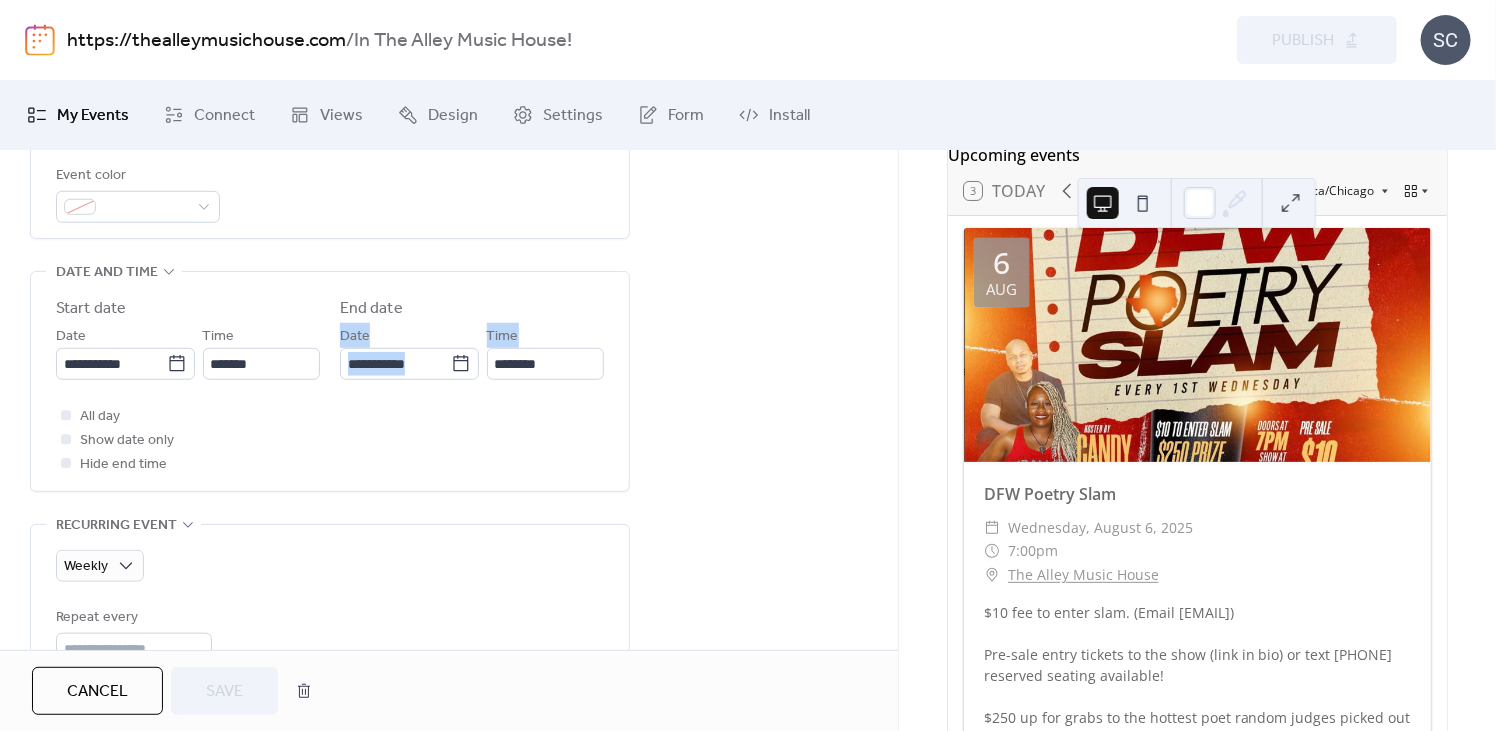 drag, startPoint x: 891, startPoint y: 372, endPoint x: 889, endPoint y: 310, distance: 62.03225 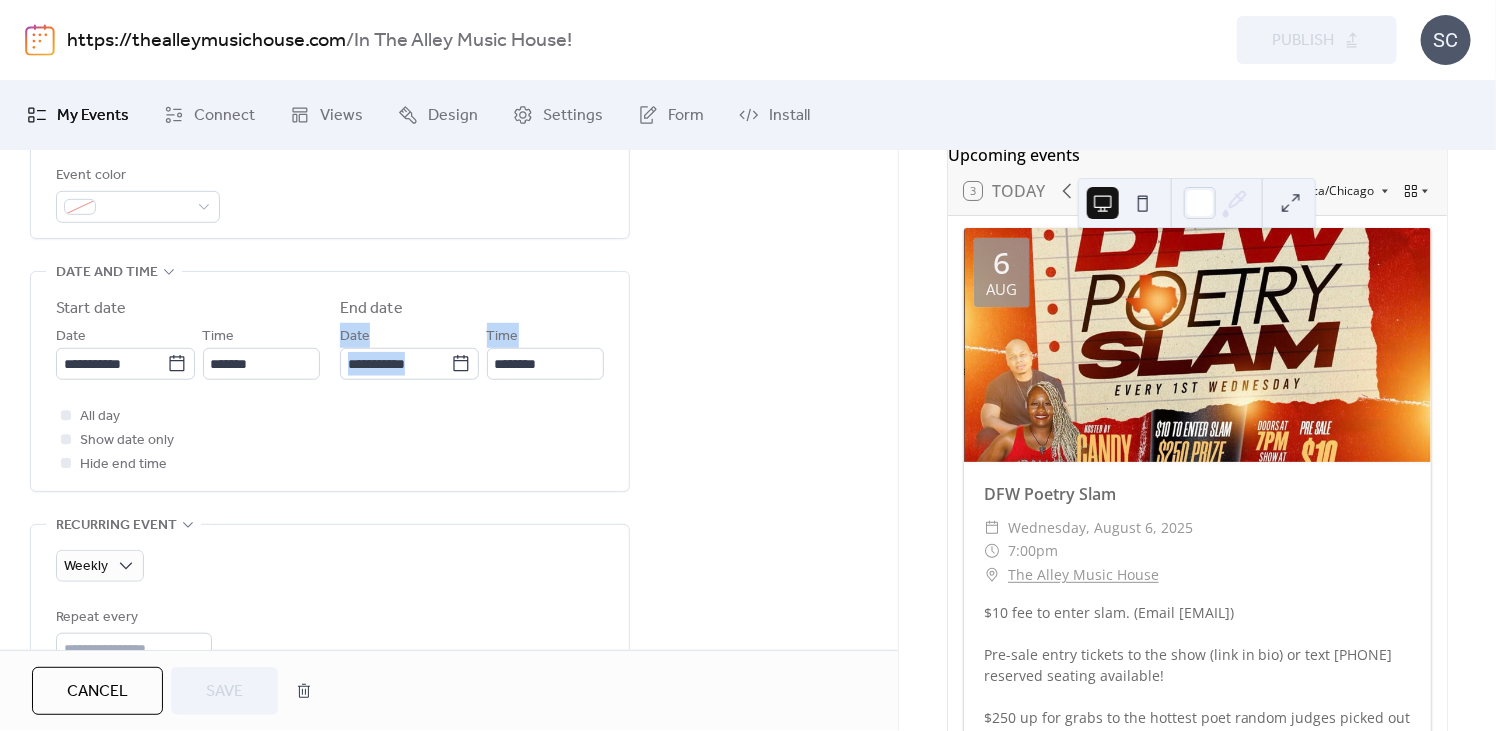 click on "**********" at bounding box center (449, 638) 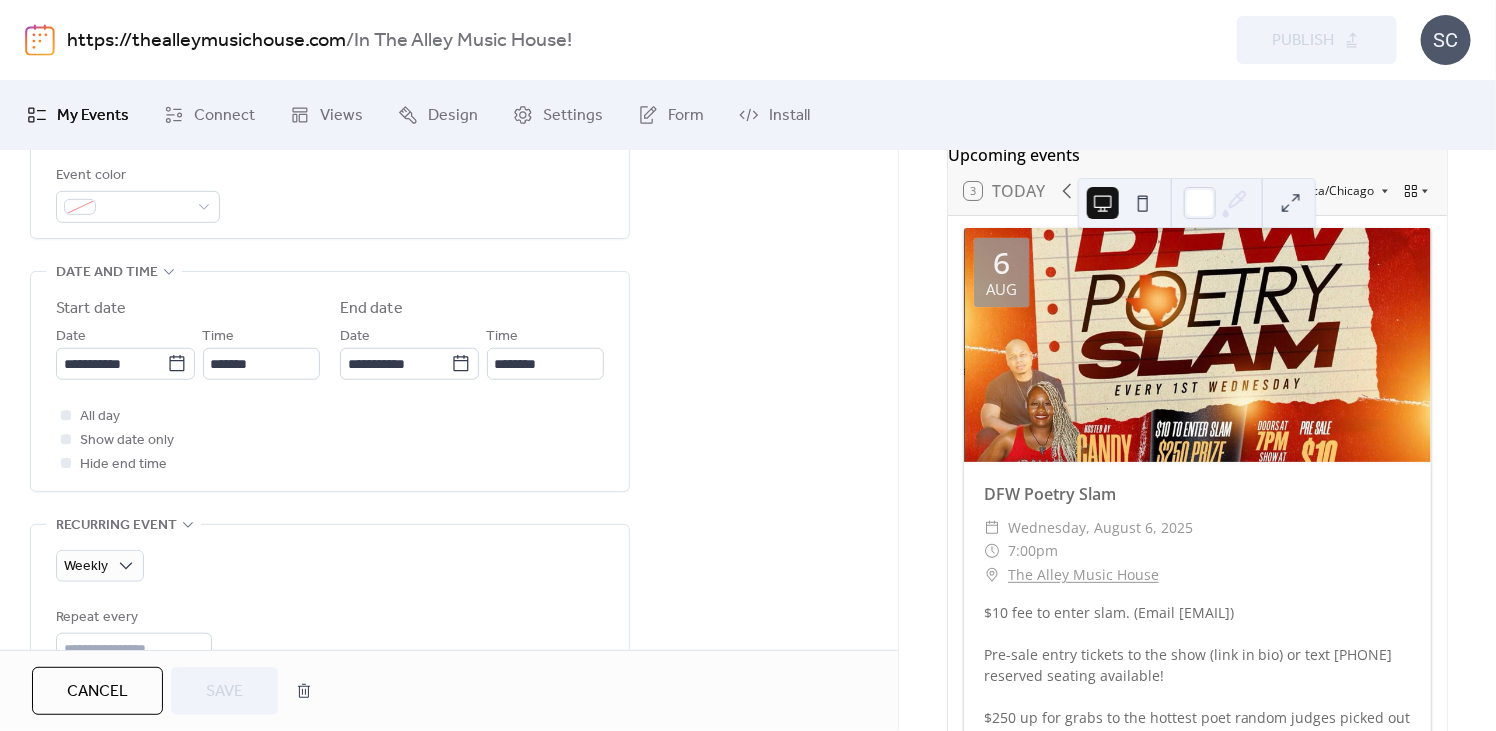 click on "**********" at bounding box center (449, 638) 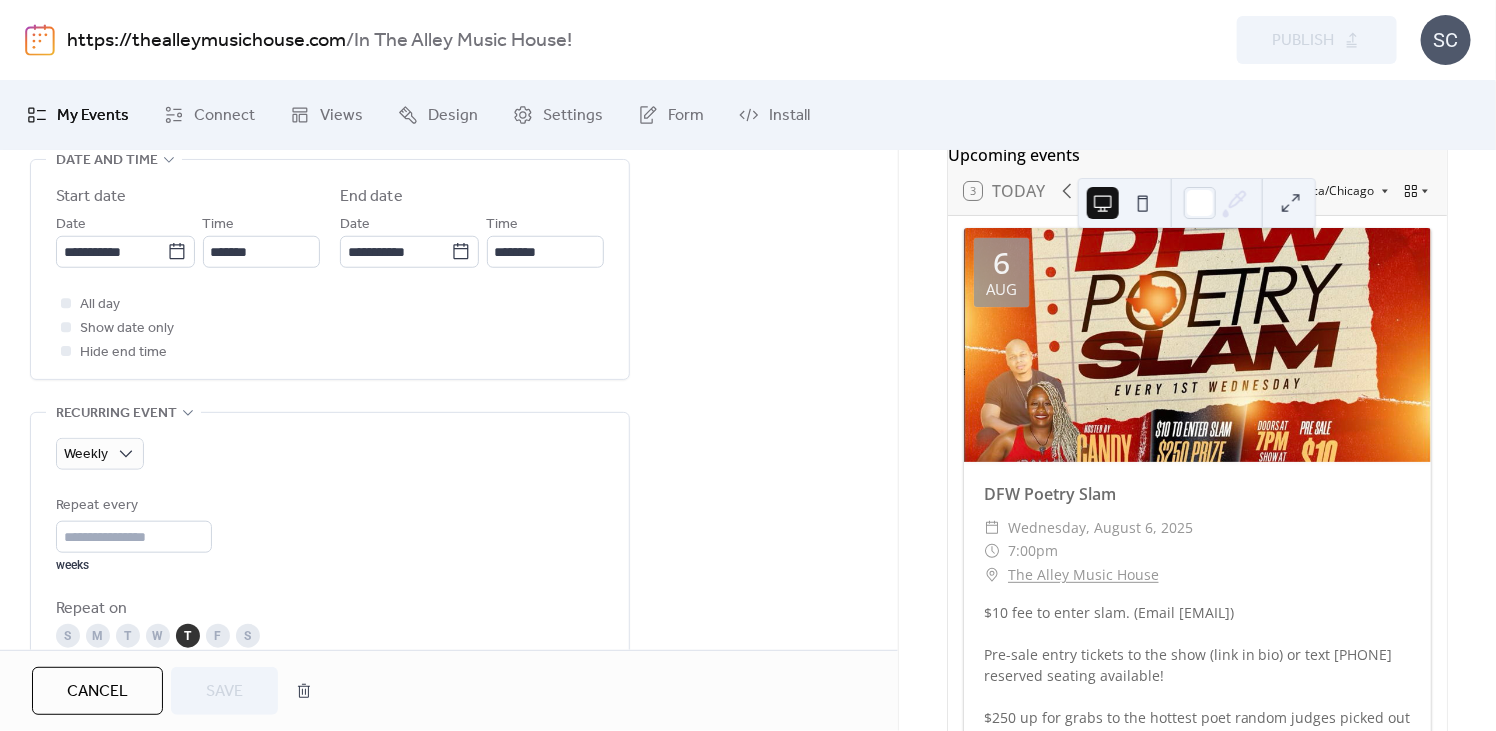 scroll, scrollTop: 678, scrollLeft: 0, axis: vertical 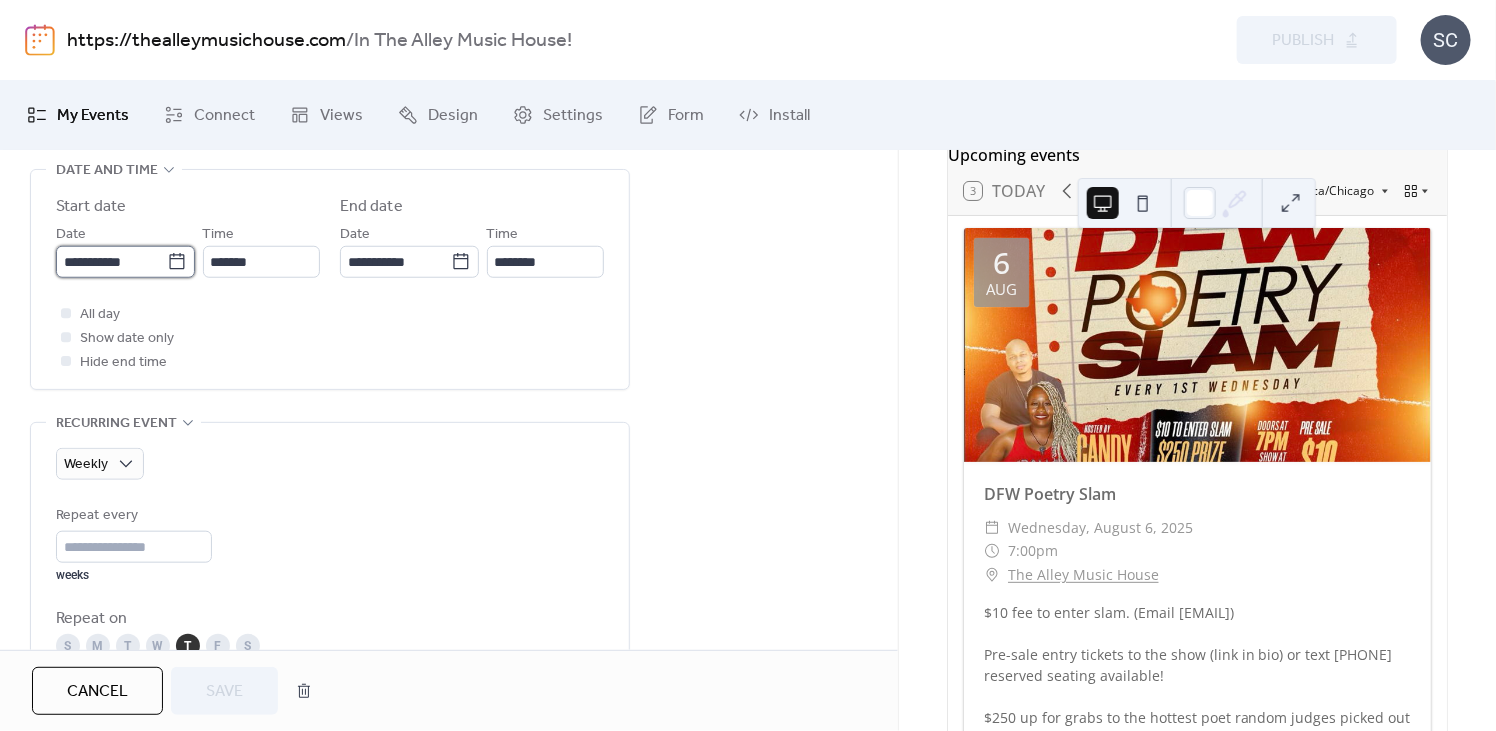 click on "**********" at bounding box center [111, 262] 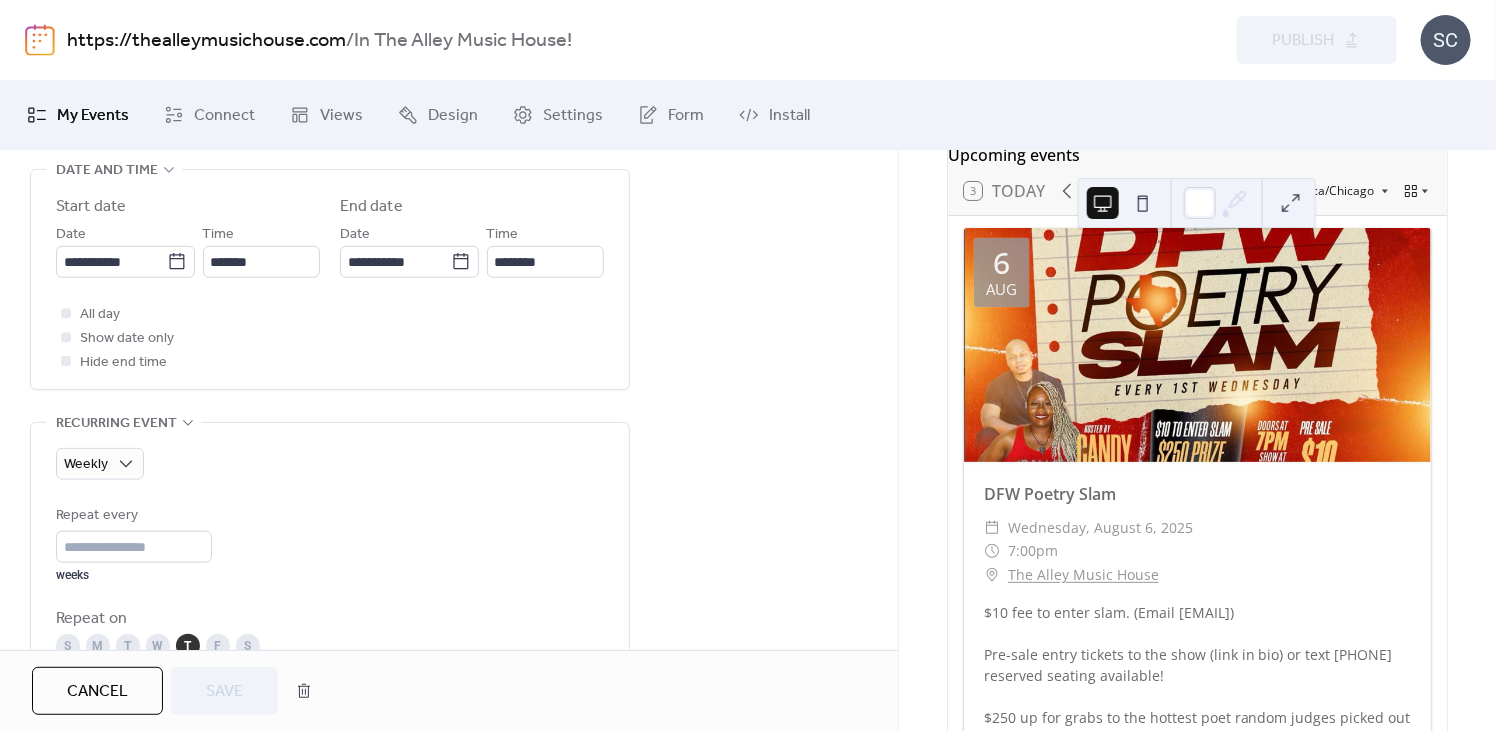 click on "**********" at bounding box center (330, 525) 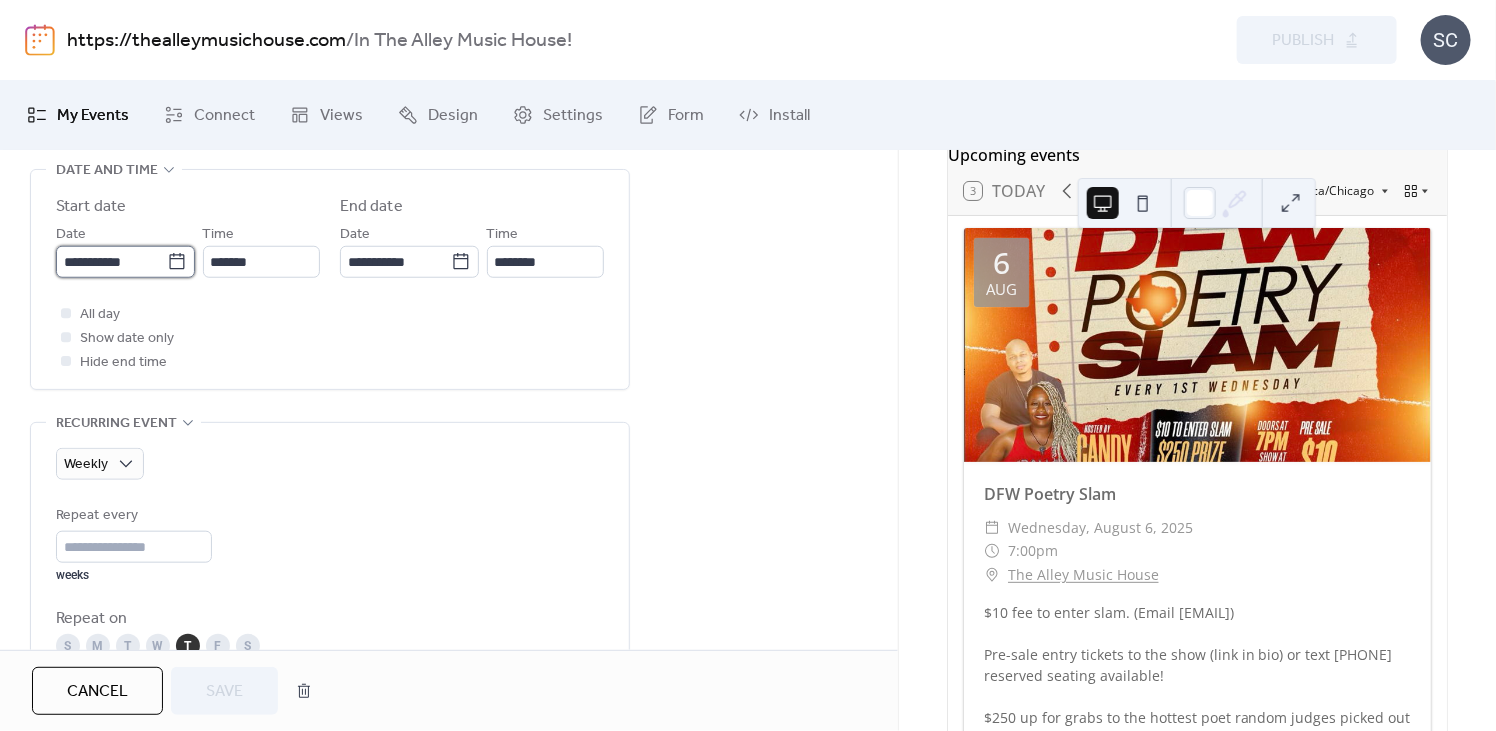 click on "**********" at bounding box center (111, 262) 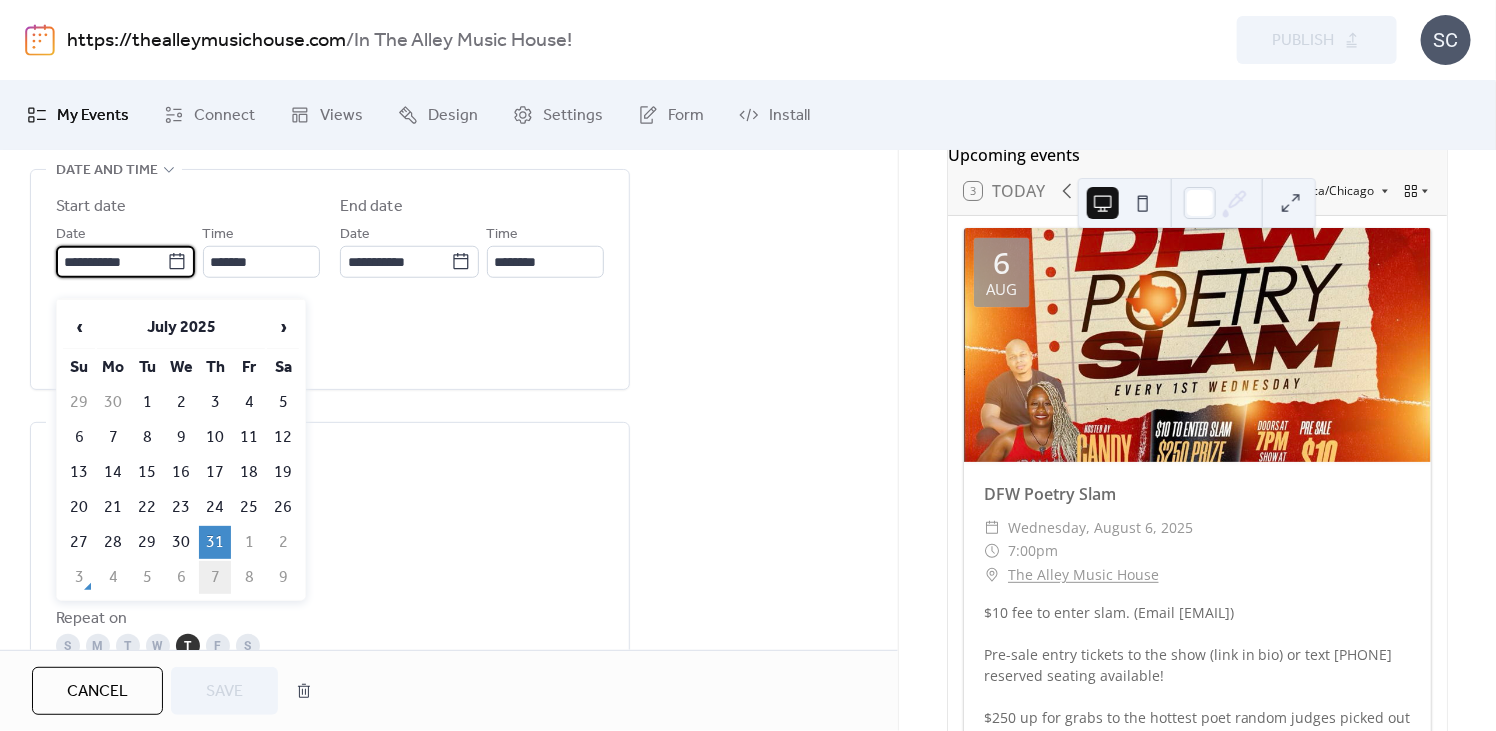 click on "7" at bounding box center (215, 577) 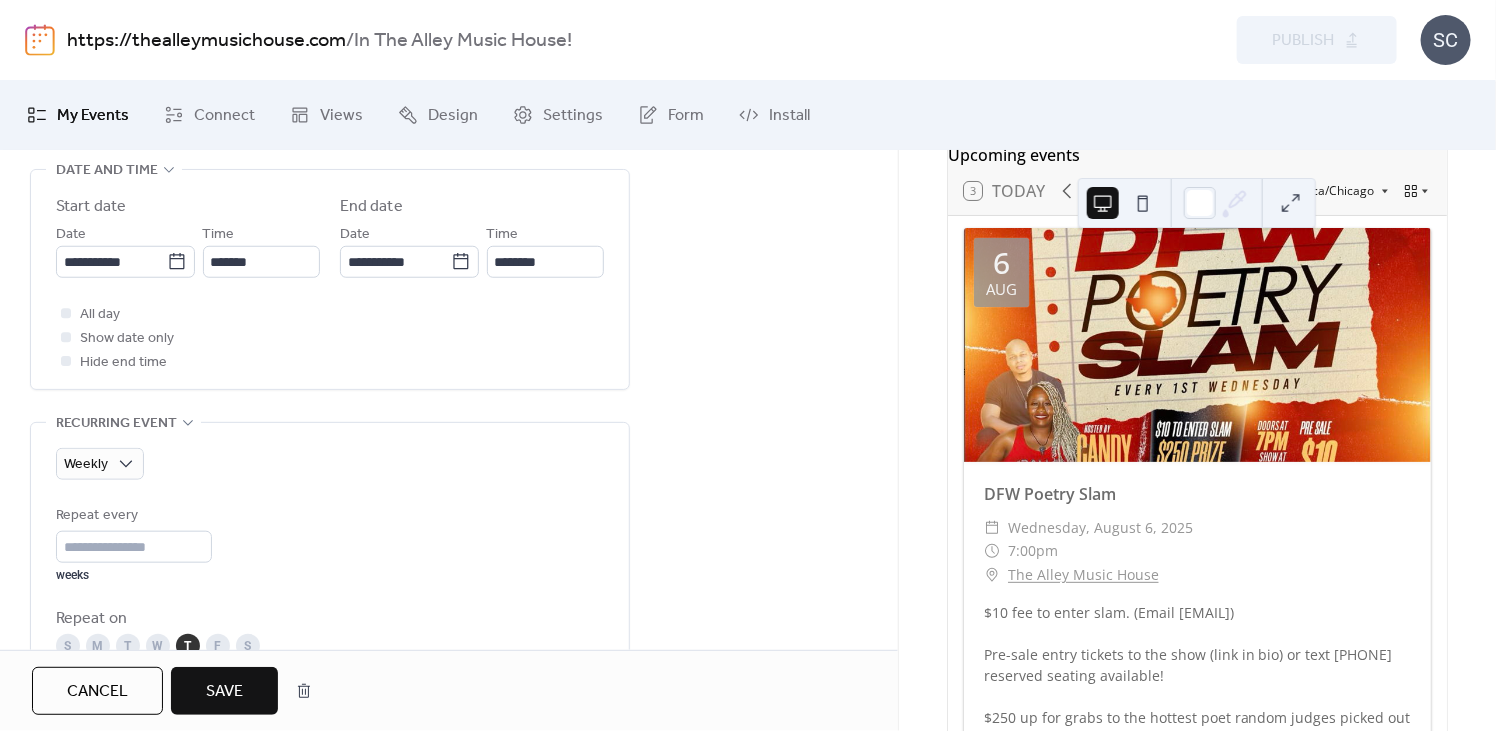 type on "**********" 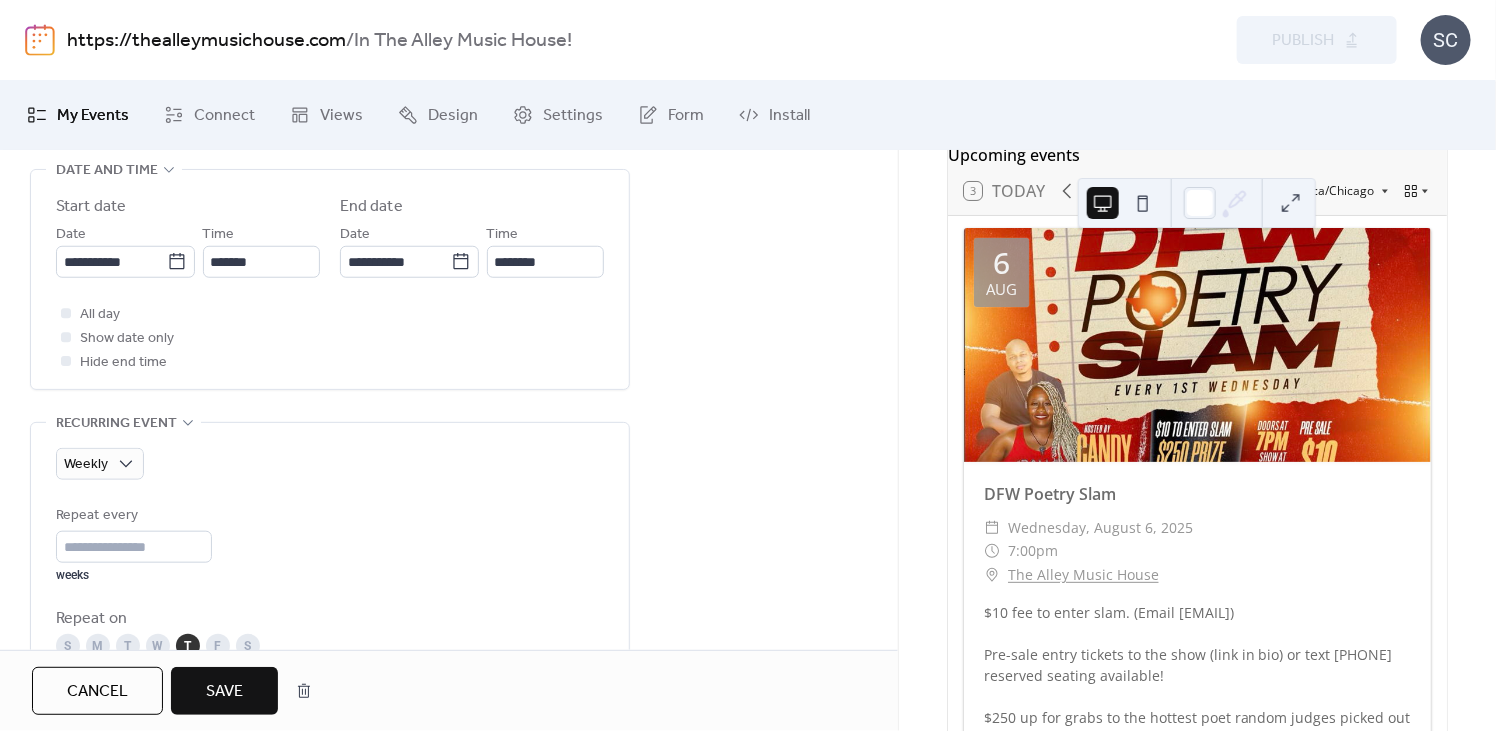 type on "**********" 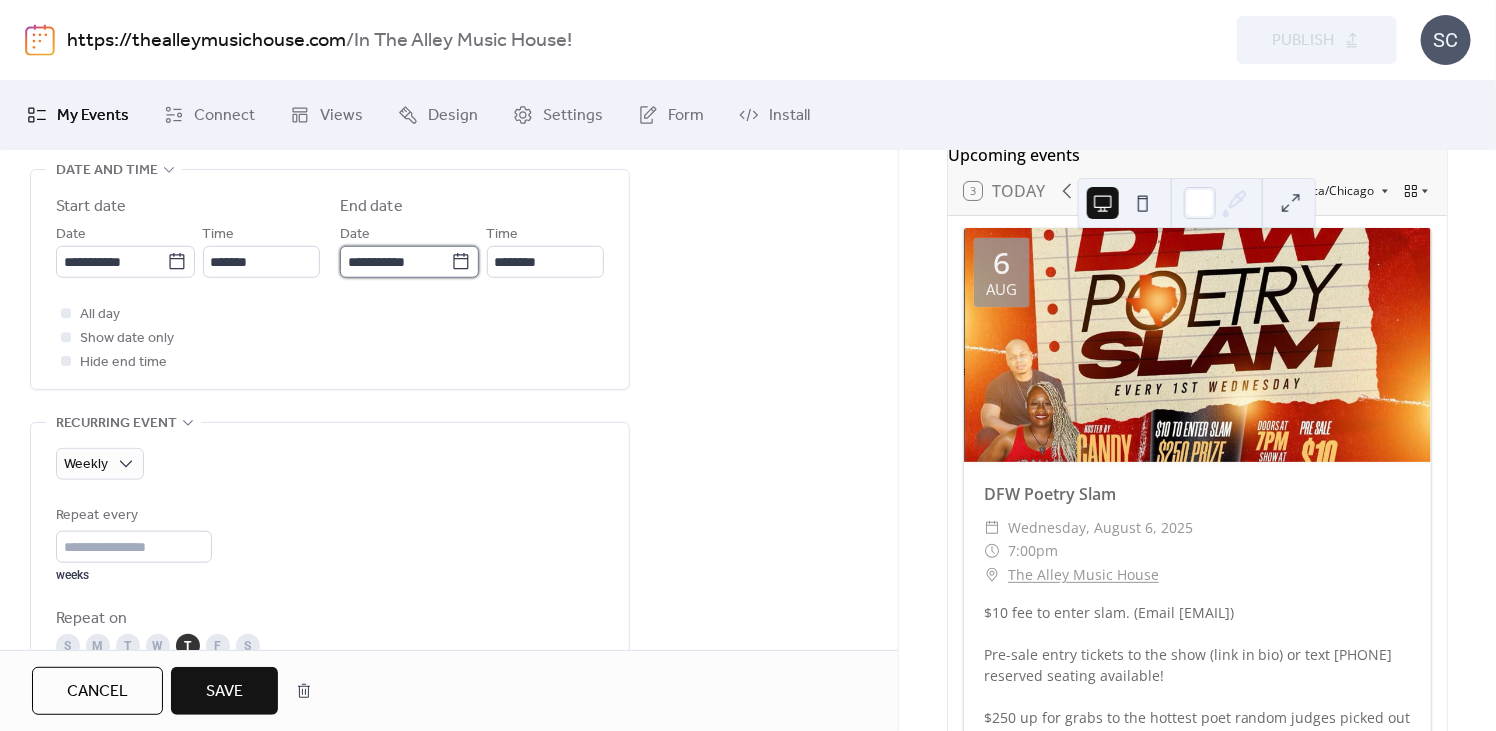 click on "**********" at bounding box center [395, 262] 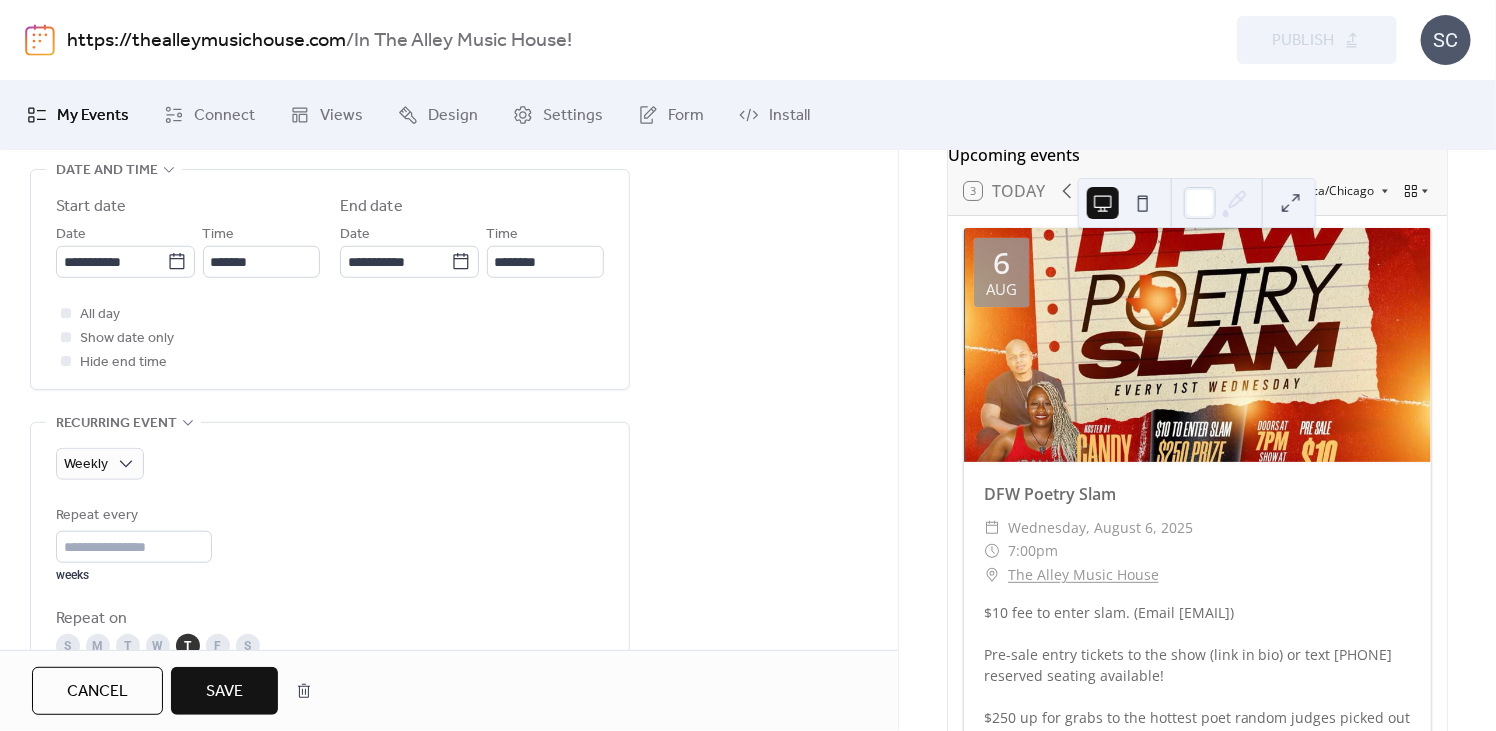 click on "**********" at bounding box center (449, 536) 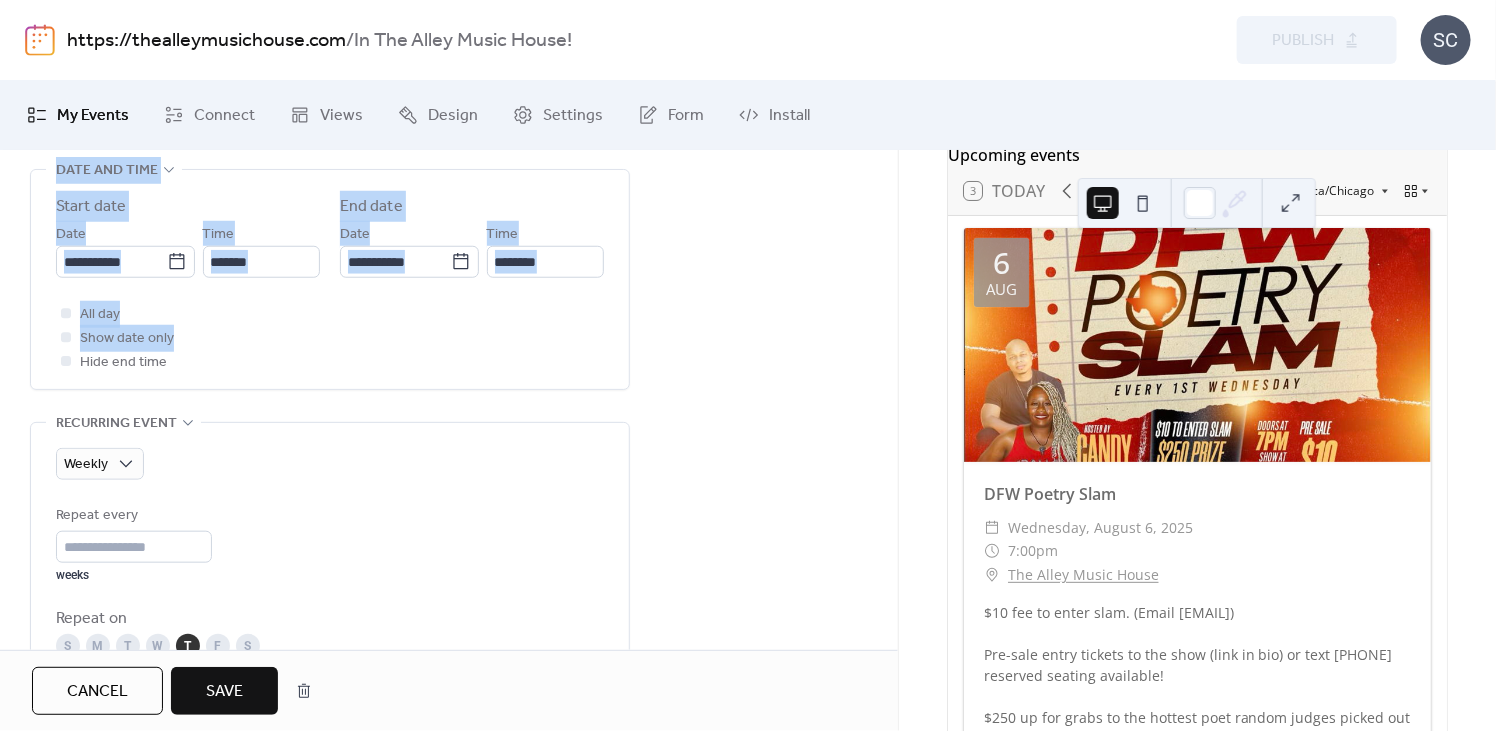 drag, startPoint x: 891, startPoint y: 364, endPoint x: 895, endPoint y: 505, distance: 141.05673 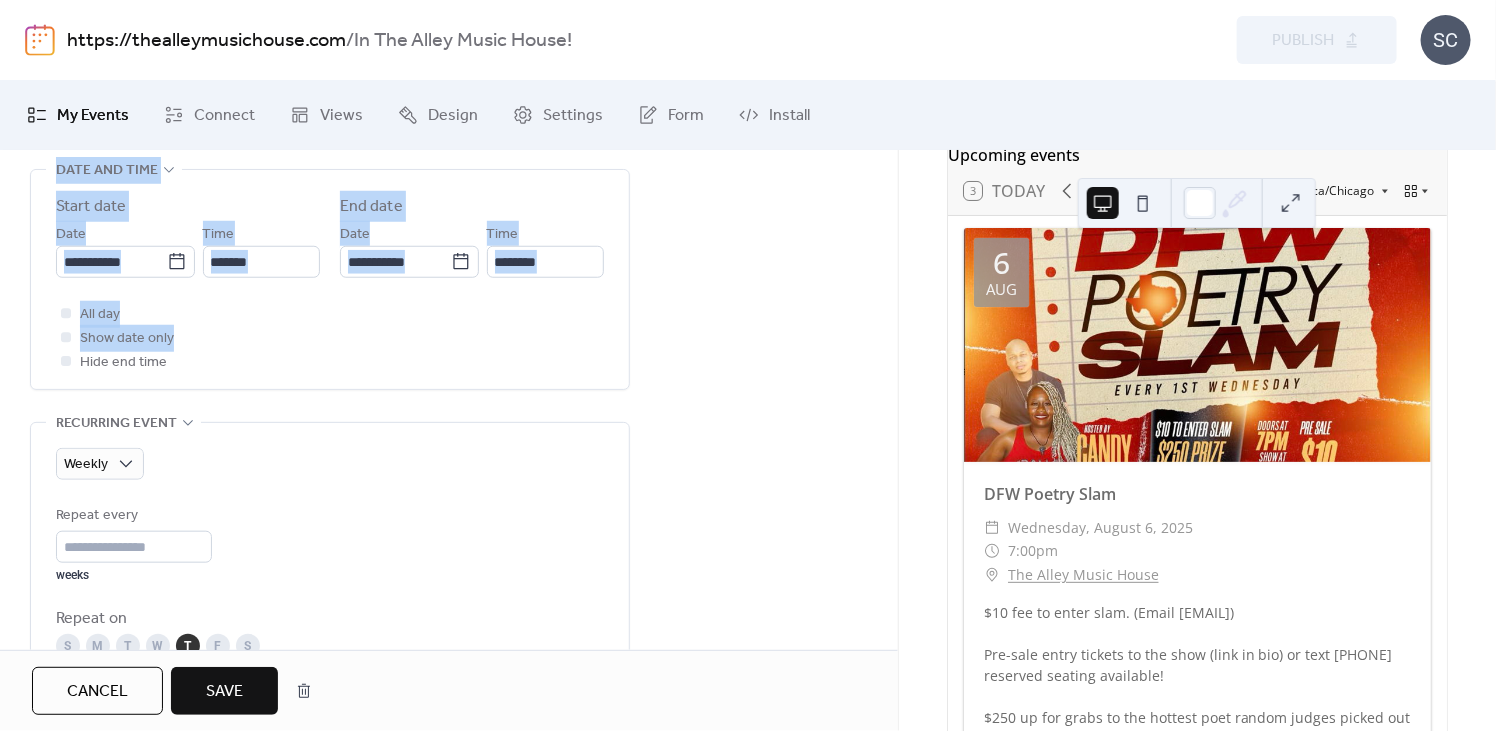 click on "**********" at bounding box center [449, 400] 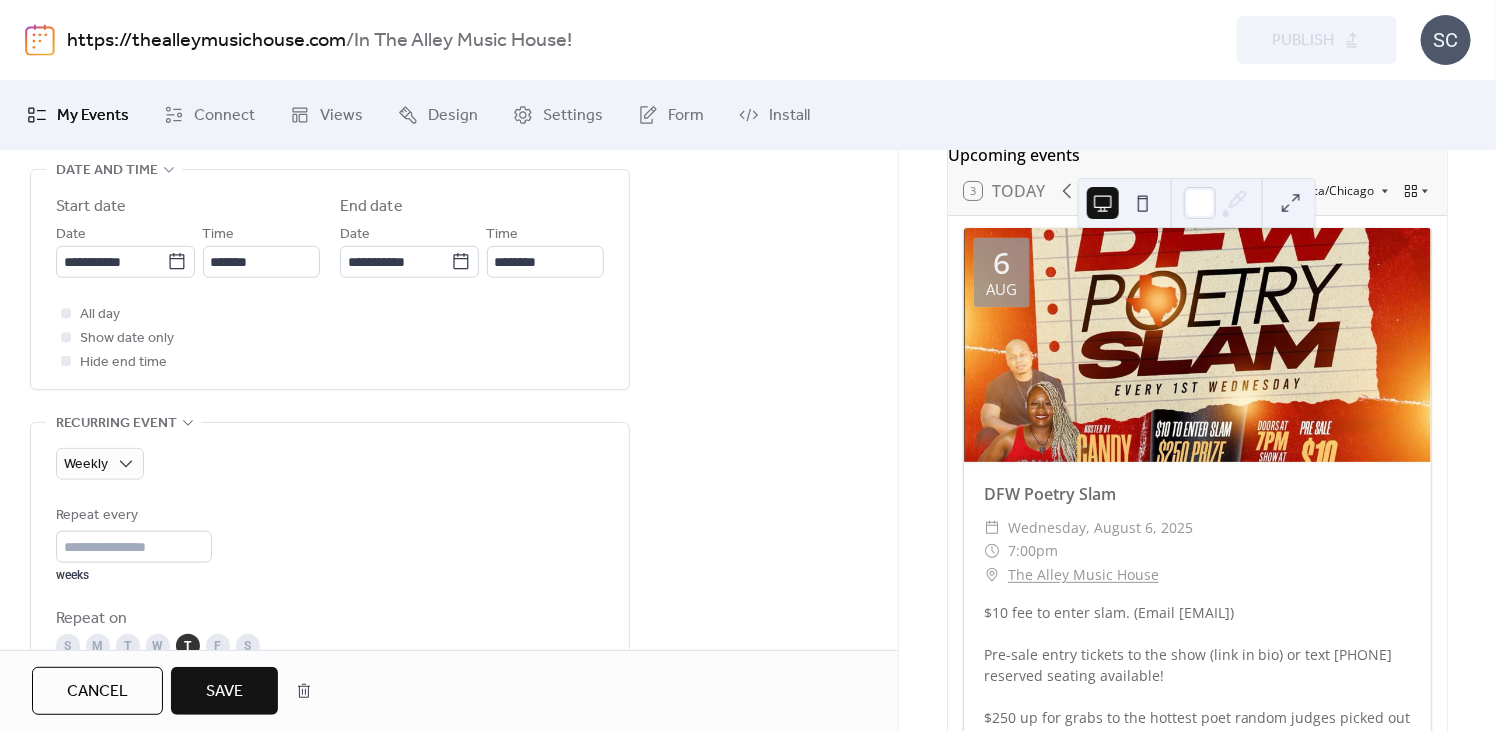 click on "**********" at bounding box center (449, 536) 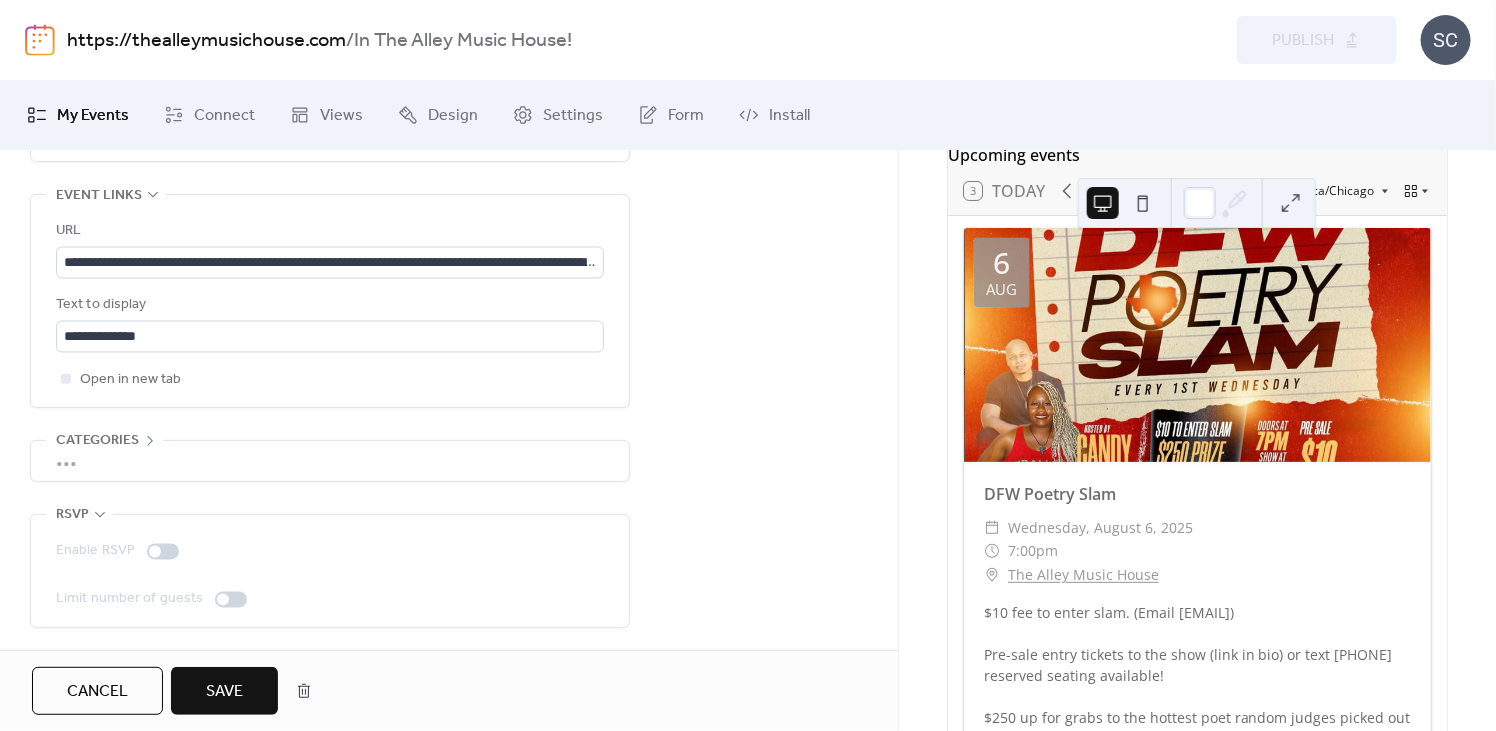 scroll, scrollTop: 1561, scrollLeft: 0, axis: vertical 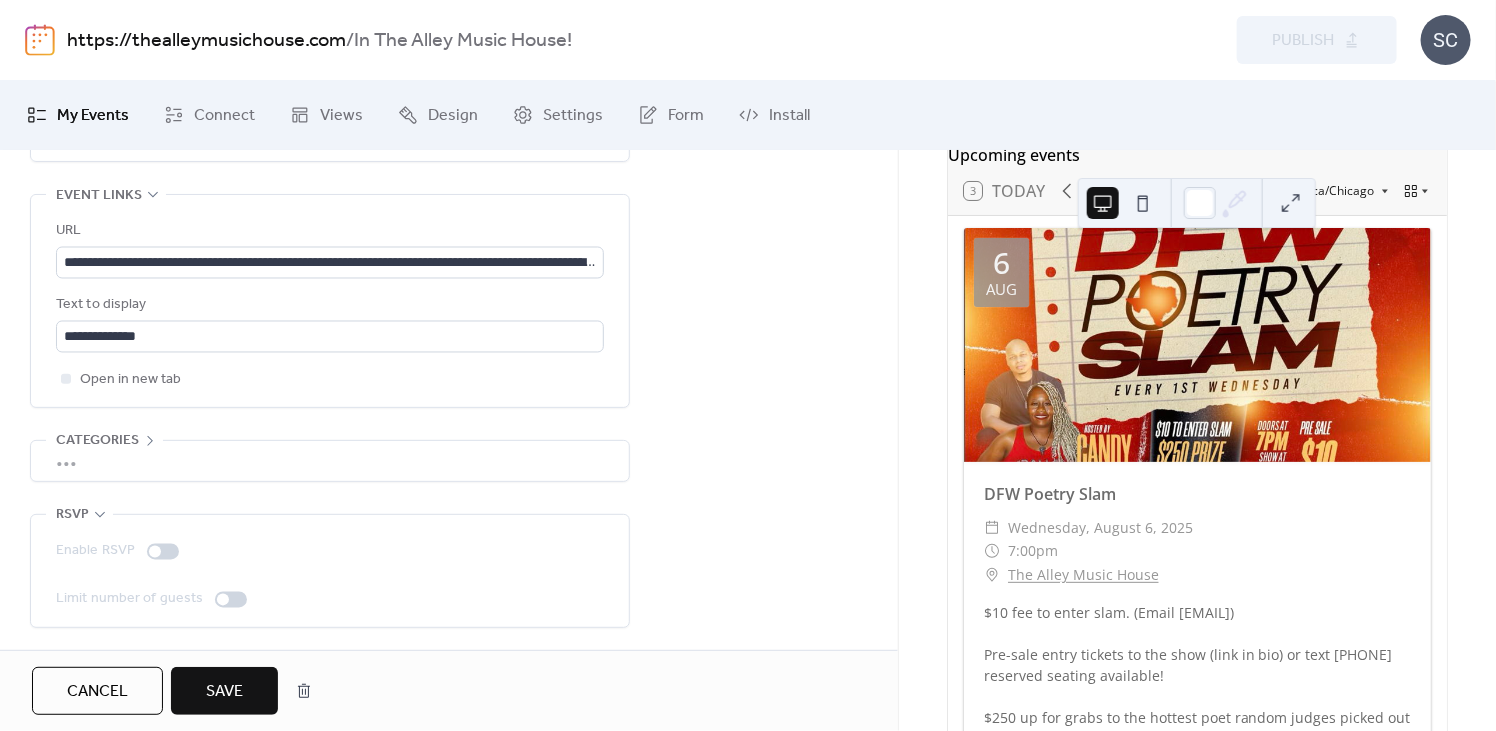 click on "Save" at bounding box center (224, 692) 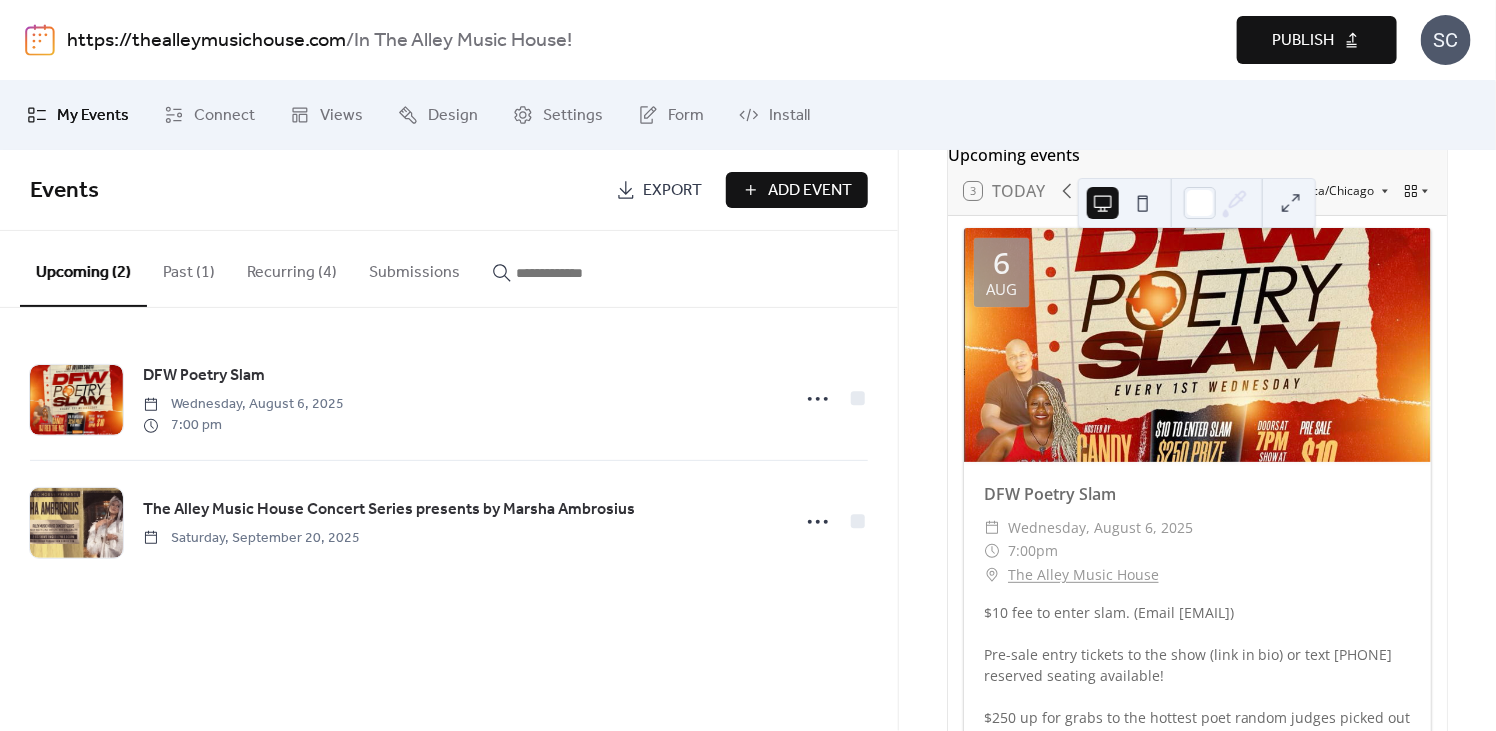 click on "Recurring (4)" at bounding box center (292, 268) 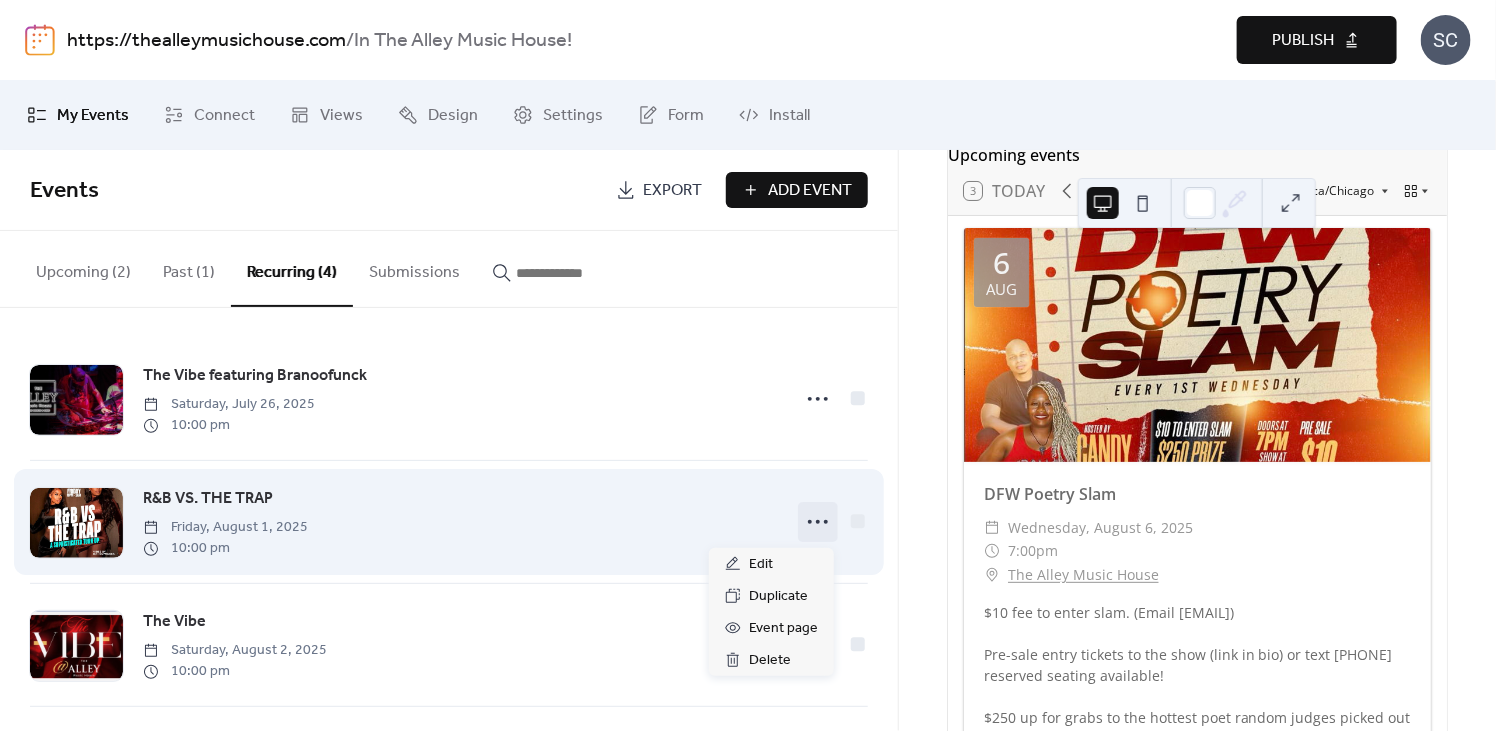 click 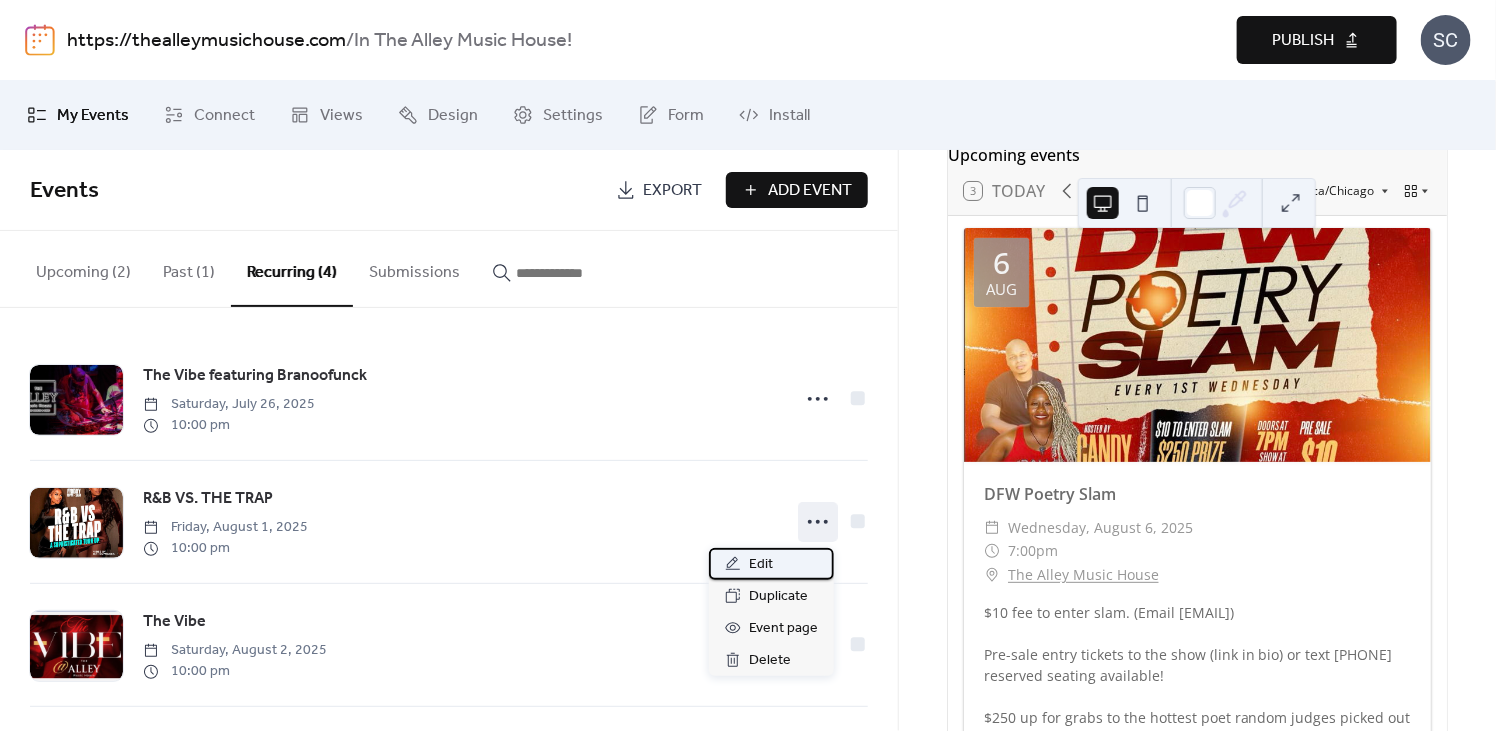 click on "Edit" at bounding box center (761, 565) 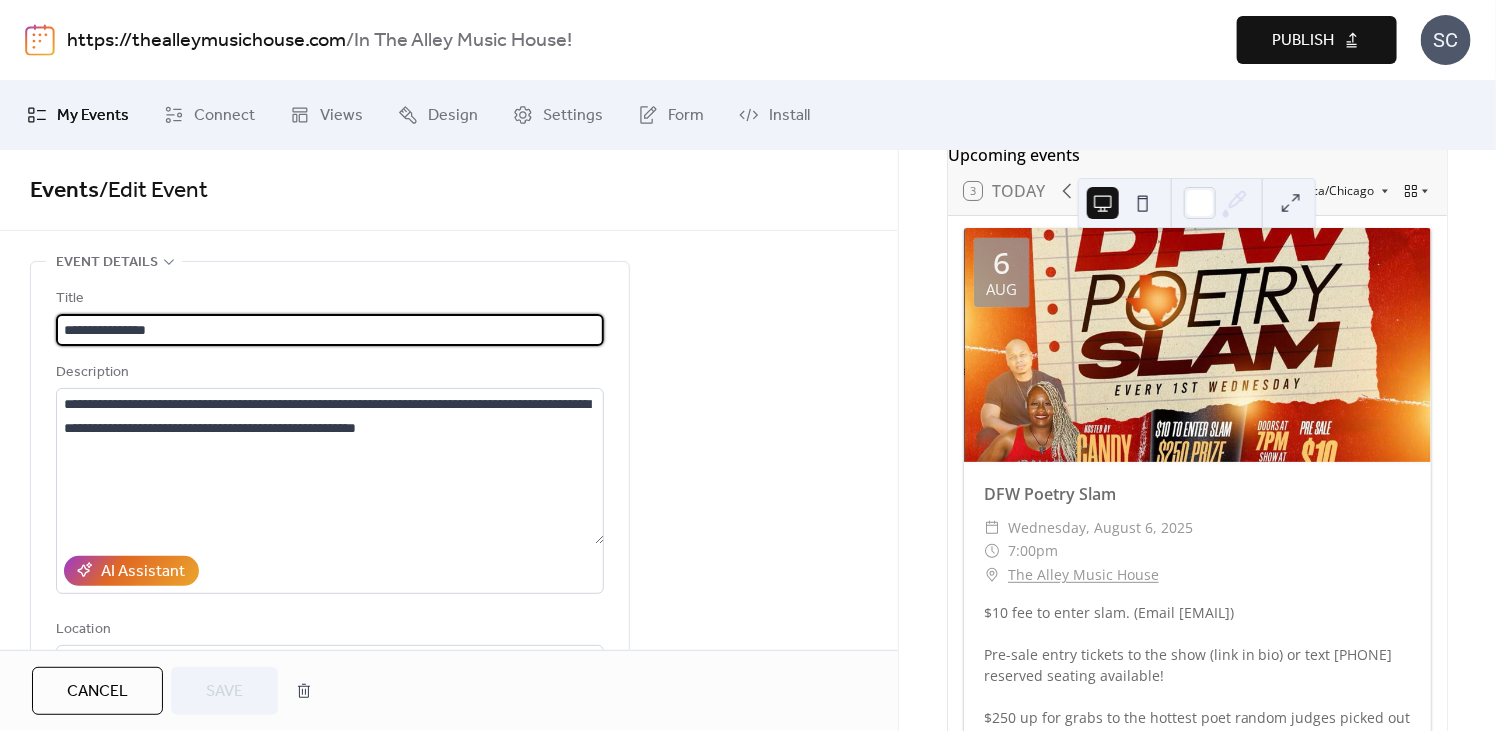 type on "**********" 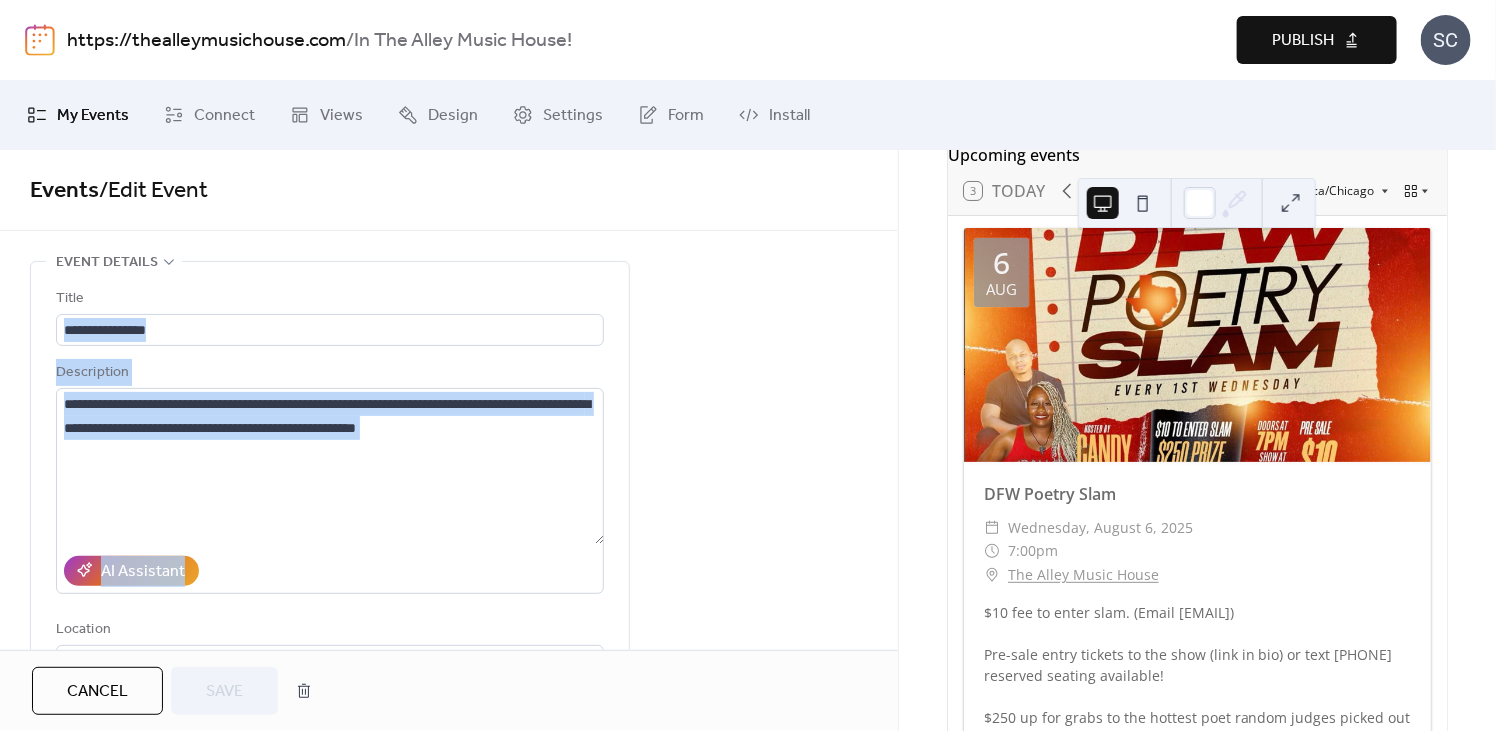 drag, startPoint x: 891, startPoint y: 285, endPoint x: 890, endPoint y: 364, distance: 79.00633 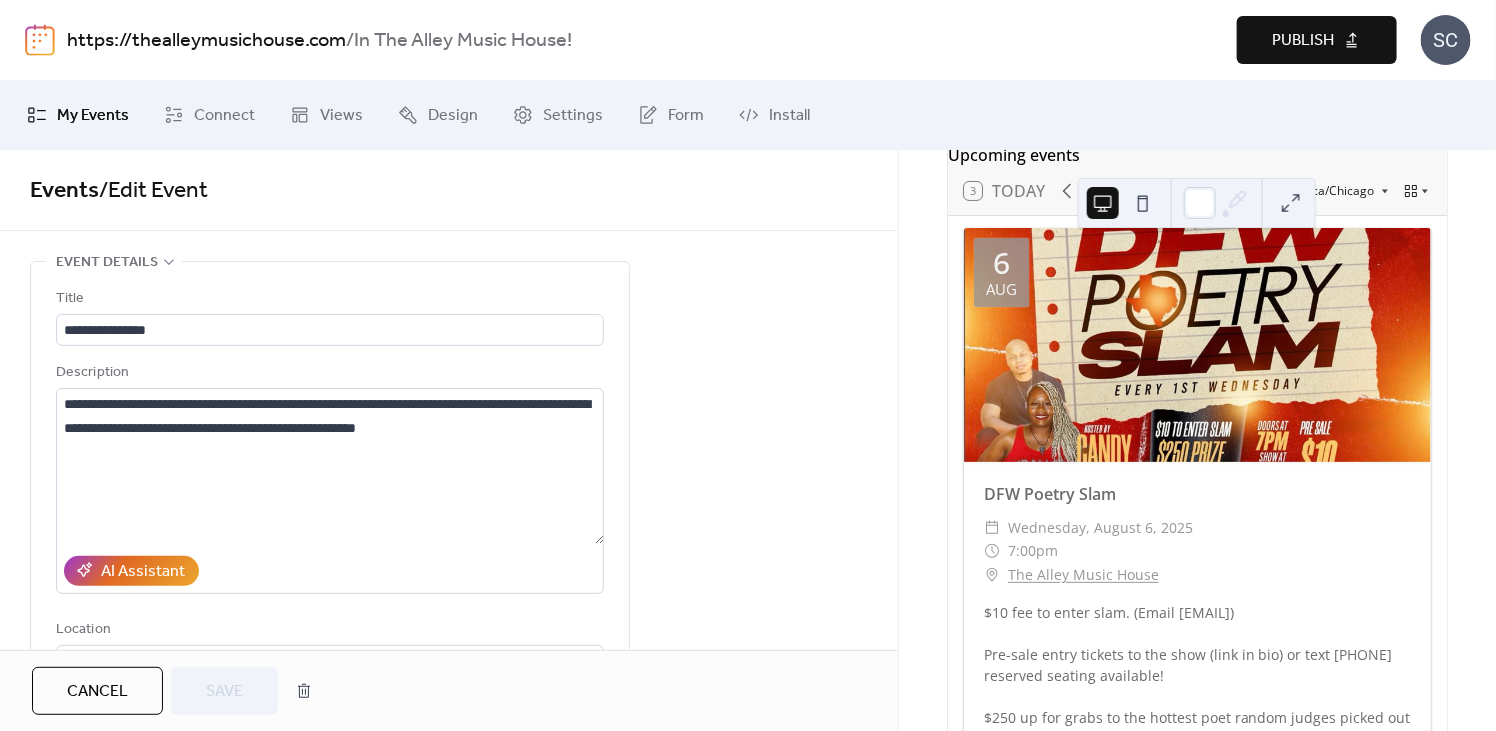 click on "Upcoming events 3 Today America/Chicago 6 Aug DFW Poetry Slam ​ Wednesday, August 6, 2025 ​ 7:00pm ​ The Alley Music House $10 fee to enter slam. (Email [EMAIL]) Pre-sale entry tickets to the show (link in bio) or text [PHONE] reserved seating available! $250 up for grabs to the hottest poet random judges picked out of the audience! Doors at 7pm show at 8pm 6 Aug All Things Open Mic ​ Wednesday, August 6, 2025 ​ 9:00pm - 11:59pm ​ The Alley Music House ​ More Information Performers, it's your time! Come ready with your voices warmed up and your performance on a 10. Open Mic at the Alley, just for YOU! 20 Sep The Alley Music House Concert Series presents by Marsha  Ambrosius ​ Saturday, September 20, 2025 ​ The Alley Music House ​ BUY TICKETS Prepare to experience Marsha Ambrosius live at the Alley Music House Concert Series, where exceptional music and an inviting atmosphere unite. Subscribe Powered by   EventsCalendar.co" at bounding box center [1197, 440] 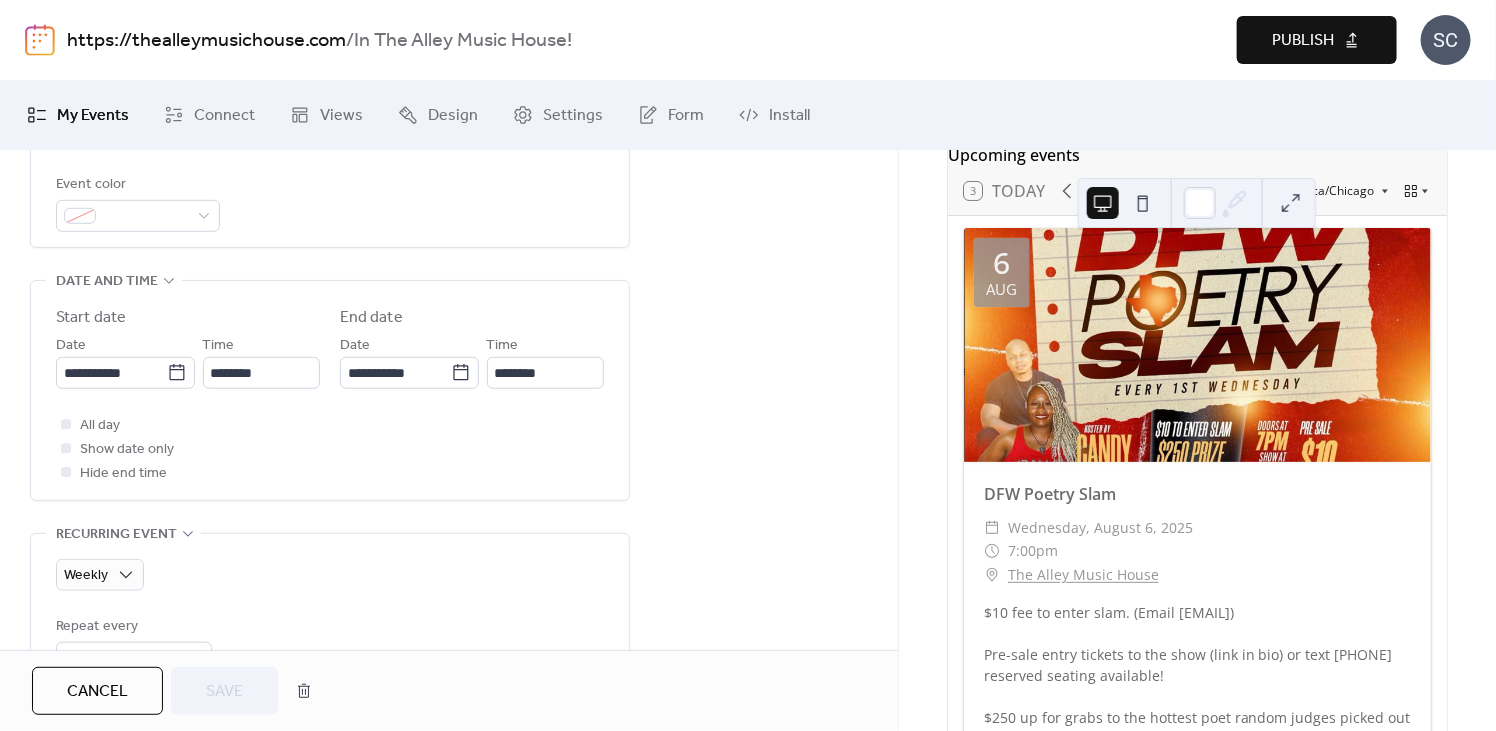 scroll, scrollTop: 601, scrollLeft: 0, axis: vertical 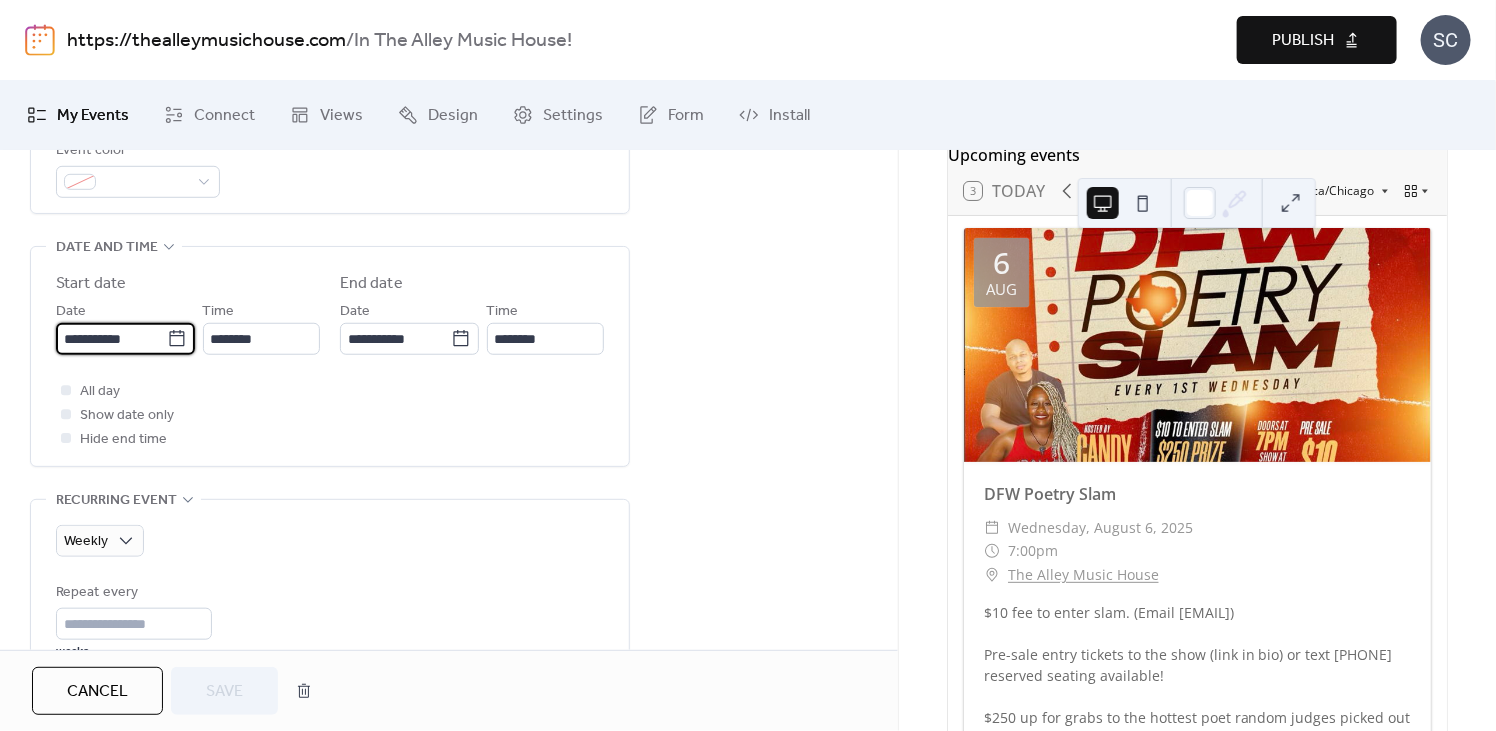 click on "**********" at bounding box center (111, 339) 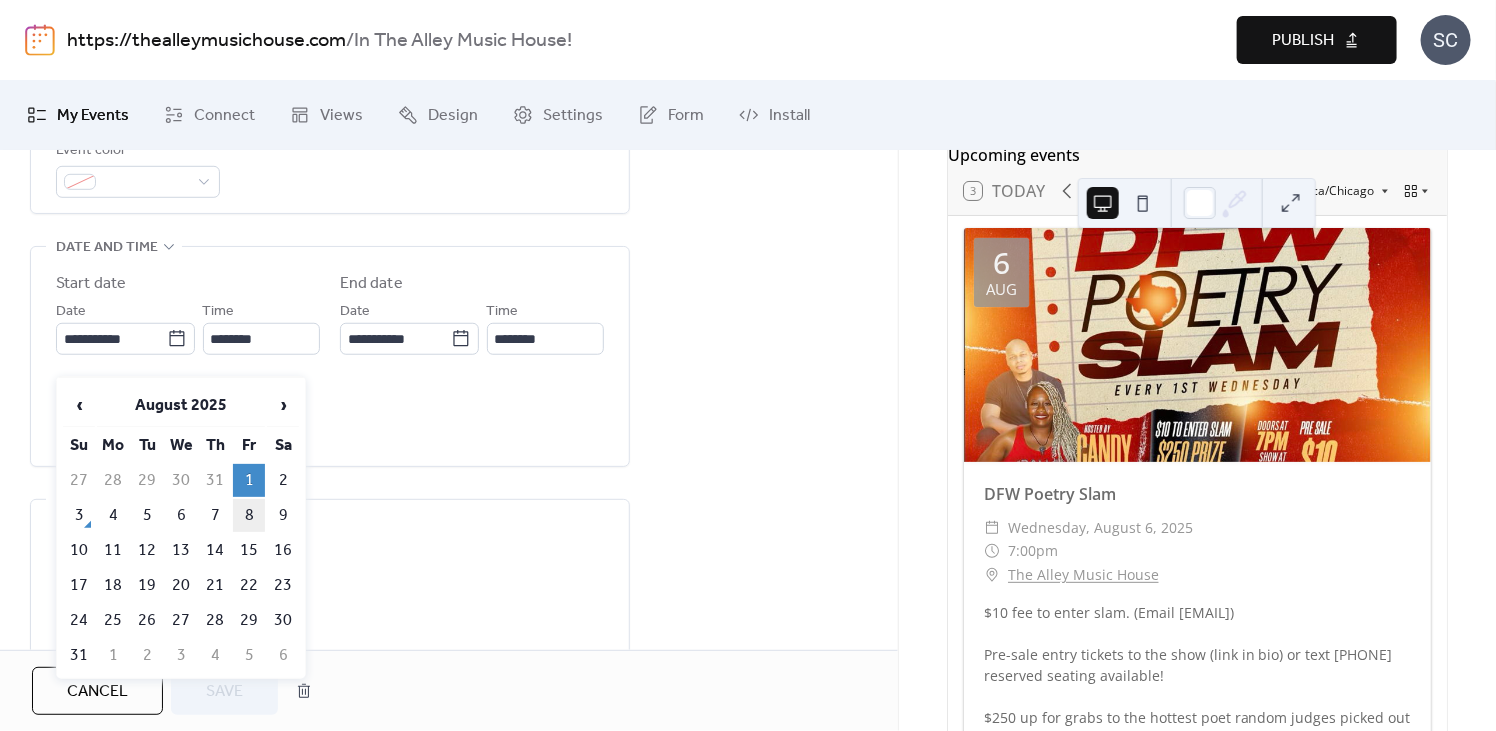 click on "8" at bounding box center [249, 515] 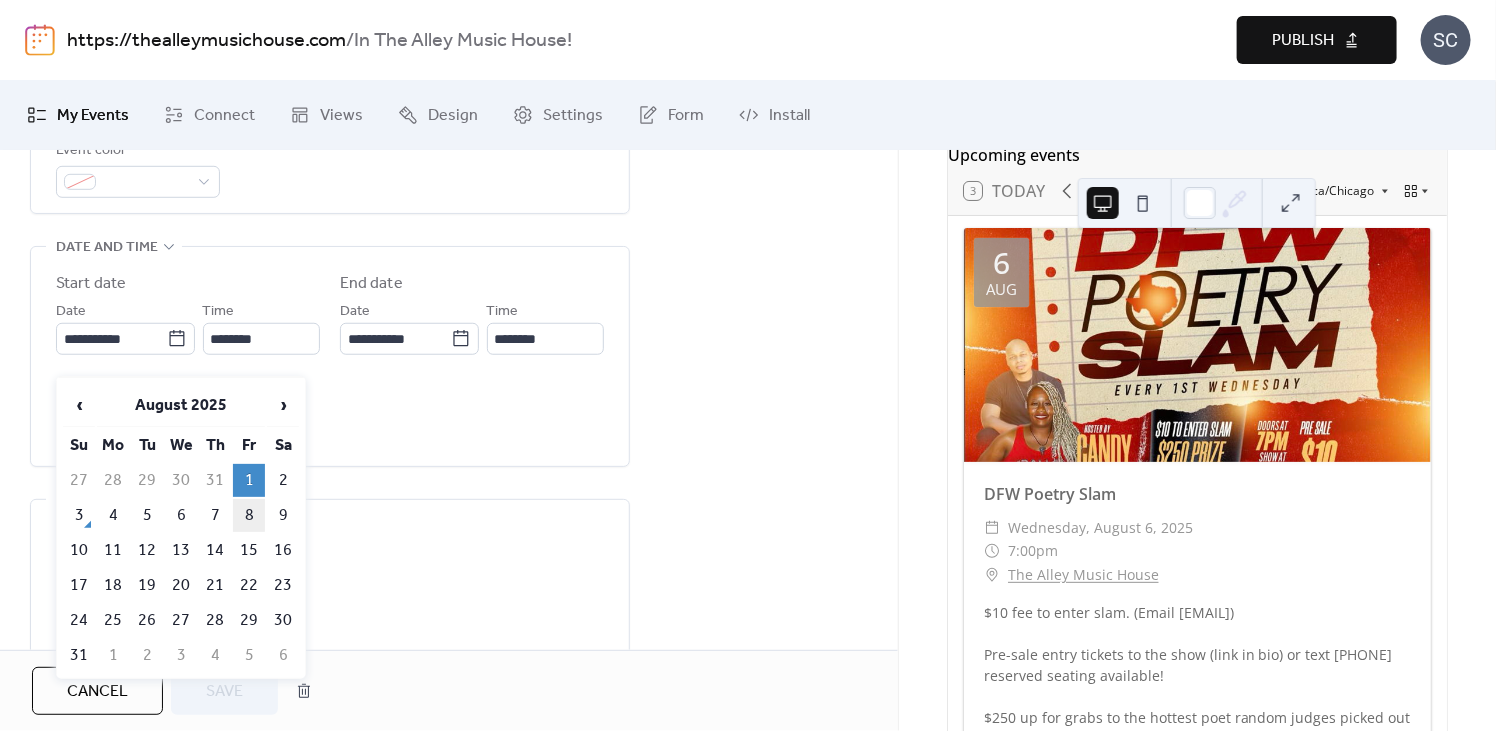 type on "**********" 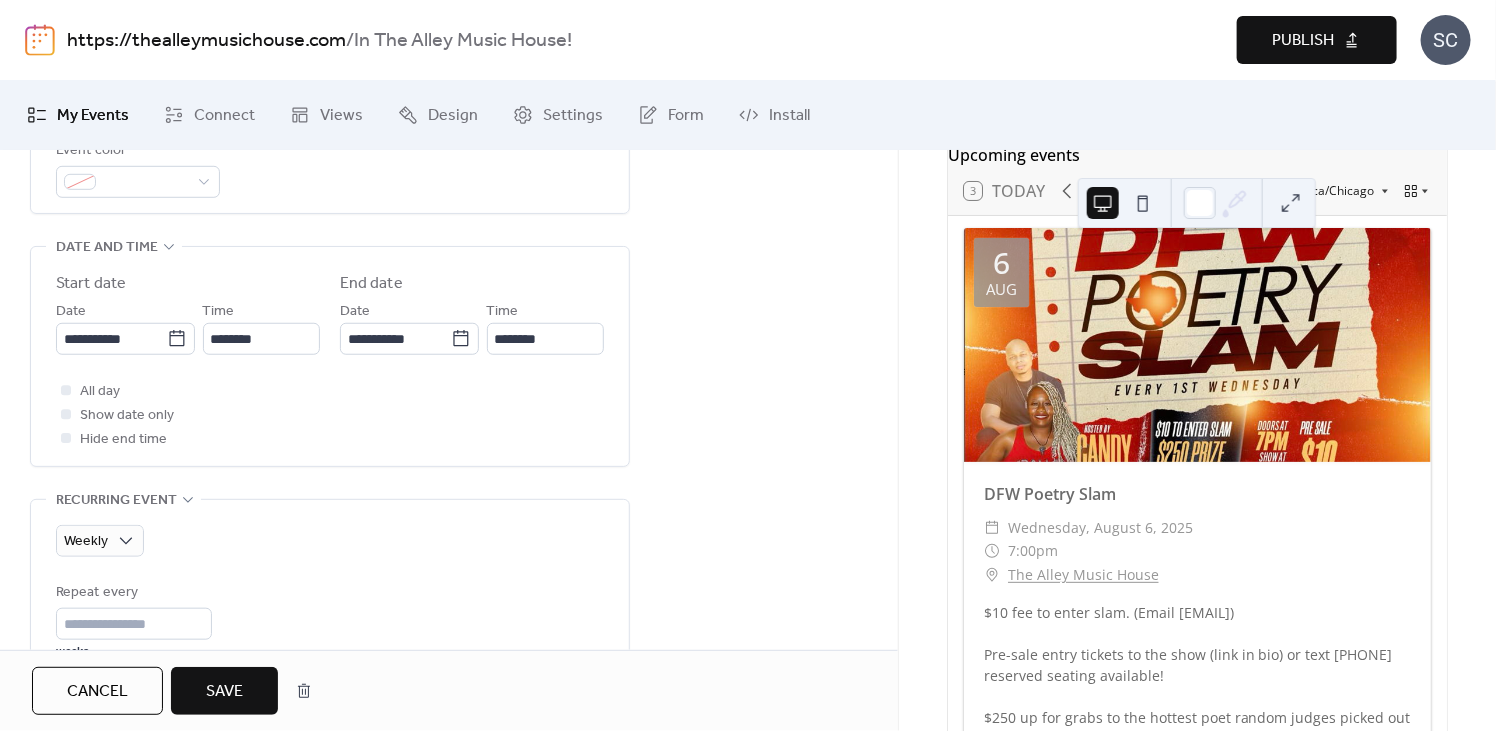 click on "**********" at bounding box center [449, 613] 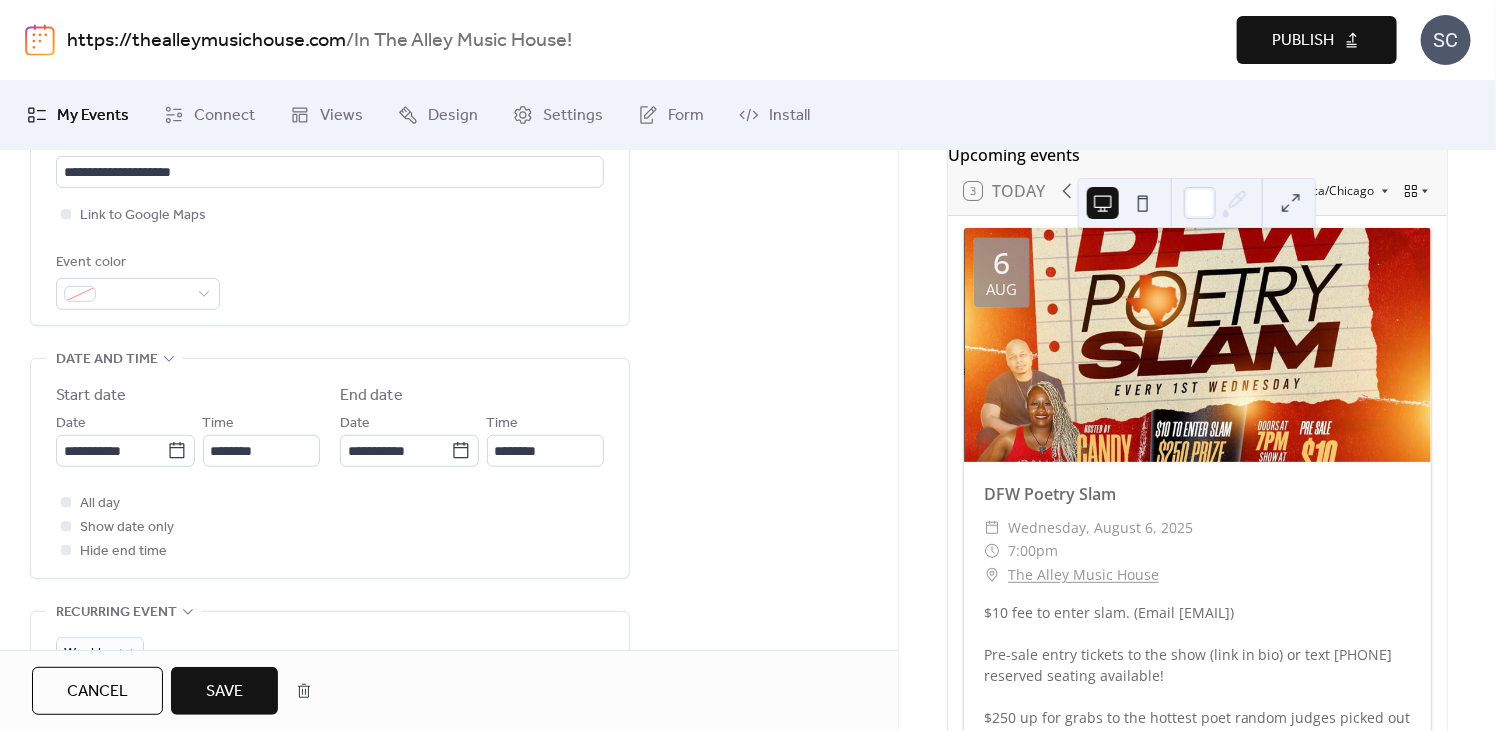 scroll, scrollTop: 576, scrollLeft: 0, axis: vertical 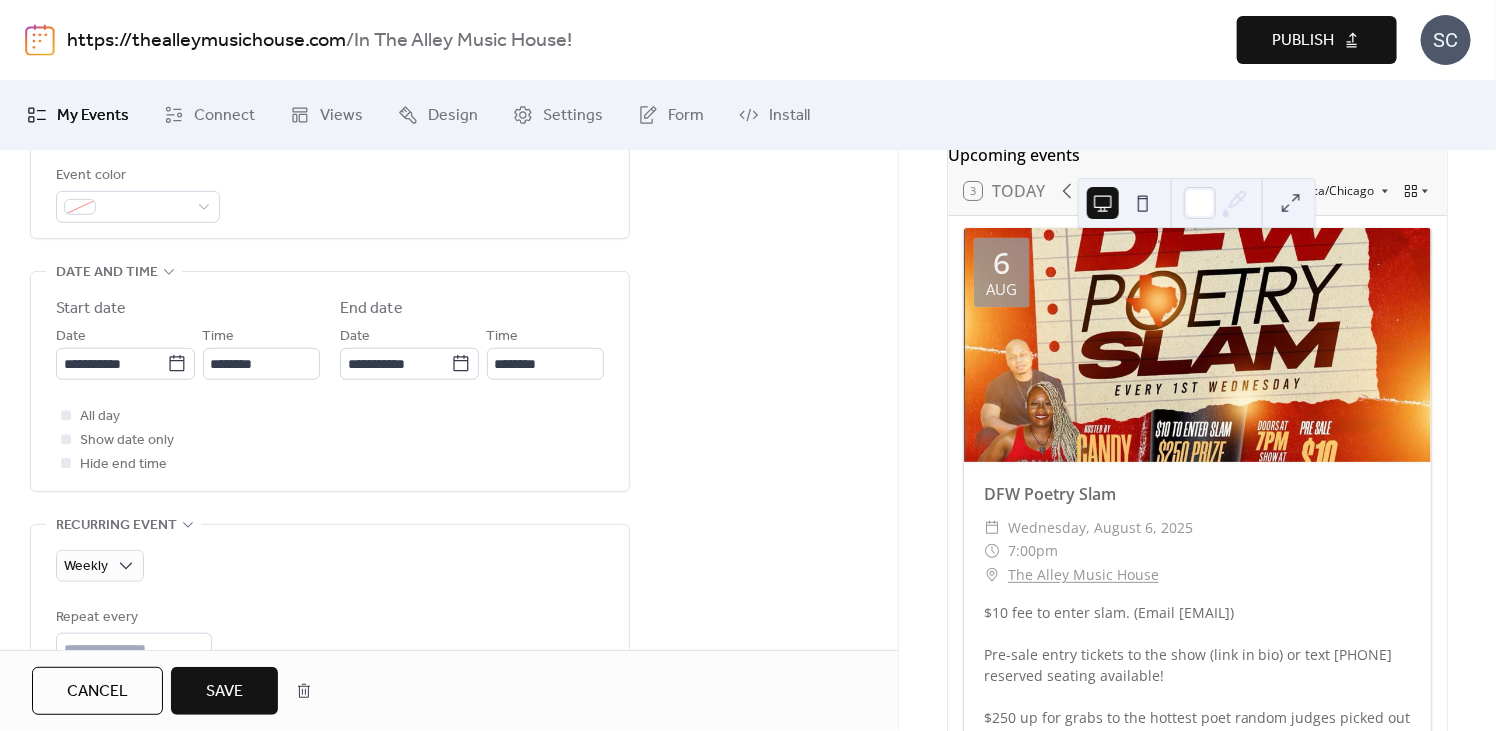 click on "Save" at bounding box center [224, 692] 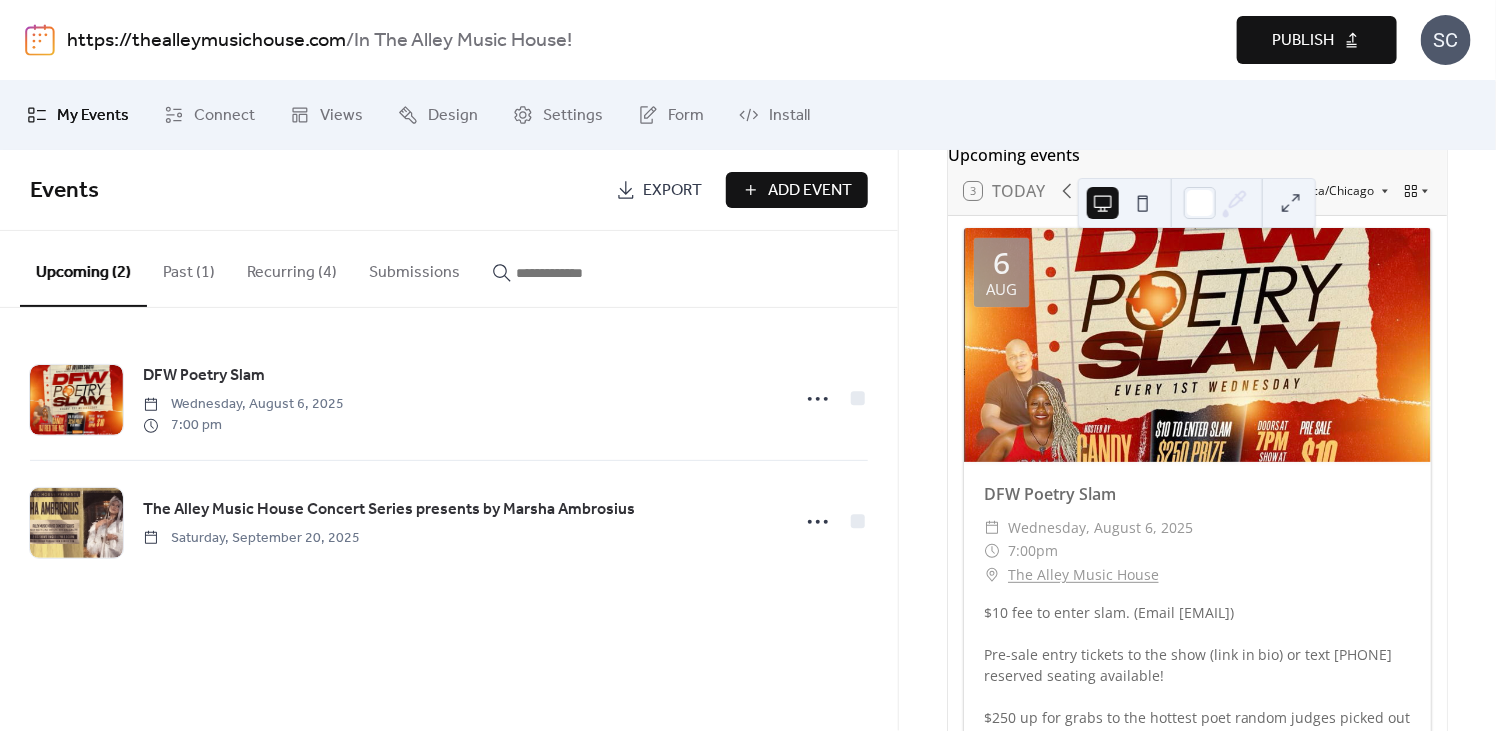 click on "Recurring (4)" at bounding box center [292, 268] 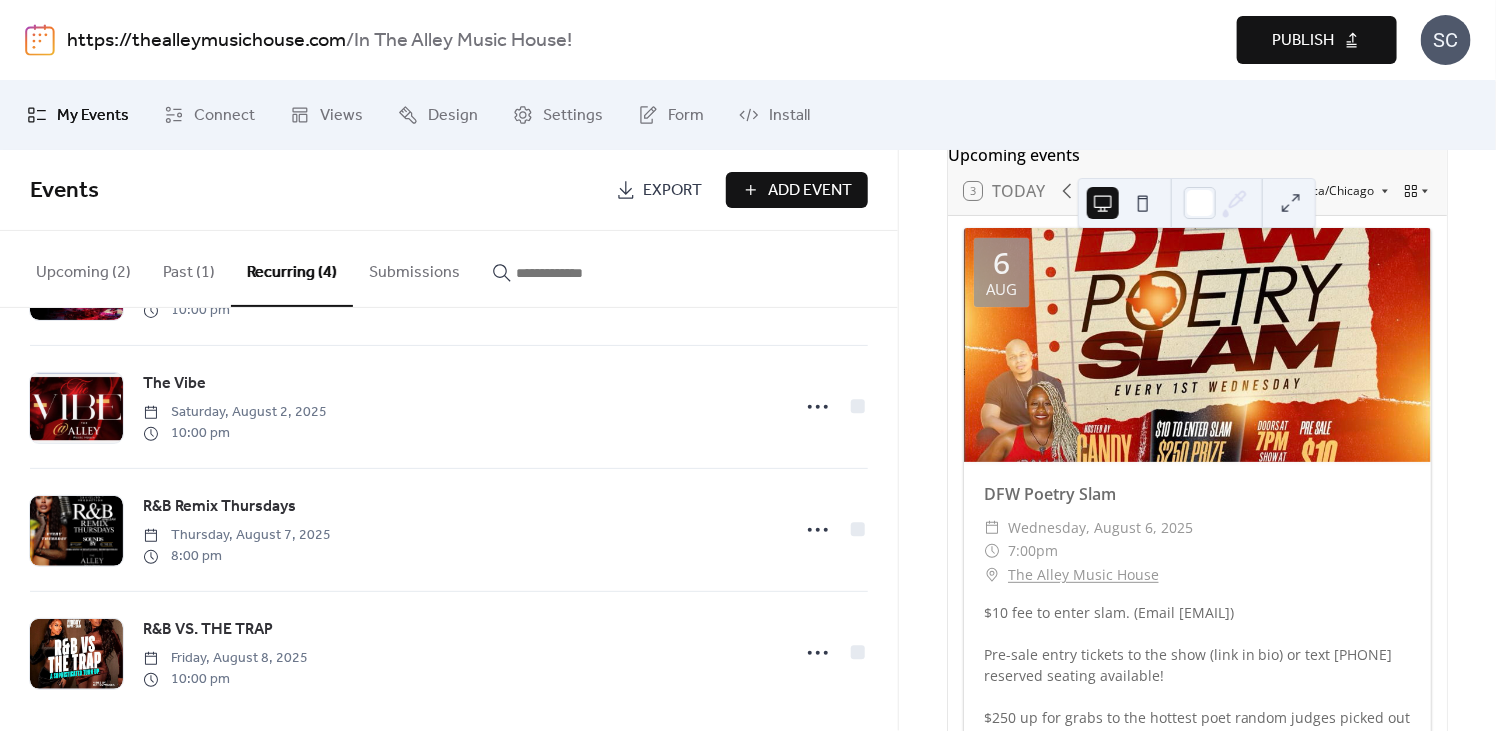 scroll, scrollTop: 130, scrollLeft: 0, axis: vertical 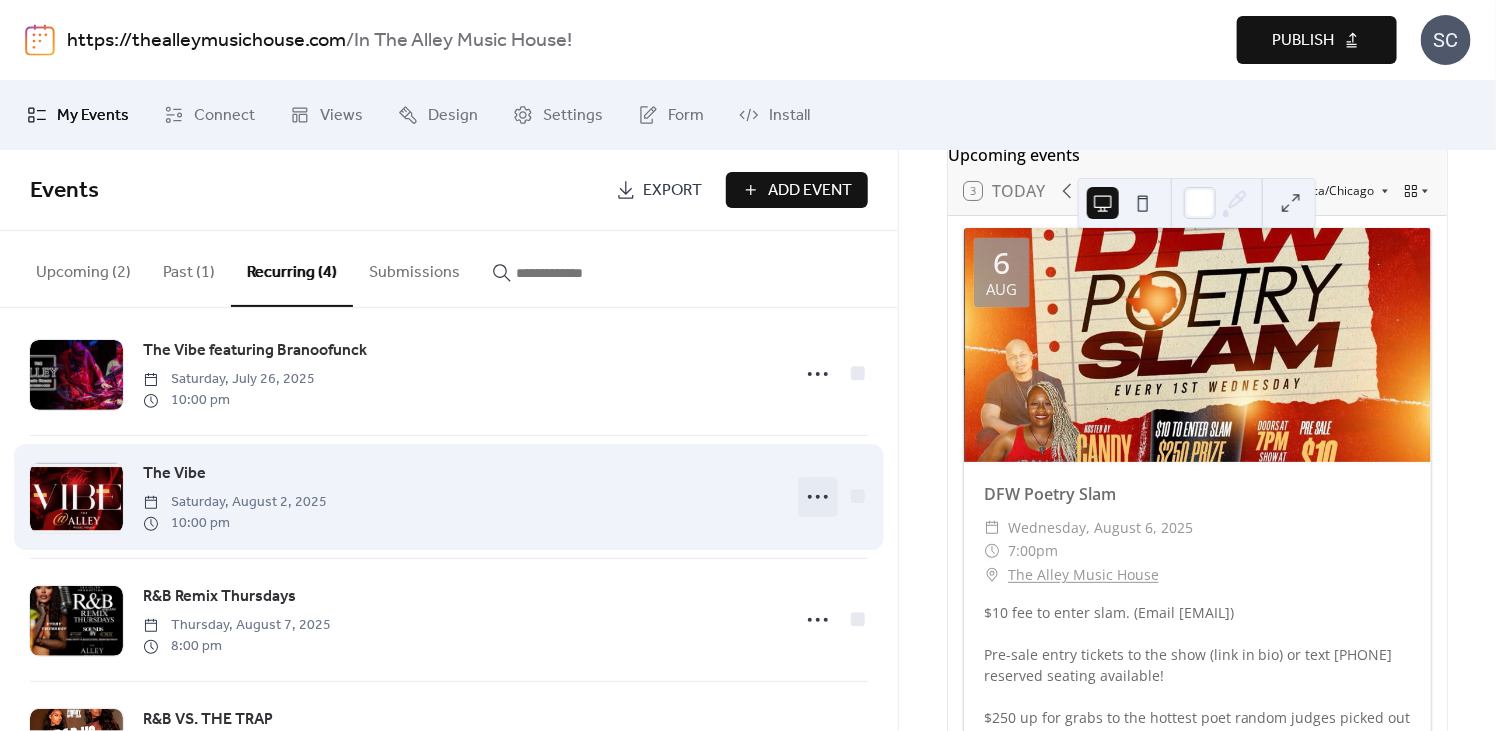 click 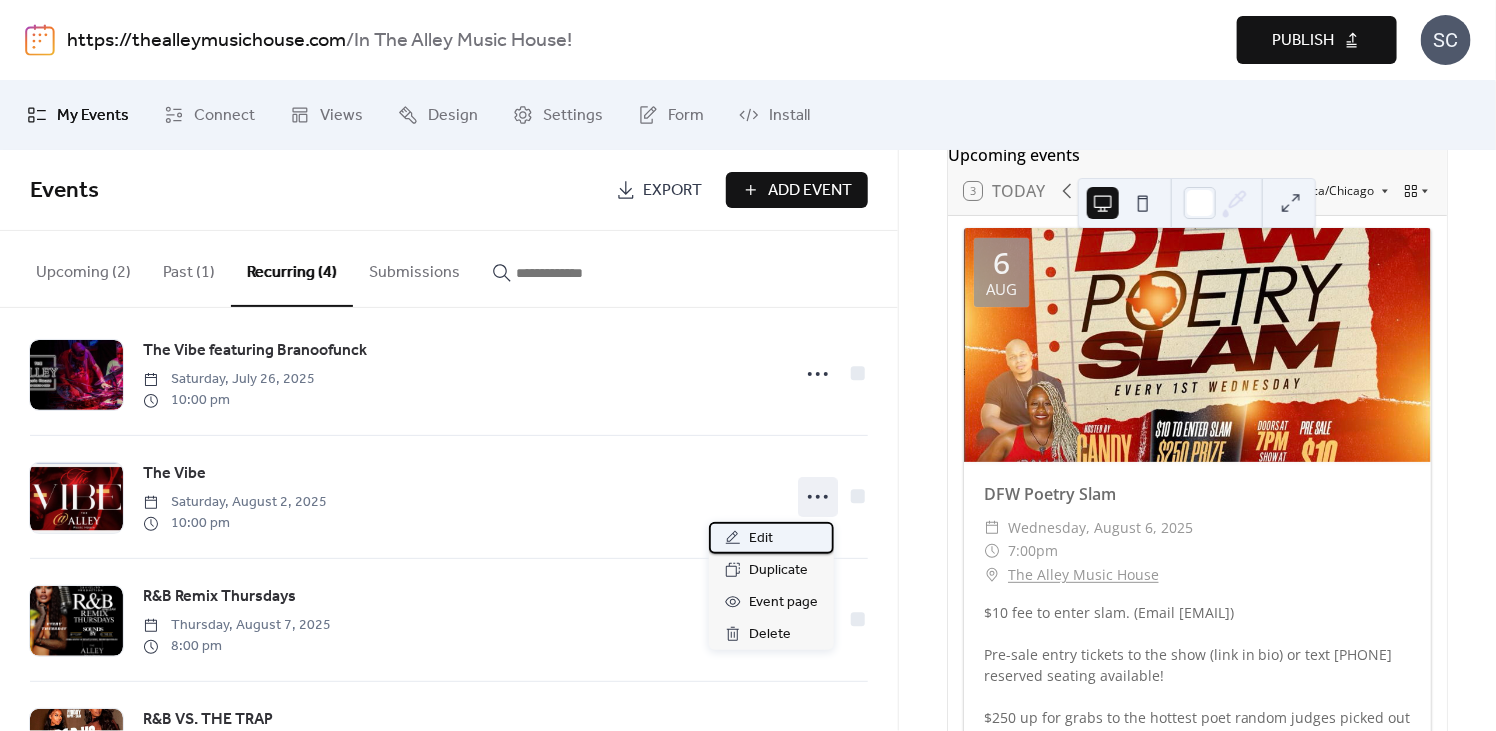 click on "Edit" at bounding box center (771, 538) 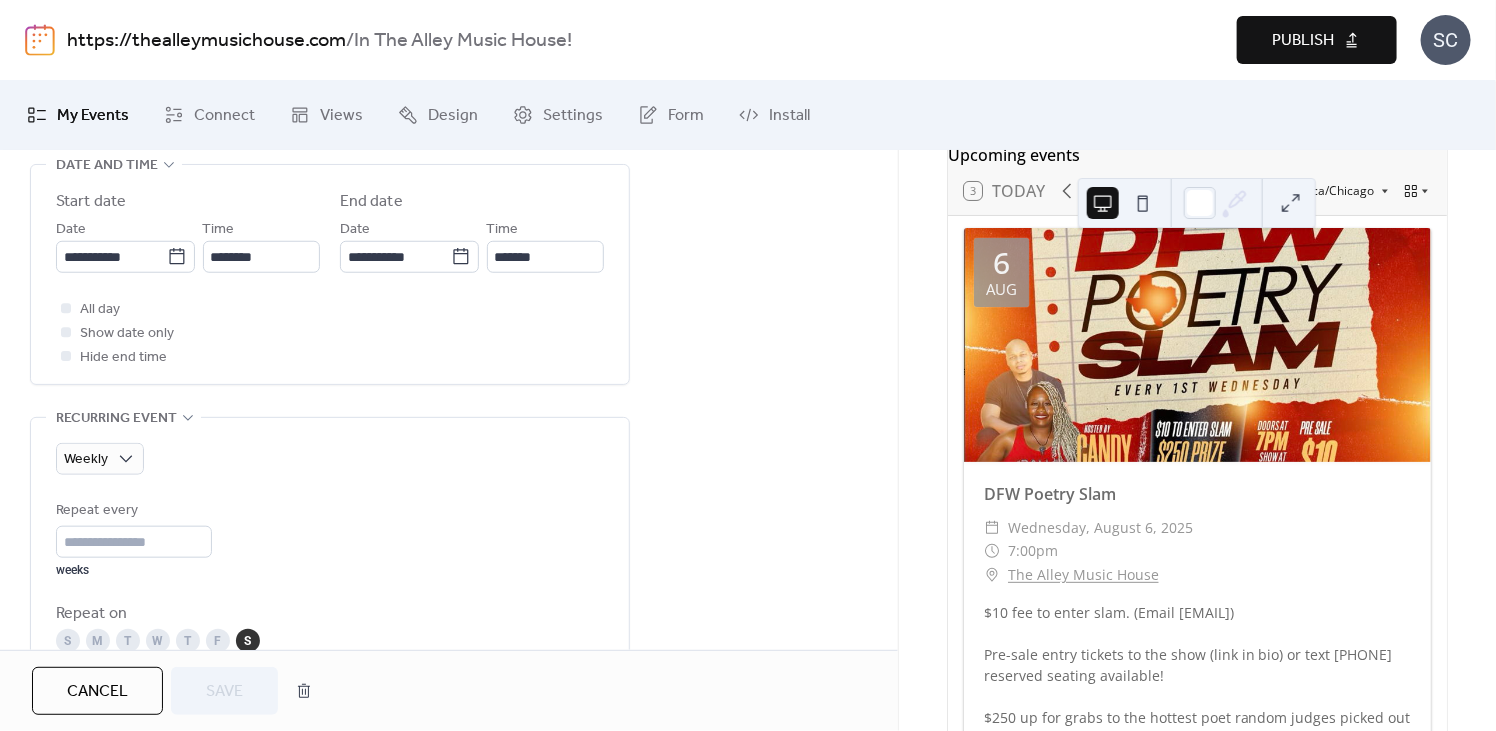 scroll, scrollTop: 664, scrollLeft: 0, axis: vertical 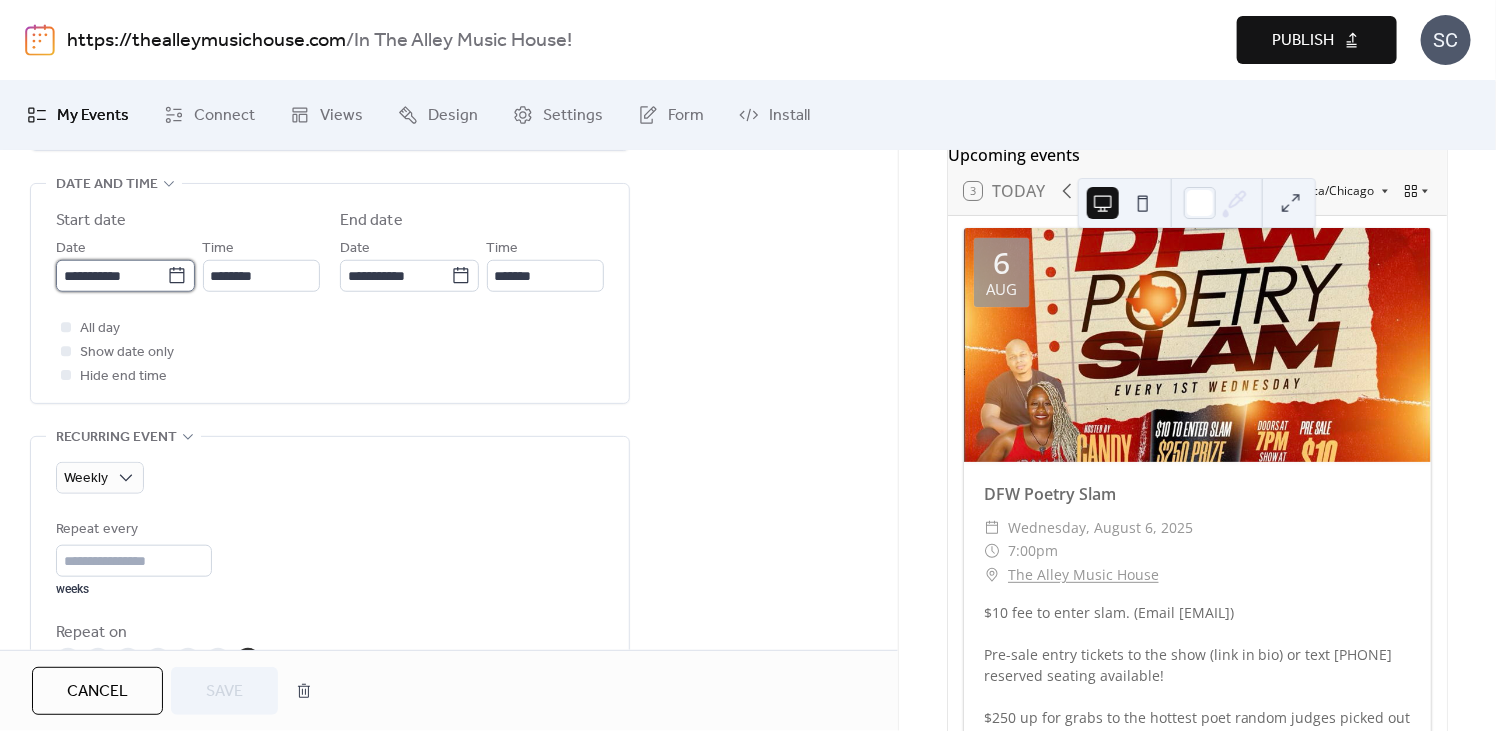 click on "**********" at bounding box center (111, 276) 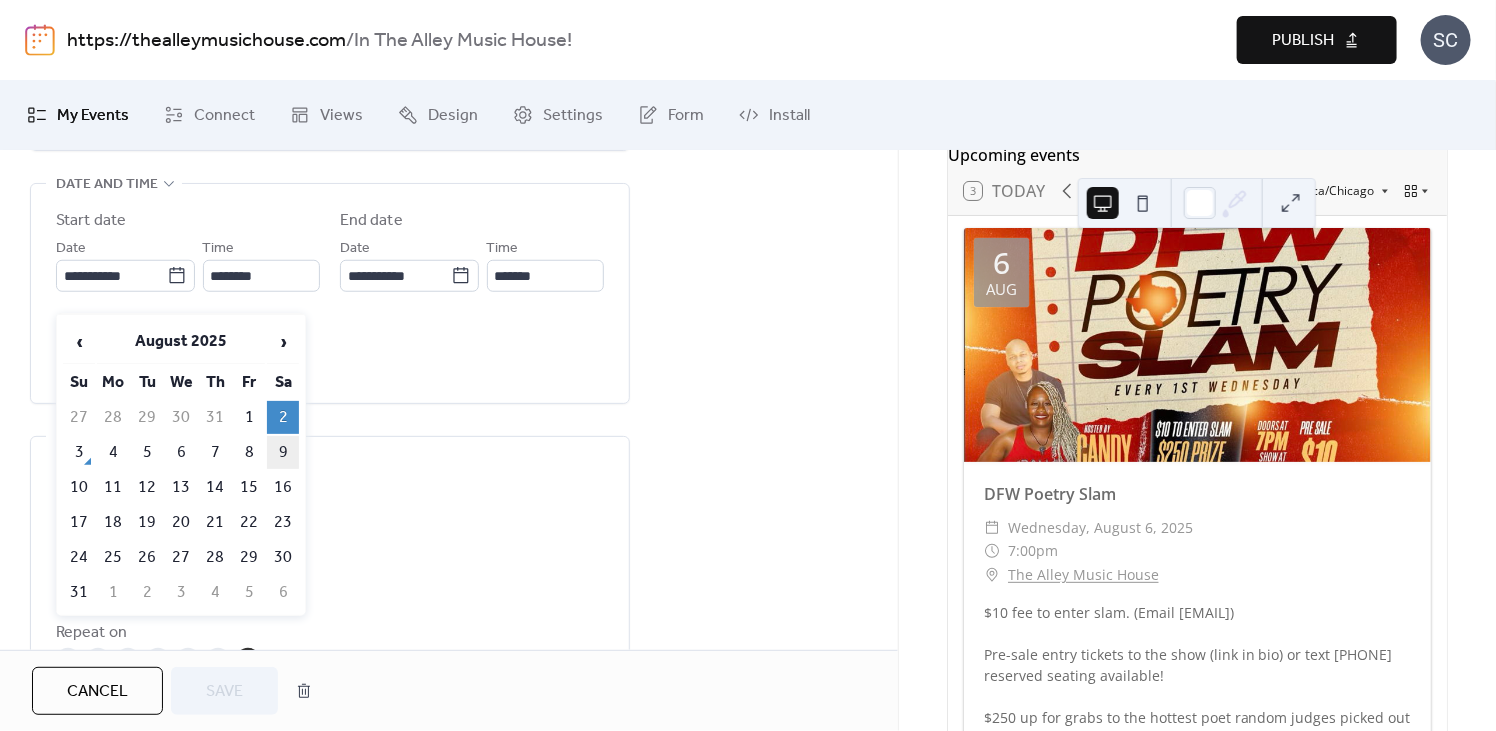 click on "9" at bounding box center [283, 452] 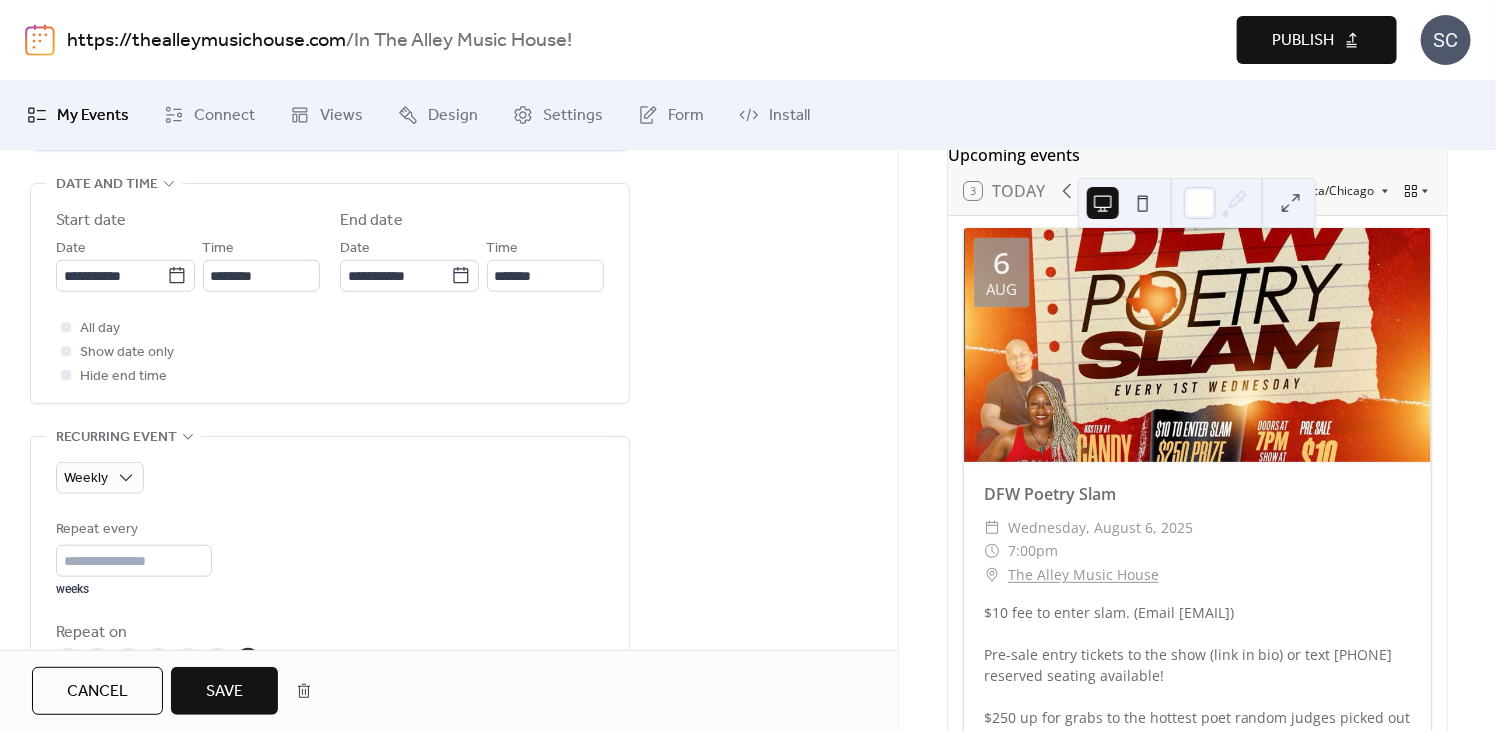 click on "Save" at bounding box center (224, 692) 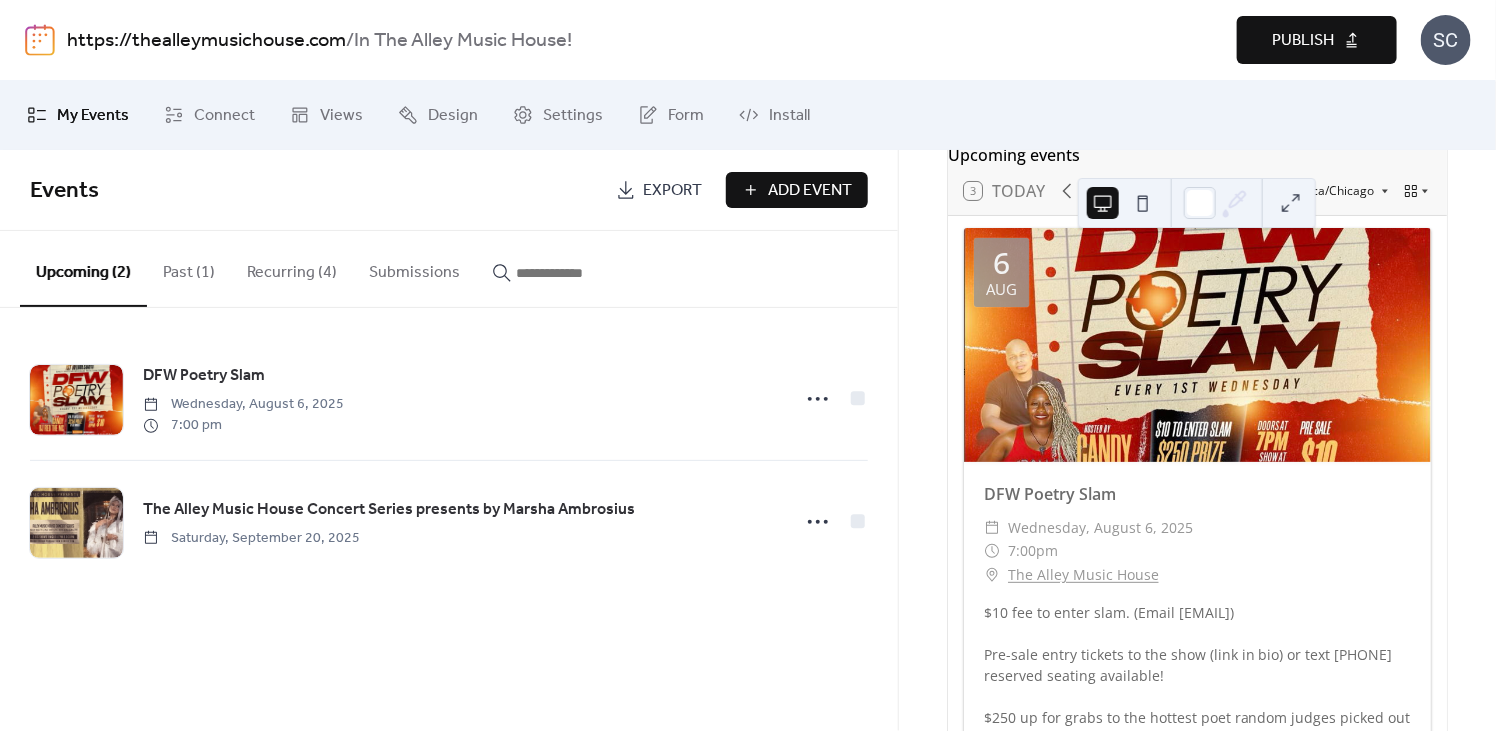 click on "Upcoming events 3 Today America/Chicago 6 Aug DFW Poetry Slam ​ Wednesday, August 6, 2025 ​ 7:00pm ​ The Alley Music House $10 fee to enter slam. (Email [EMAIL]) Pre-sale entry tickets to the show (link in bio) or text [PHONE] reserved seating available! $250 up for grabs to the hottest poet random judges picked out of the audience! Doors at 7pm show at 8pm 6 Aug All Things Open Mic ​ Wednesday, August 6, 2025 ​ 9:00pm - 11:59pm ​ The Alley Music House ​ More Information Performers, it's your time! Come ready with your voices warmed up and your performance on a 10. Open Mic at the Alley, just for YOU! 20 Sep The Alley Music House Concert Series presents by Marsha  Ambrosius ​ Saturday, September 20, 2025 ​ The Alley Music House ​ BUY TICKETS Prepare to experience Marsha Ambrosius live at the Alley Music House Concert Series, where exceptional music and an inviting atmosphere unite. Subscribe Powered by   EventsCalendar.co" at bounding box center [1197, 440] 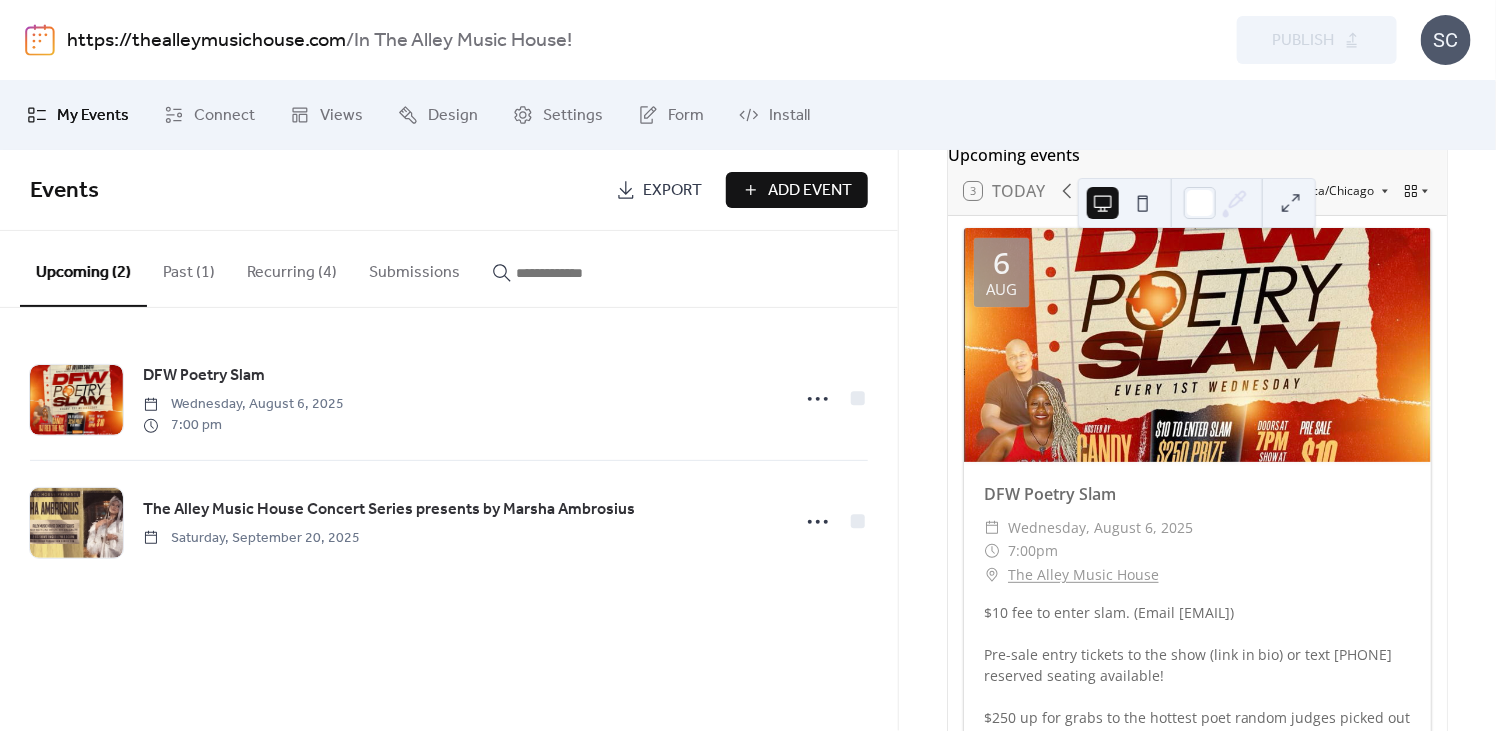 drag, startPoint x: 1489, startPoint y: 234, endPoint x: 1485, endPoint y: 175, distance: 59.135437 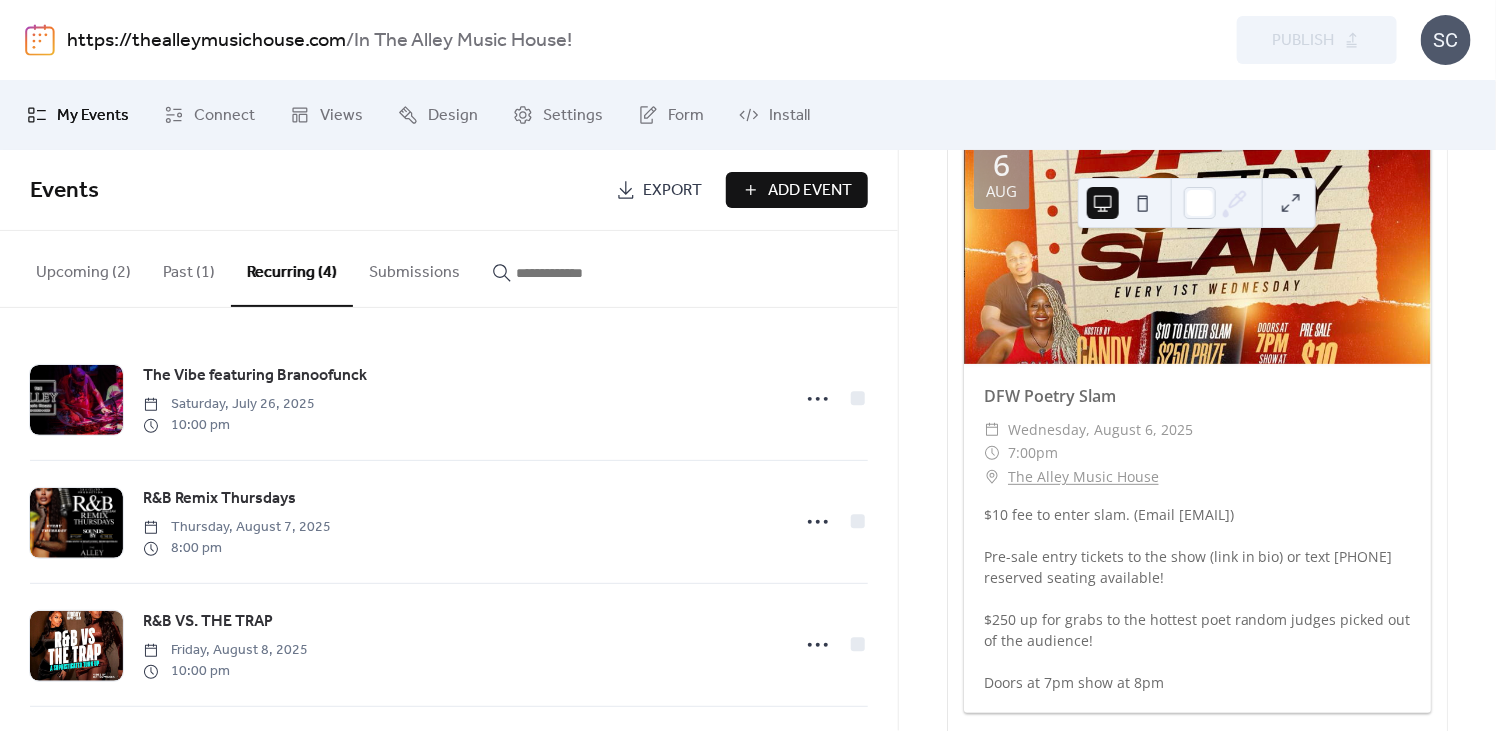 scroll, scrollTop: 209, scrollLeft: 0, axis: vertical 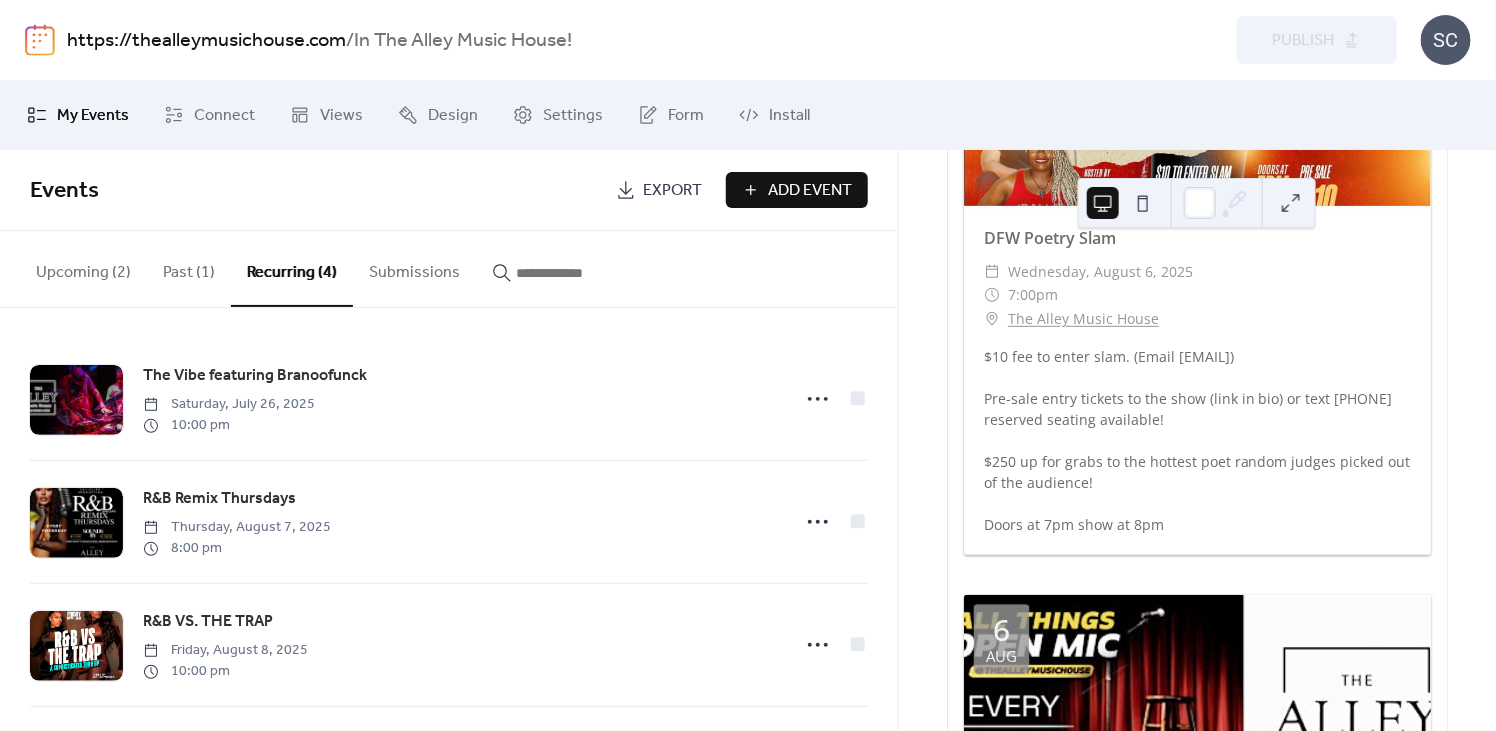 click on "Upcoming events 3 Today America/Chicago 6 Aug DFW Poetry Slam ​ Wednesday, August 6, 2025 ​ 7:00pm ​ The Alley Music House $10 fee to enter slam. (Email [EMAIL]) Pre-sale entry tickets to the show (link in bio) or text [PHONE] reserved seating available! $250 up for grabs to the hottest poet random judges picked out of the audience! Doors at 7pm show at 8pm 6 Aug All Things Open Mic ​ Wednesday, August 6, 2025 ​ 9:00pm - 11:59pm ​ The Alley Music House ​ More Information 20 Sep The Alley Music House Concert Series presents by Marsha  Ambrosius ​ Saturday, September 20, 2025 ​ The Alley Music House ​ BUY TICKETS Prepare to experience Marsha Ambrosius live at the Alley Music House Concert Series, where exceptional music and an inviting atmosphere unite." at bounding box center [1197, 777] 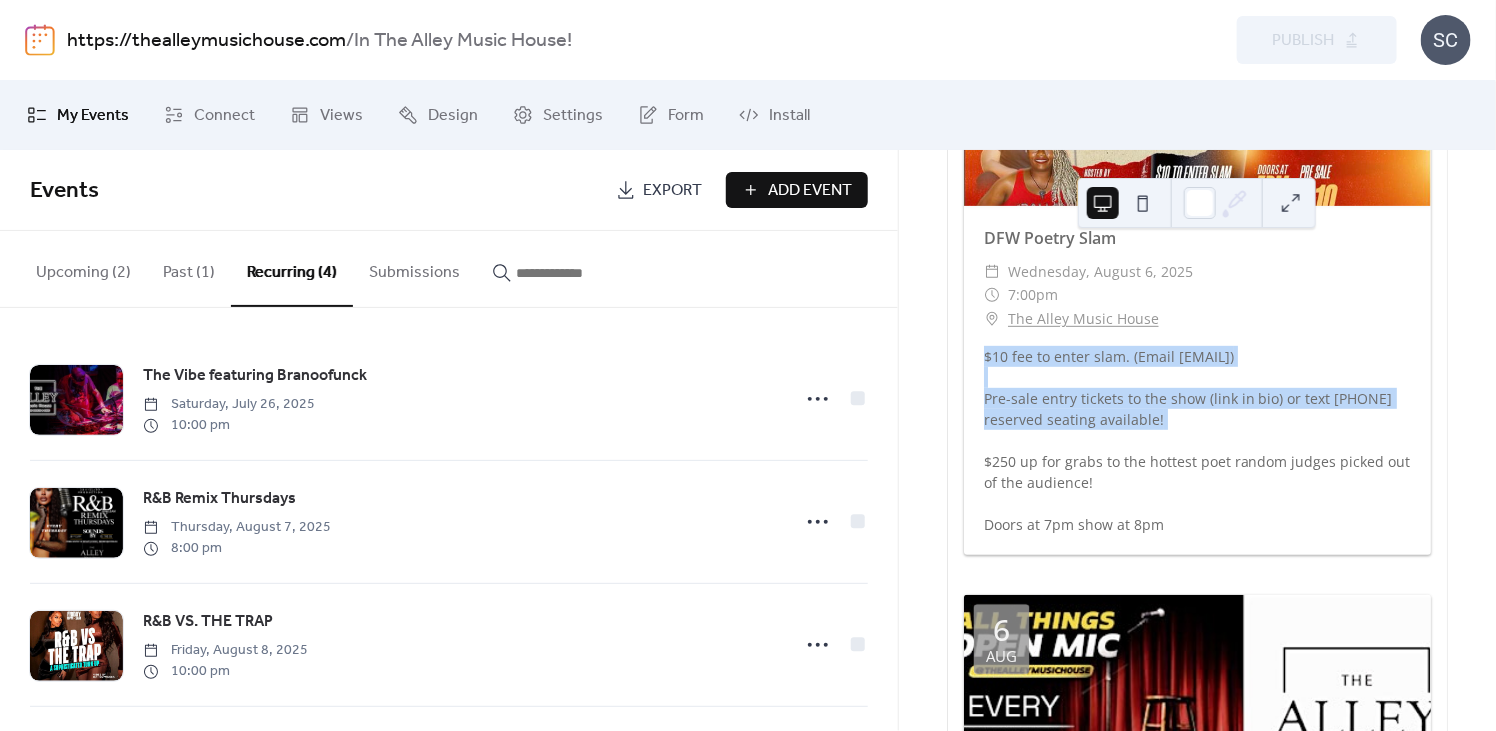 drag, startPoint x: 941, startPoint y: 351, endPoint x: 938, endPoint y: 435, distance: 84.05355 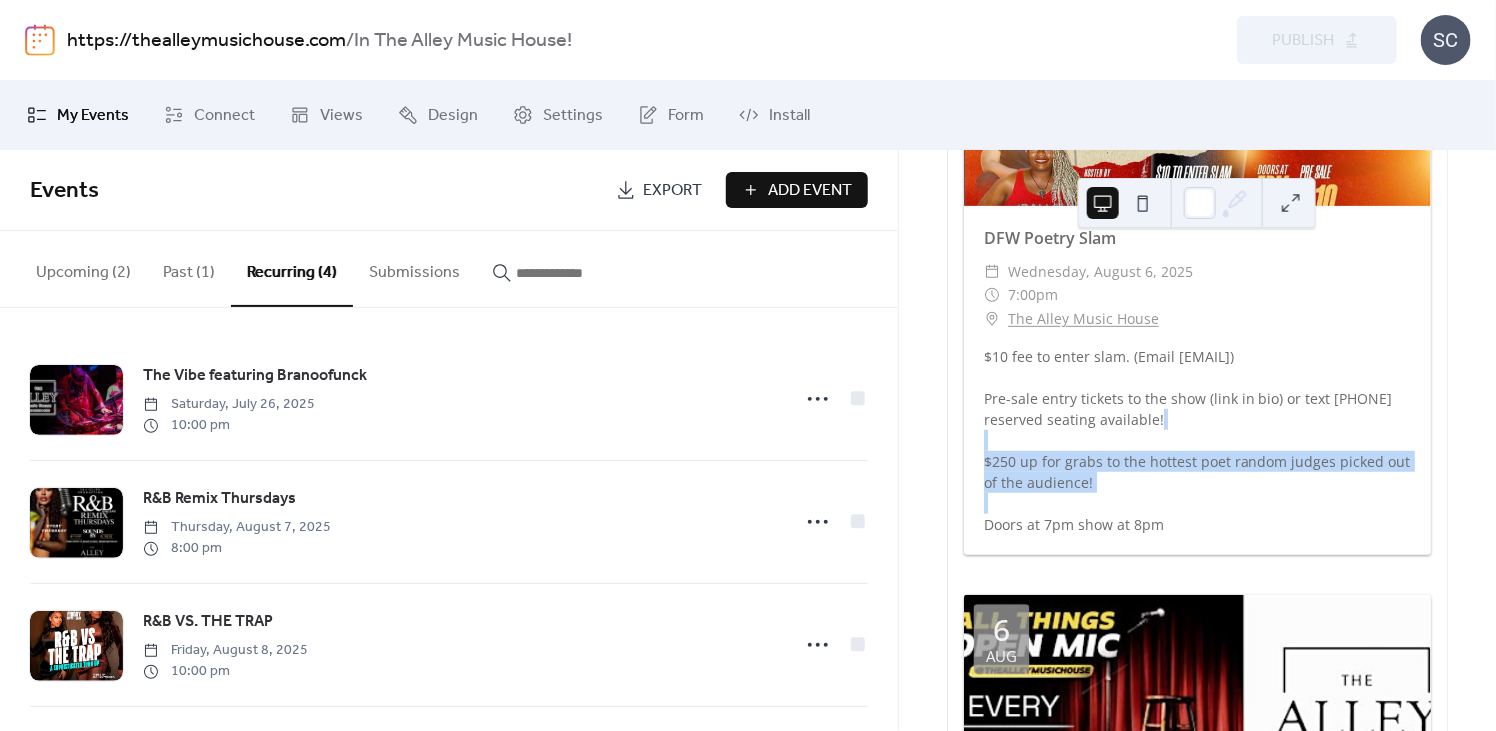 drag, startPoint x: 943, startPoint y: 436, endPoint x: 954, endPoint y: 509, distance: 73.82411 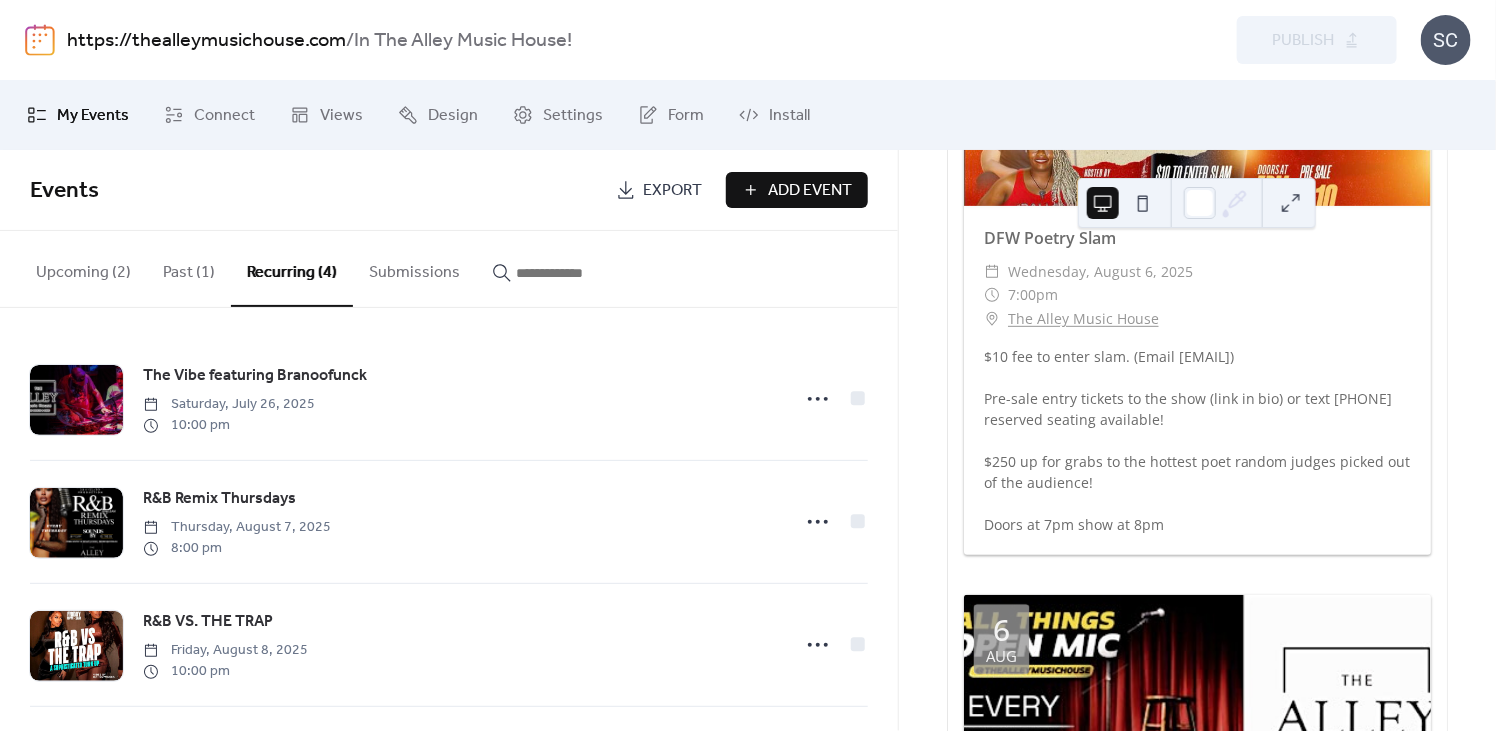 click on "6 Aug DFW Poetry Slam ​ Wednesday, August 6, 2025 ​ 7:00pm ​ The Alley Music House $10 fee to enter slam. (Email [EMAIL]) Pre-sale entry tickets to the show (link in bio) or text [PHONE] reserved seating available! $250 up for grabs to the hottest poet random judges picked out of the audience! Doors at 7pm show at 8pm 6 Aug All Things Open Mic ​ Wednesday, August 6, 2025 ​ 9:00pm - 11:59pm ​ The Alley Music House ​ More Information Performers, it's your time! Come ready with your voices warmed up and your performance on a 10. Open Mic at the Alley, just for YOU! 20 Sep The Alley Music House Concert Series presents by Marsha  Ambrosius ​ Saturday, September 20, 2025 ​ The Alley Music House ​ BUY TICKETS Prepare to experience Marsha Ambrosius live at the Alley Music House Concert Series, where exceptional music and an inviting atmosphere unite." at bounding box center (1197, 784) 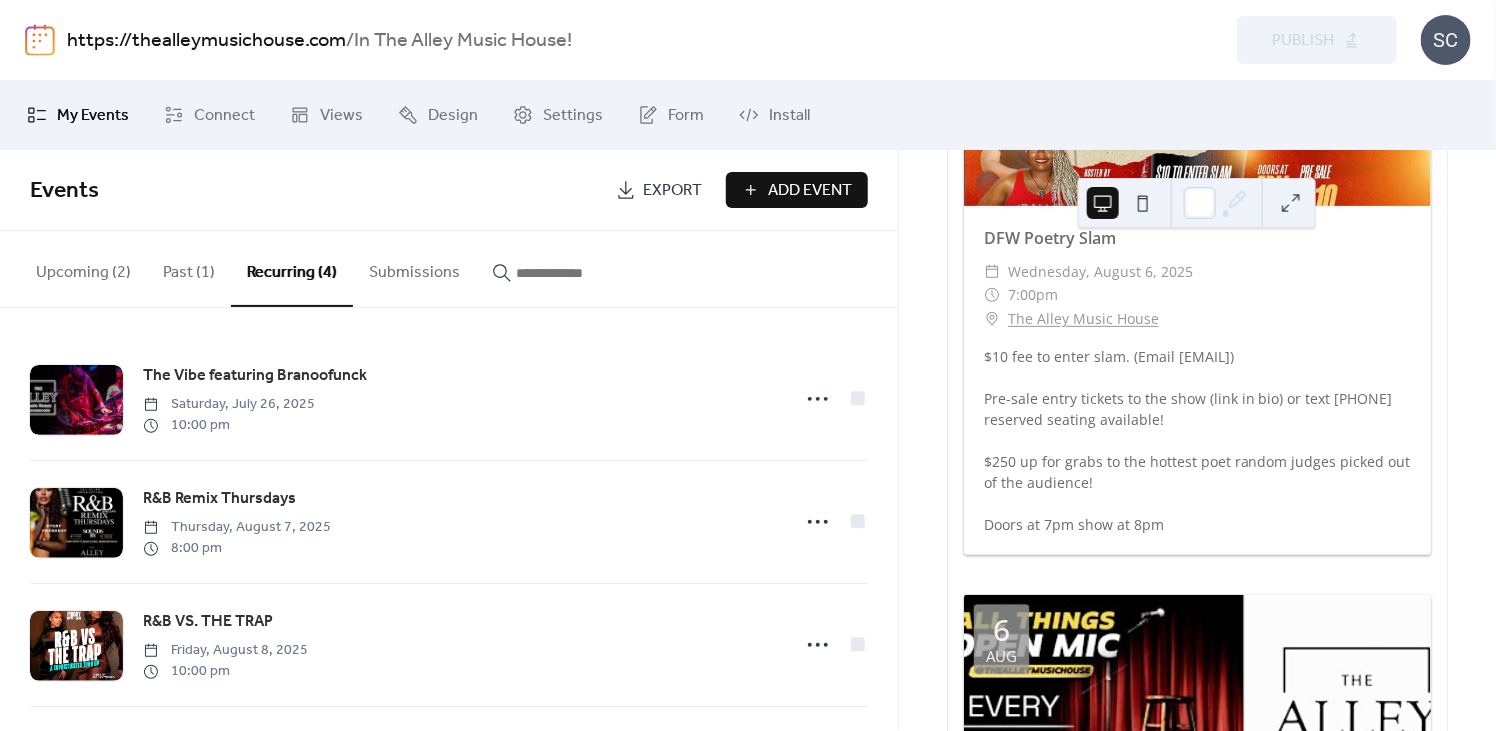 click on "Upcoming events 3 Today America/Chicago 6 Aug DFW Poetry Slam ​ Wednesday, August 6, 2025 ​ 7:00pm ​ The Alley Music House $10 fee to enter slam. (Email [EMAIL]) Pre-sale entry tickets to the show (link in bio) or text [PHONE] reserved seating available! $250 up for grabs to the hottest poet random judges picked out of the audience! Doors at 7pm show at 8pm 6 Aug All Things Open Mic ​ Wednesday, August 6, 2025 ​ 9:00pm - 11:59pm ​ The Alley Music House ​ More Information Performers, it's your time! Come ready with your voices warmed up and your performance on a 10. Open Mic at the Alley, just for YOU! 20 Sep The Alley Music House Concert Series presents by Marsha  Ambrosius ​ Saturday, September 20, 2025 ​ The Alley Music House ​ BUY TICKETS Prepare to experience Marsha Ambrosius live at the Alley Music House Concert Series, where exceptional music and an inviting atmosphere unite. Subscribe Powered by   EventsCalendar.co" at bounding box center [1197, 800] 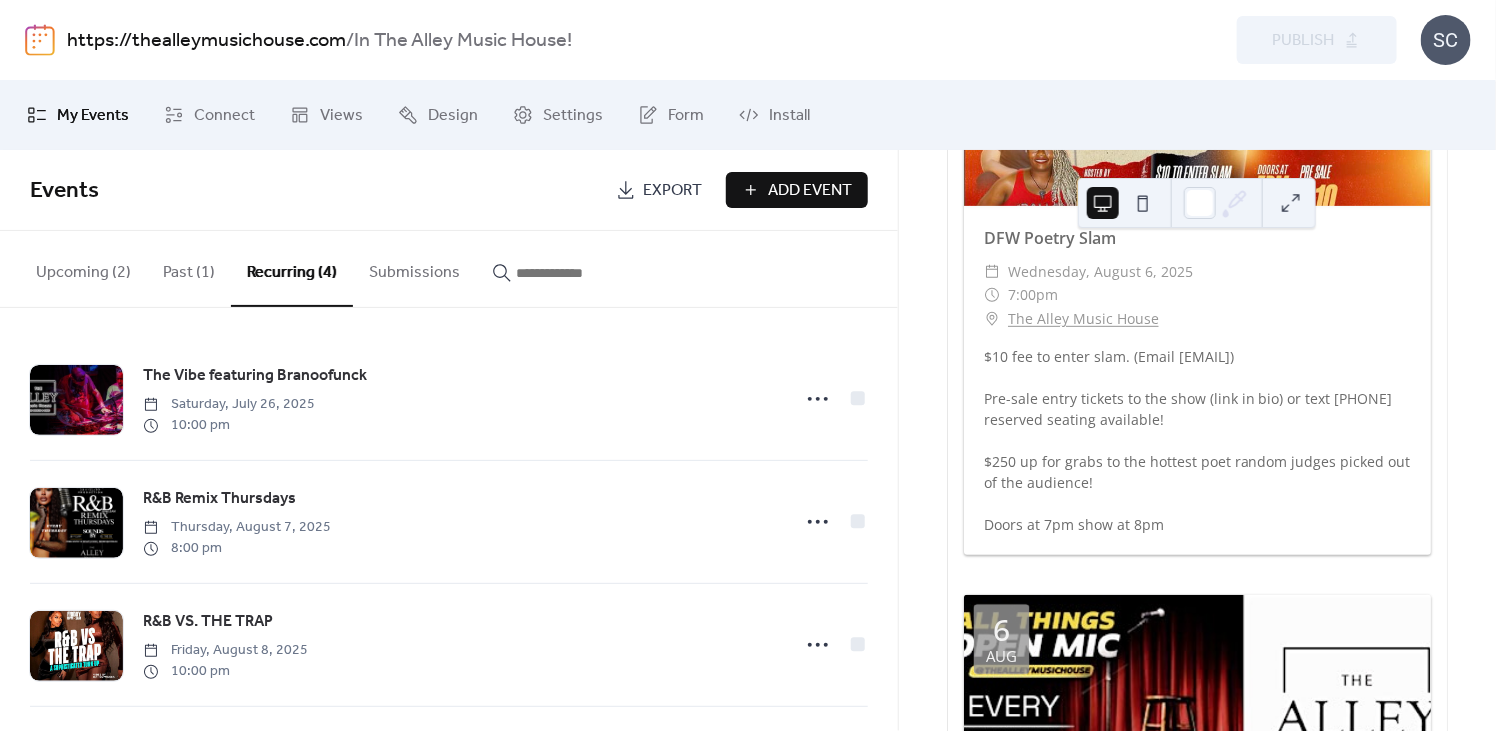 scroll, scrollTop: 130, scrollLeft: 0, axis: vertical 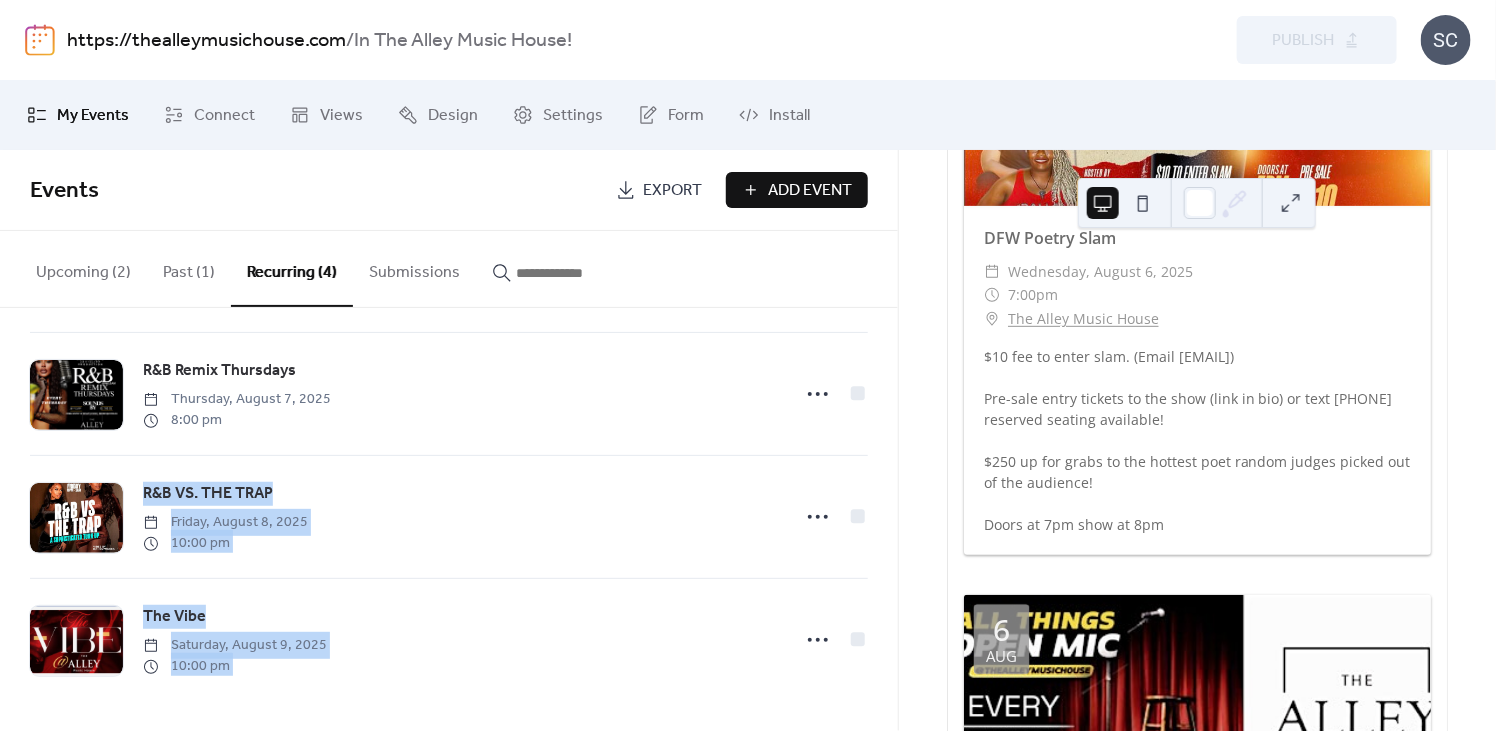drag, startPoint x: 898, startPoint y: 521, endPoint x: 894, endPoint y: 377, distance: 144.05554 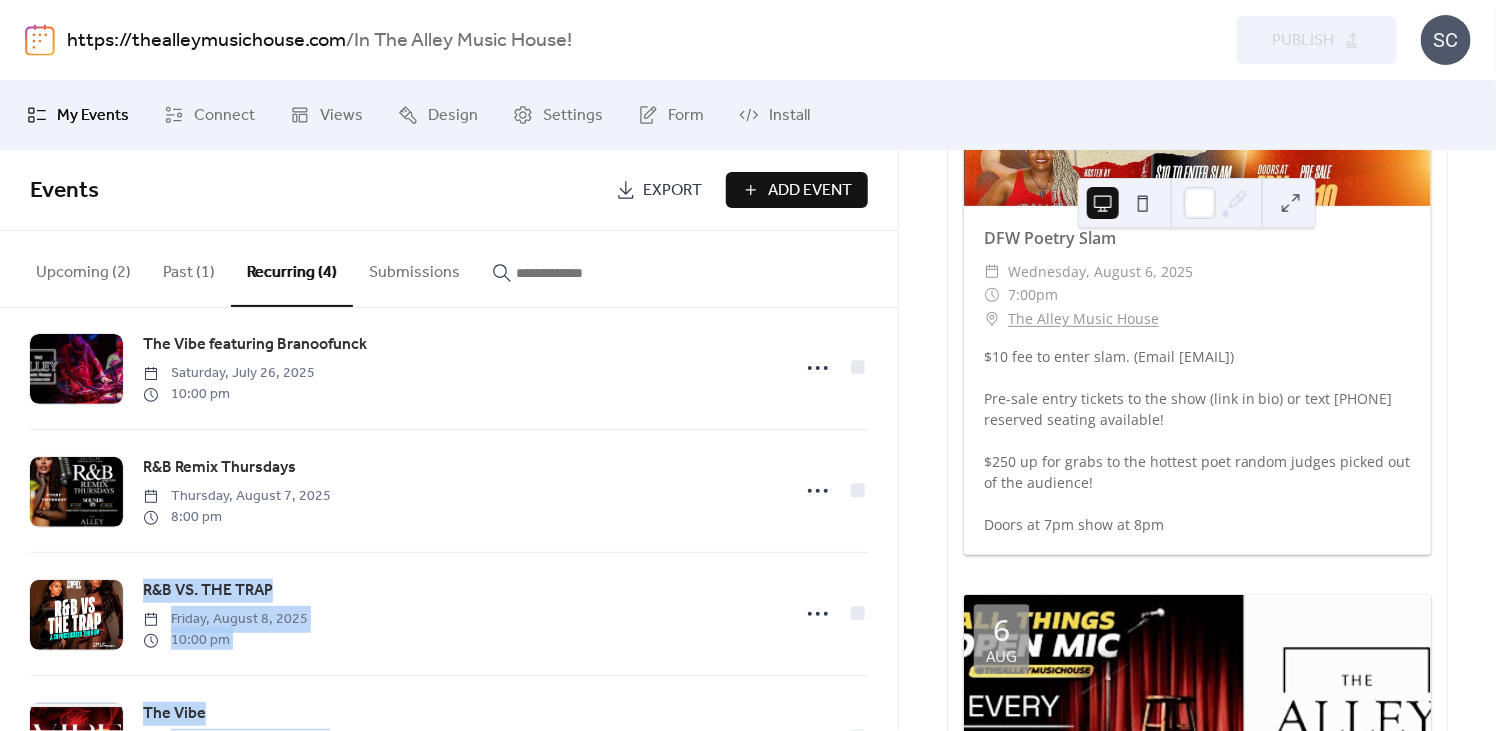 scroll, scrollTop: 0, scrollLeft: 0, axis: both 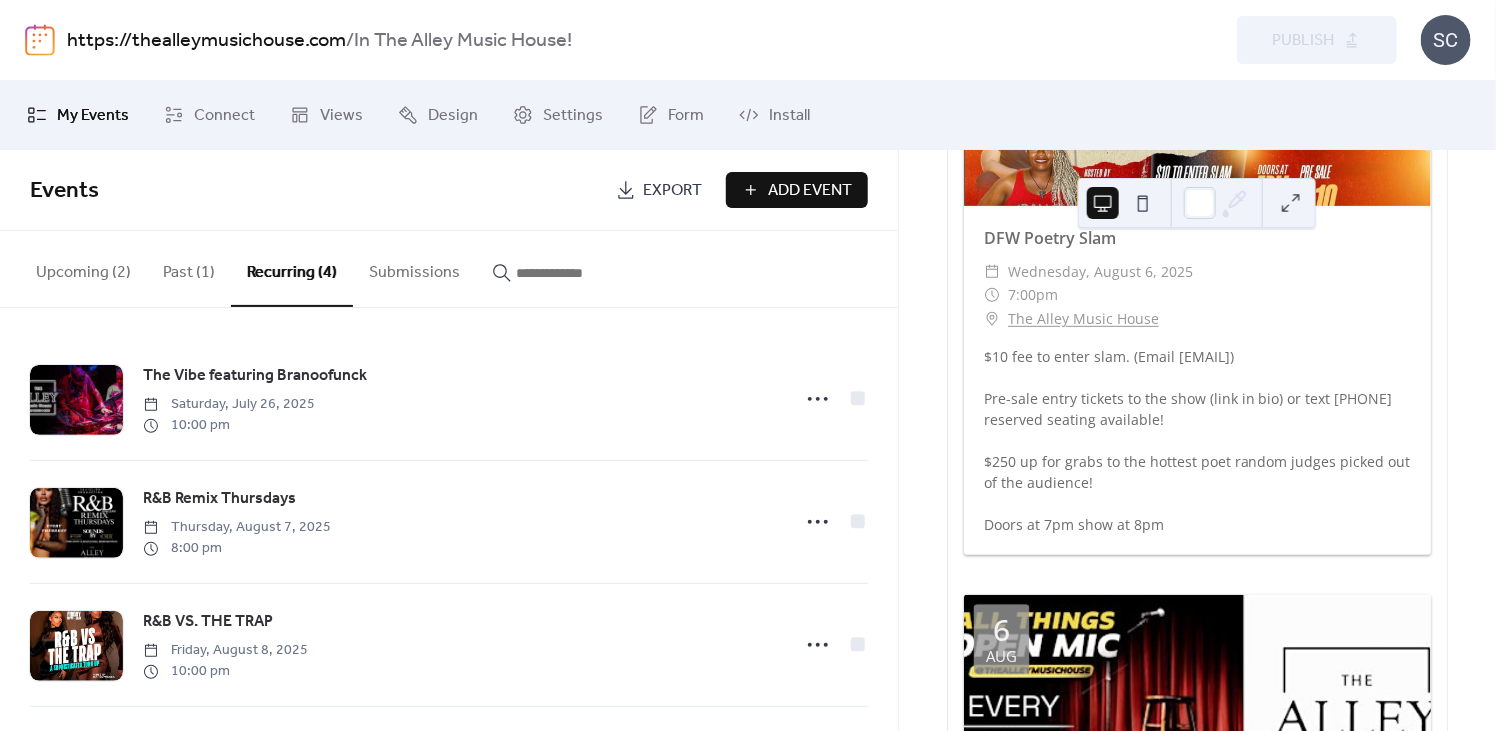 click on "The Vibe featuring Branoofunck Saturday, July 26, 2025 10:00 pm R&B Remix Thursdays Thursday, August 7, 2025 8:00 pm R&B VS. THE TRAP Friday, August 8, 2025 10:00 pm The Vibe Saturday, August 9, 2025 10:00 pm" at bounding box center (449, 519) 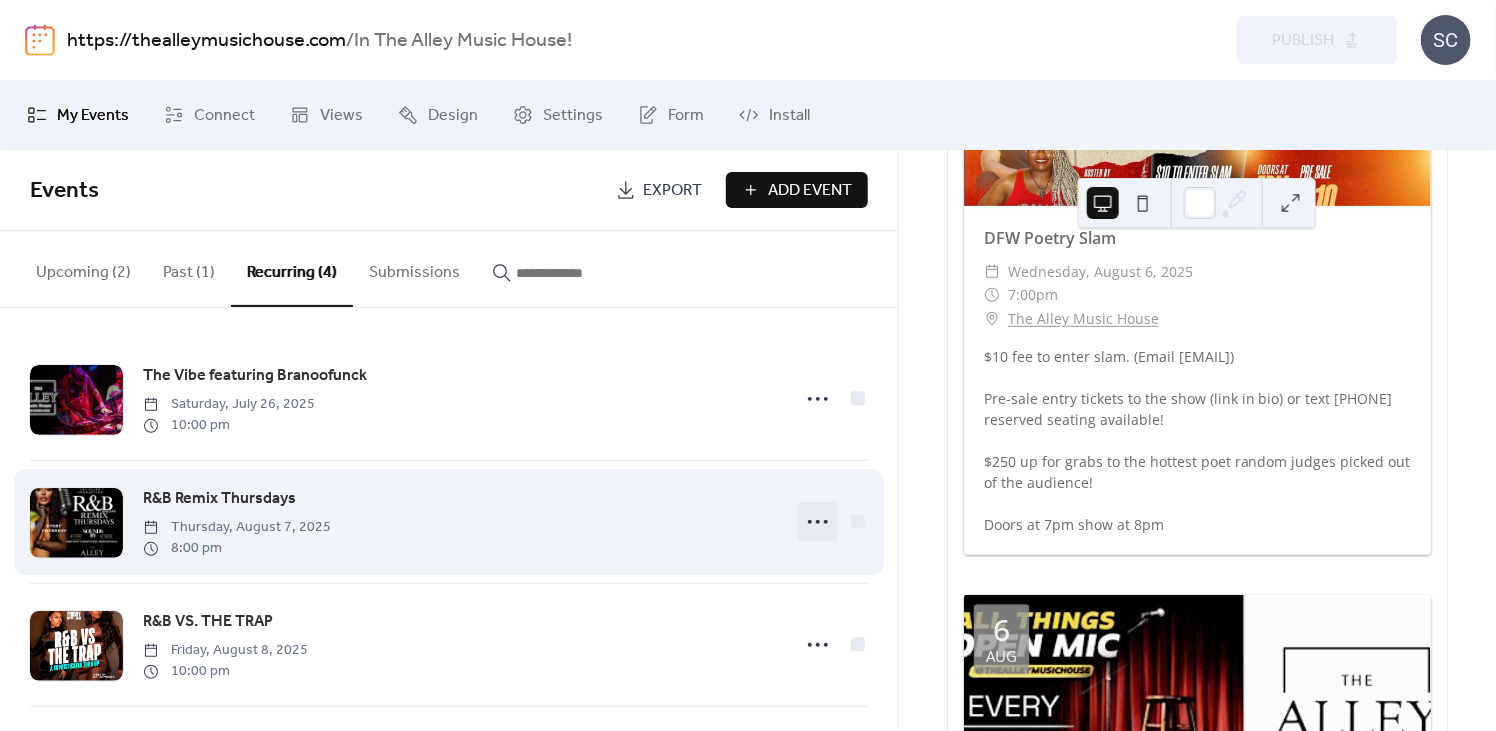 click 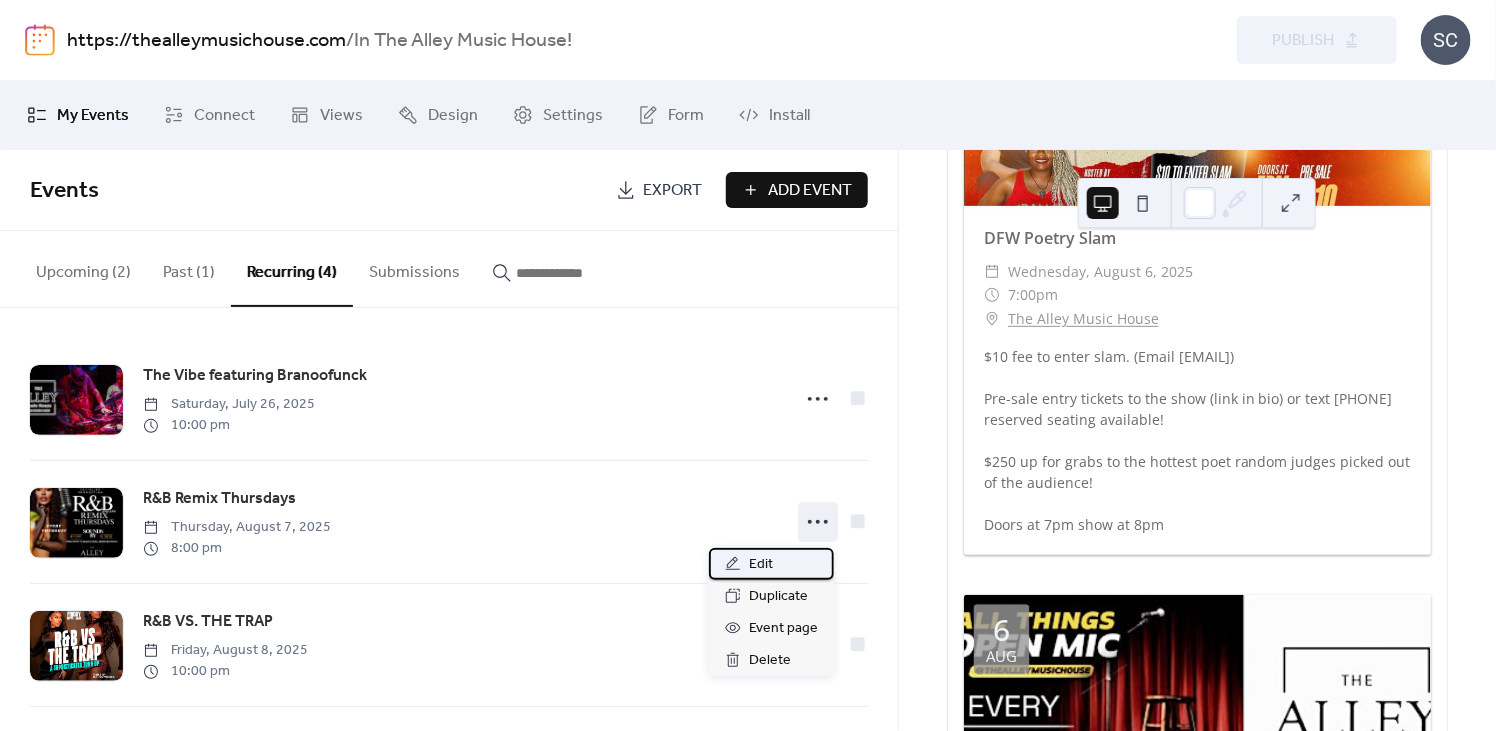 click on "Edit" at bounding box center (761, 565) 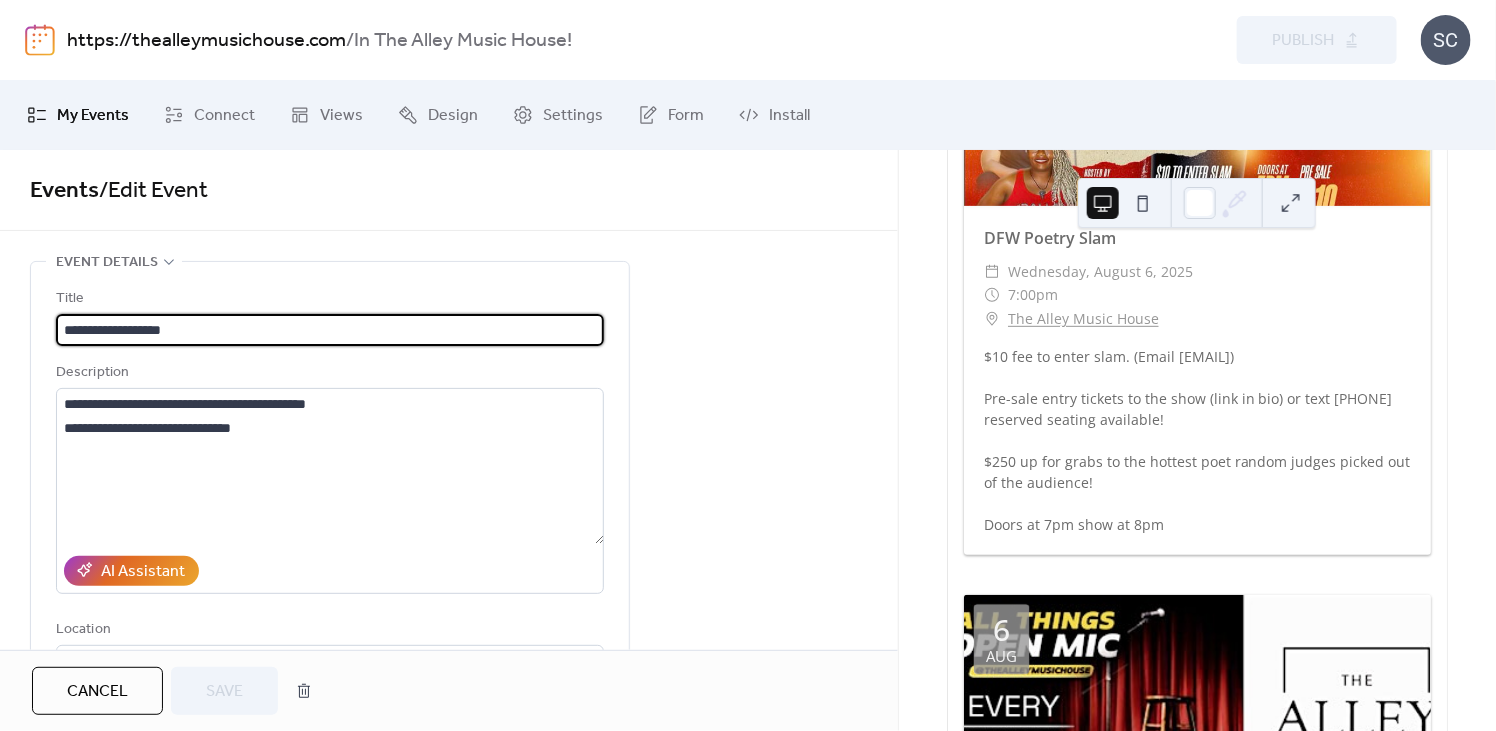 type on "**********" 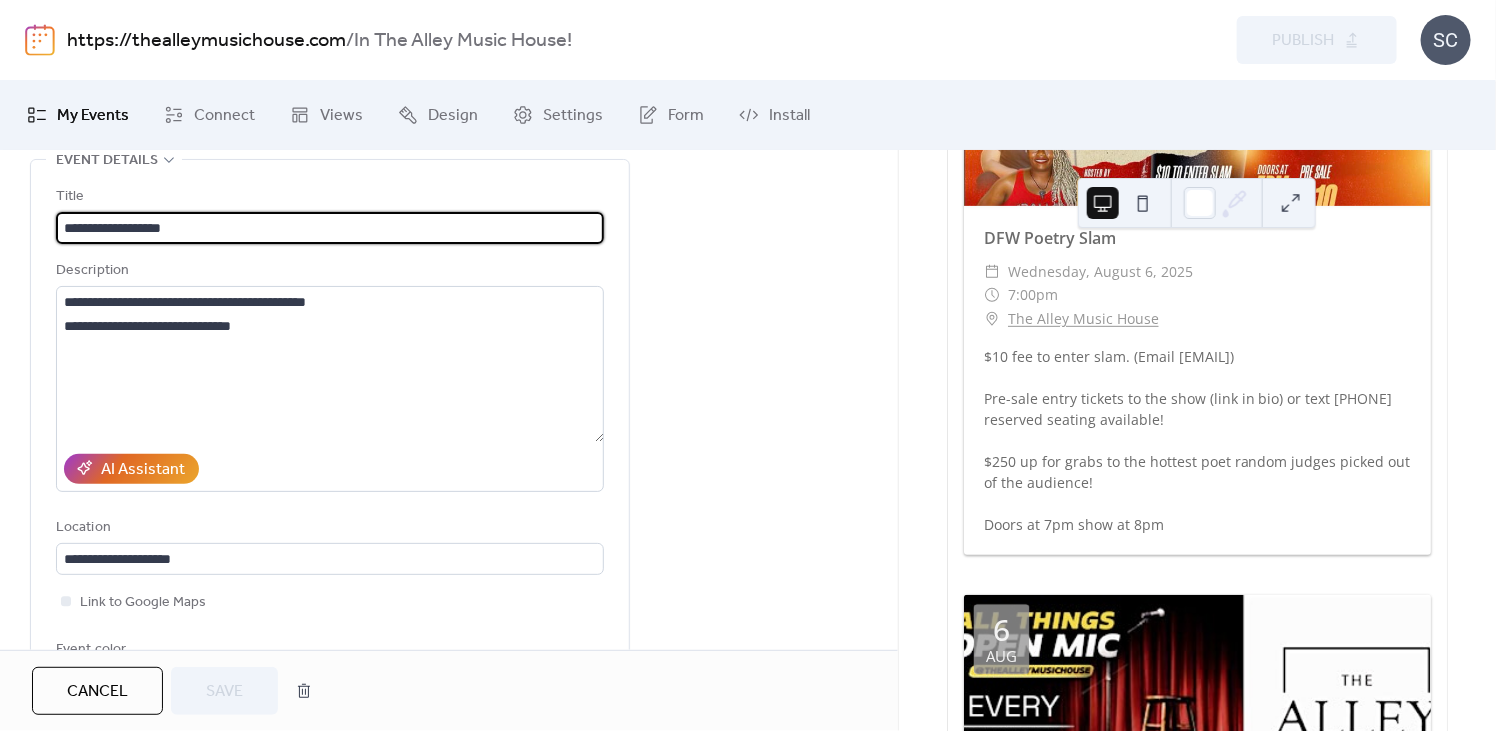click on "Upcoming events 3 Today America/Chicago 6 Aug DFW Poetry Slam ​ Wednesday, August 6, 2025 ​ 7:00pm ​ The Alley Music House $10 fee to enter slam. (Email [EMAIL]) Pre-sale entry tickets to the show (link in bio) or text [PHONE] reserved seating available! $250 up for grabs to the hottest poet random judges picked out of the audience! Doors at 7pm show at 8pm 6 Aug All Things Open Mic ​ Wednesday, August 6, 2025 ​ 9:00pm - 11:59pm ​ The Alley Music House ​ More Information Performers, it's your time! Come ready with your voices warmed up and your performance on a 10. Open Mic at the Alley, just for YOU! 20 Sep The Alley Music House Concert Series presents by Marsha  Ambrosius ​ Saturday, September 20, 2025 ​ The Alley Music House ​ BUY TICKETS Prepare to experience Marsha Ambrosius live at the Alley Music House Concert Series, where exceptional music and an inviting atmosphere unite. Subscribe Powered by   EventsCalendar.co" at bounding box center (1197, 440) 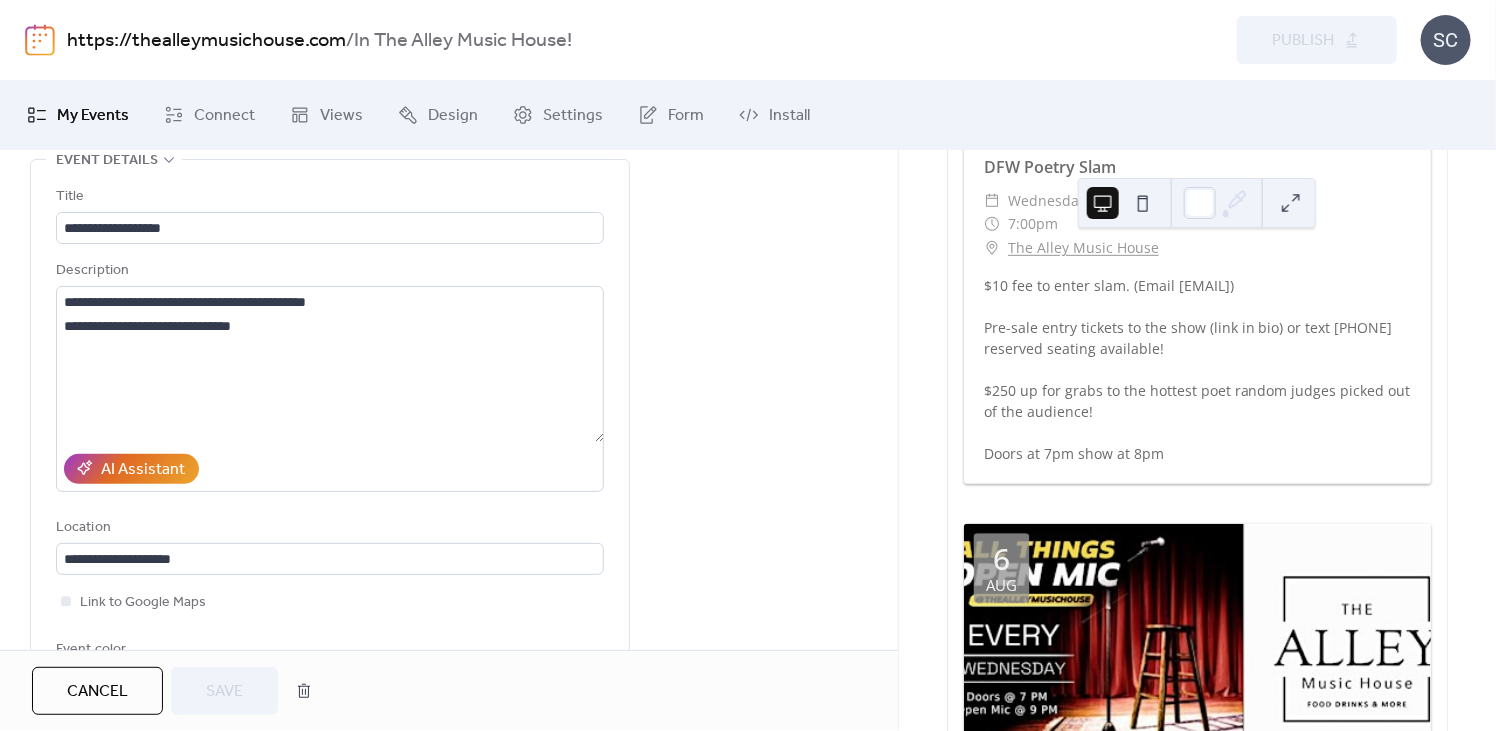 scroll, scrollTop: 137, scrollLeft: 0, axis: vertical 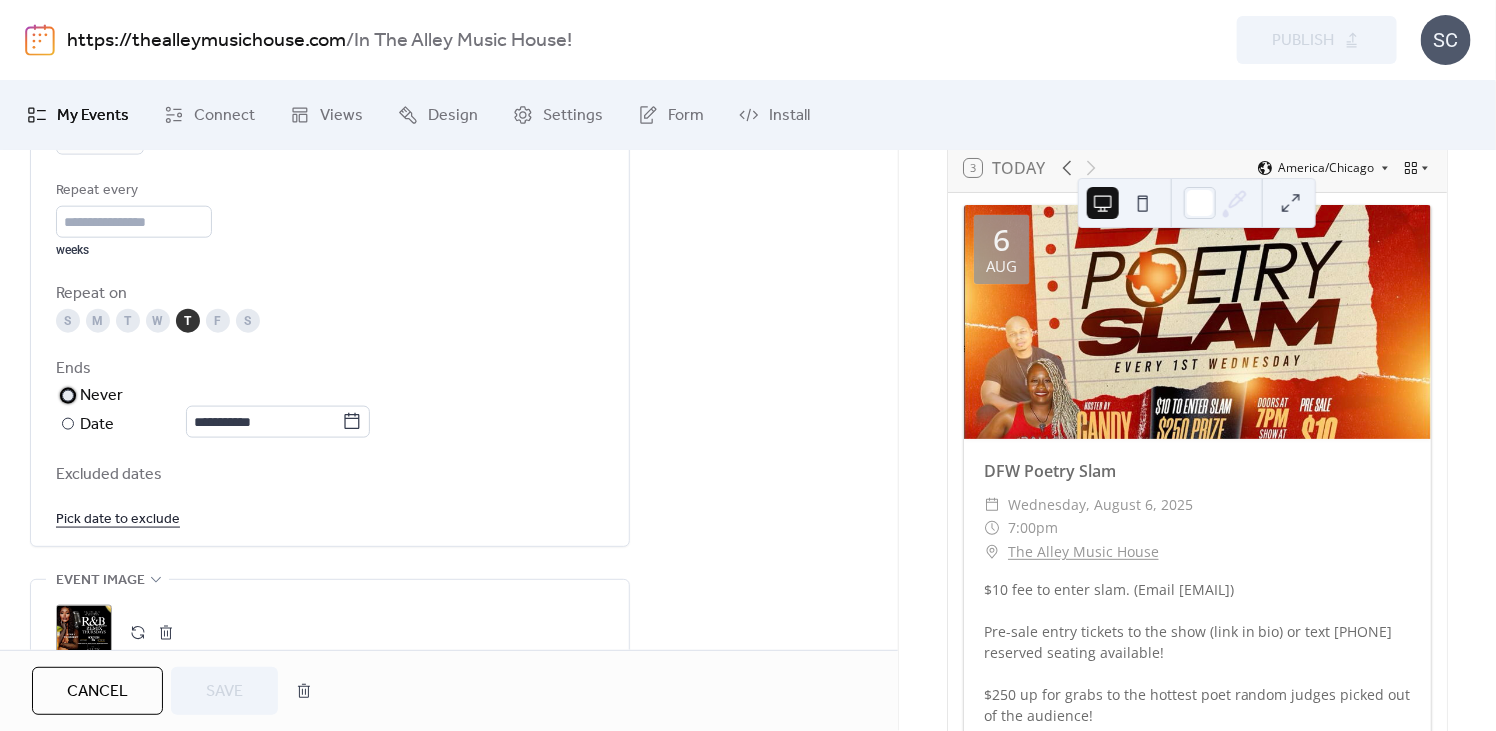 click at bounding box center [68, 396] 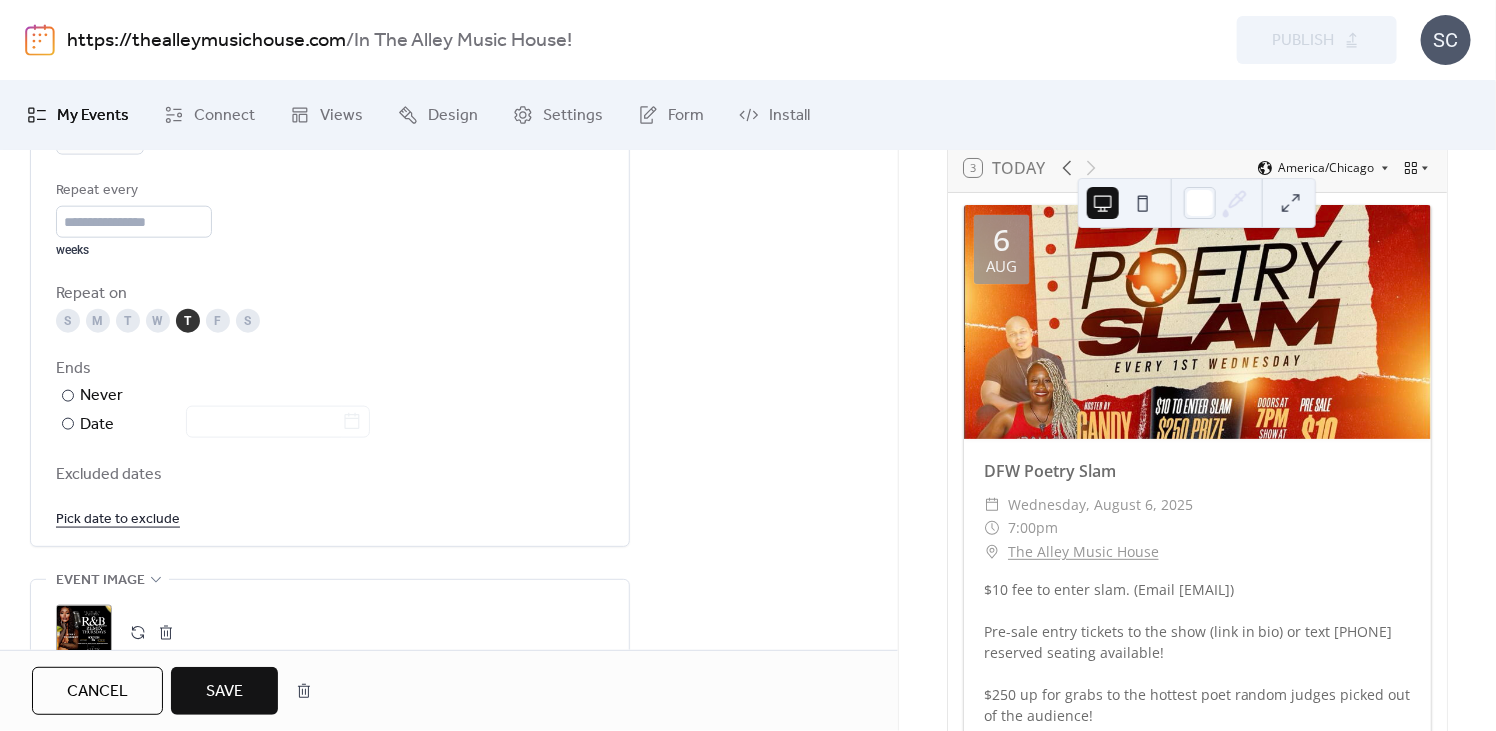click on "Save" at bounding box center [224, 691] 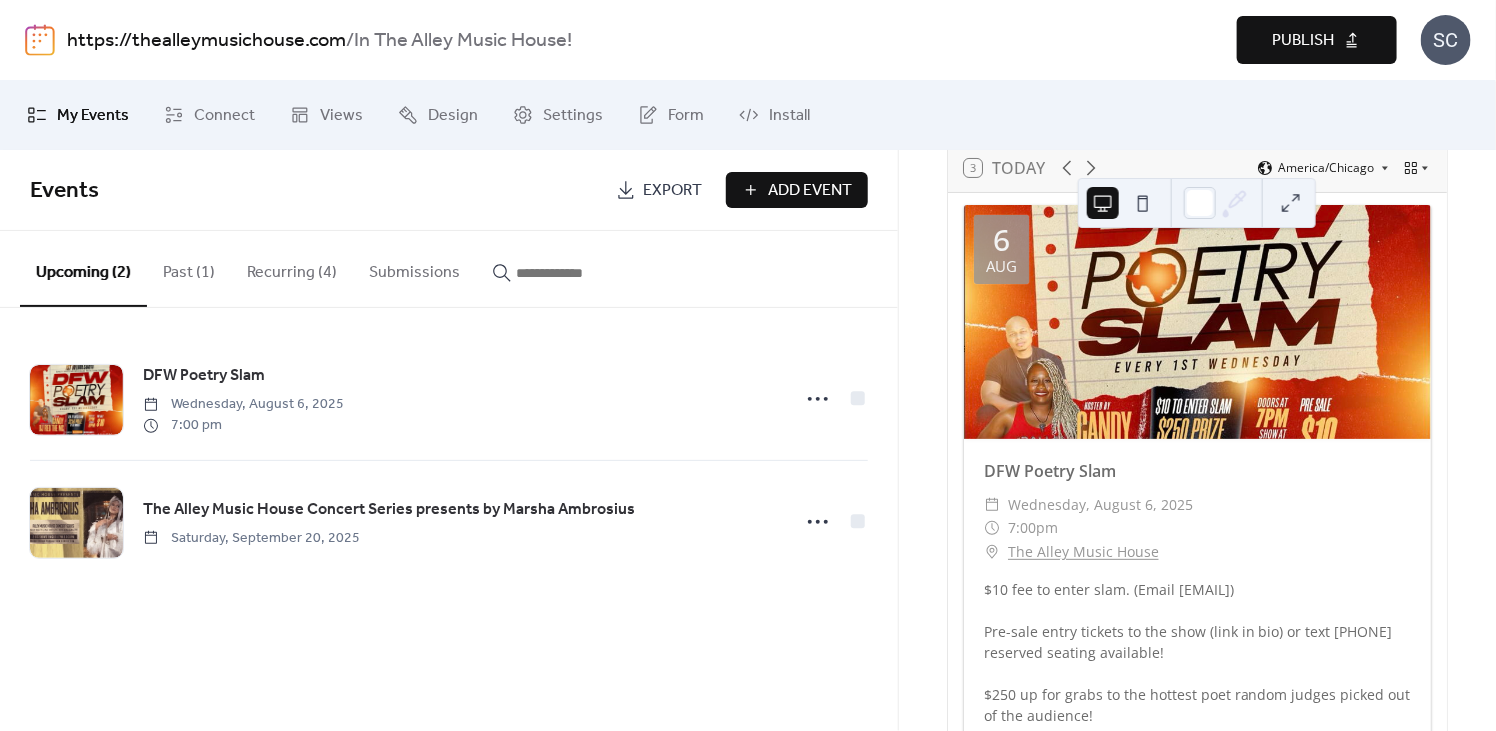 click on "Recurring (4)" at bounding box center (292, 268) 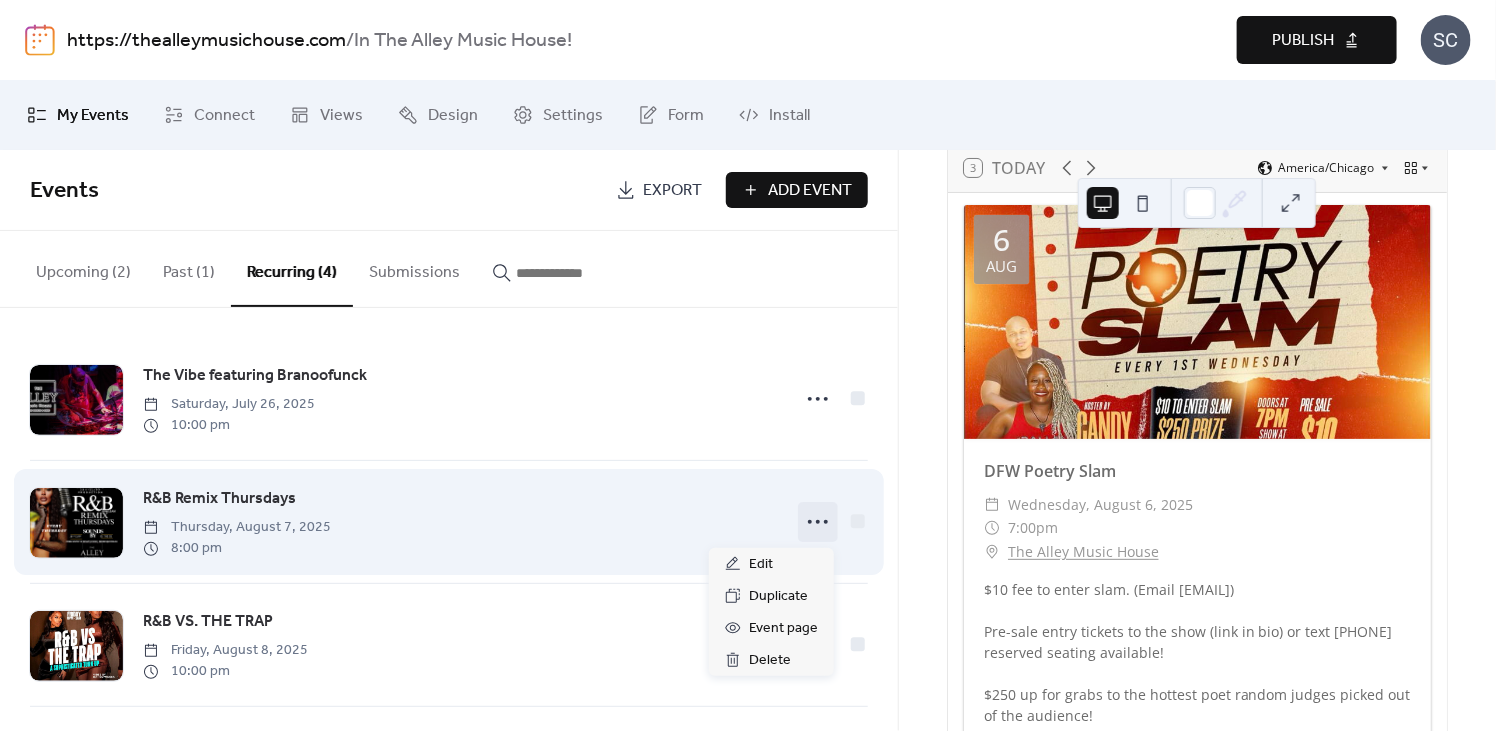click 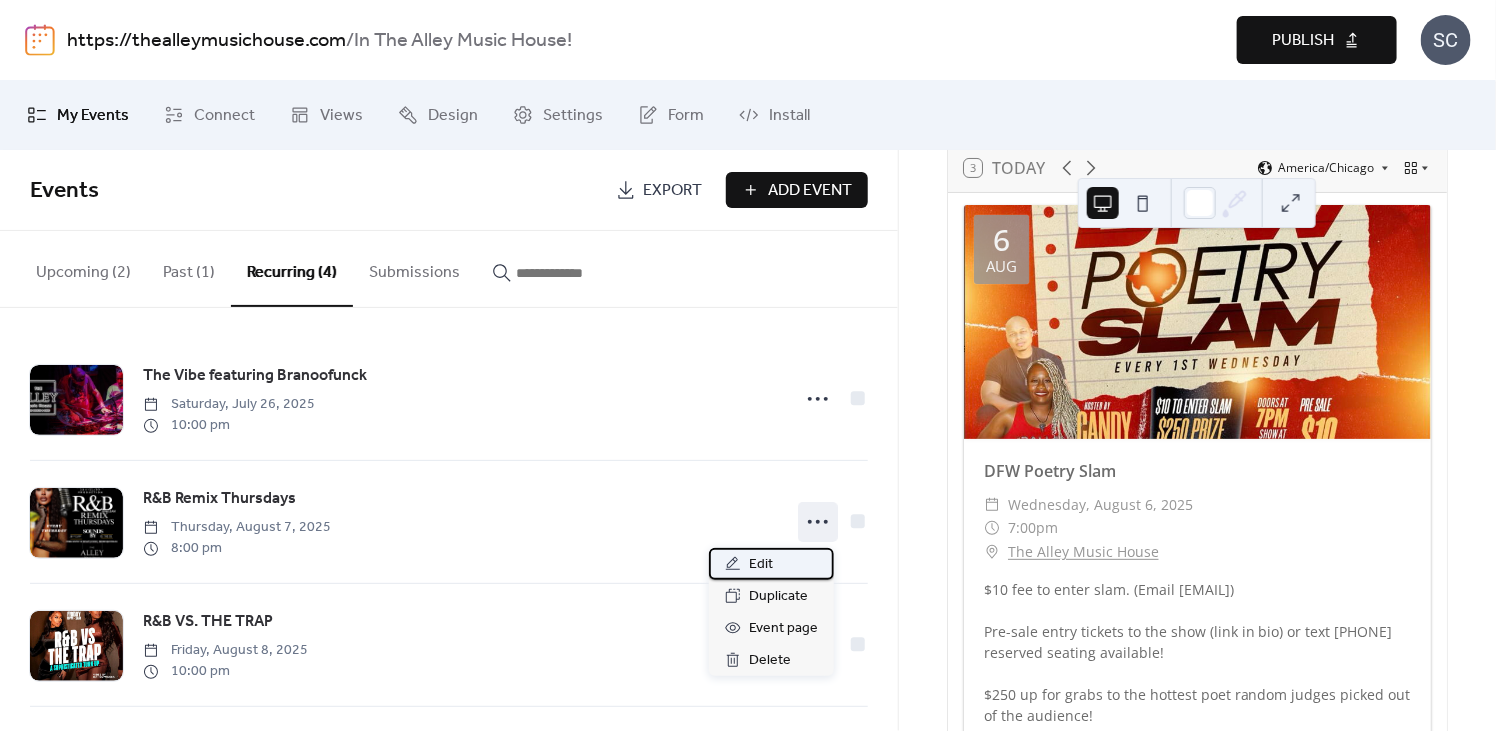 click on "Edit" at bounding box center [771, 564] 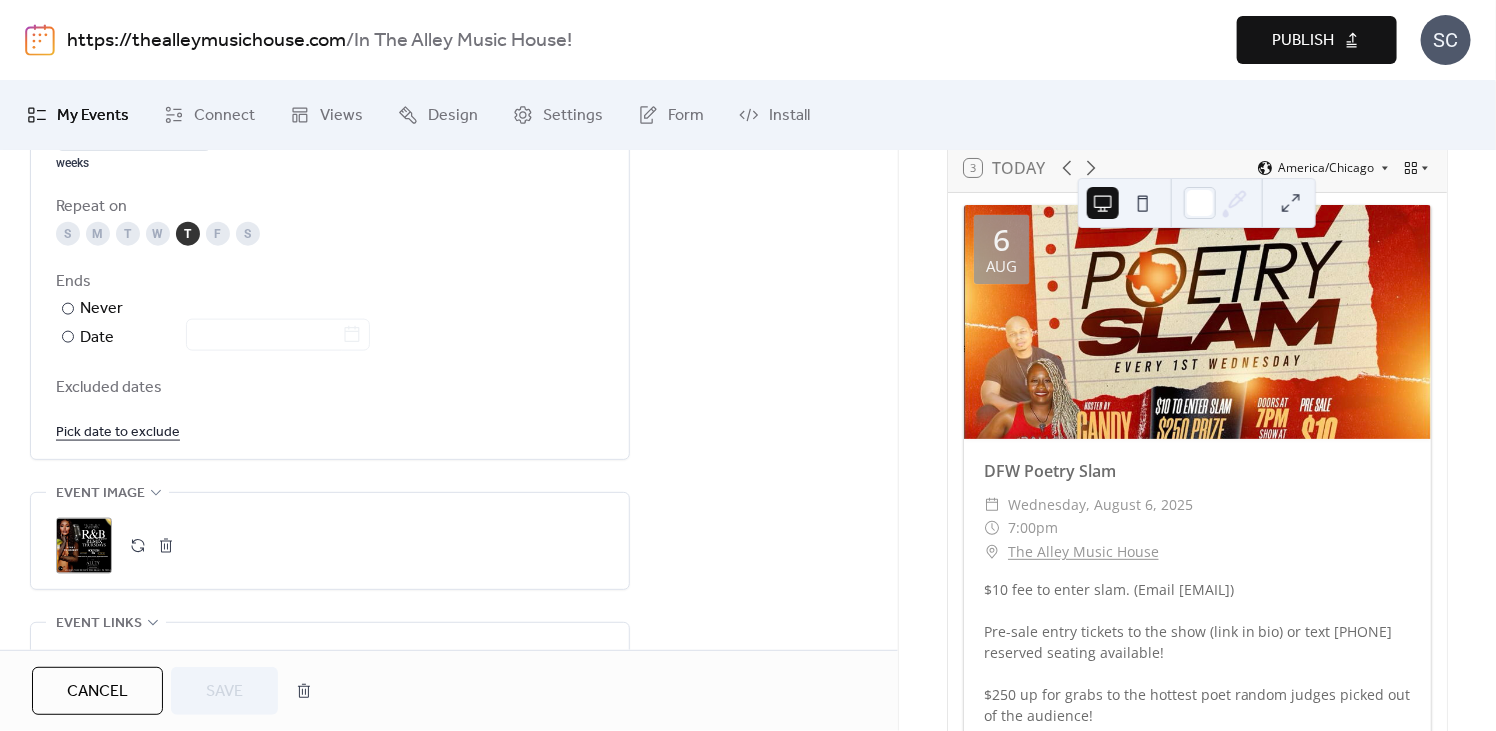 scroll, scrollTop: 1081, scrollLeft: 0, axis: vertical 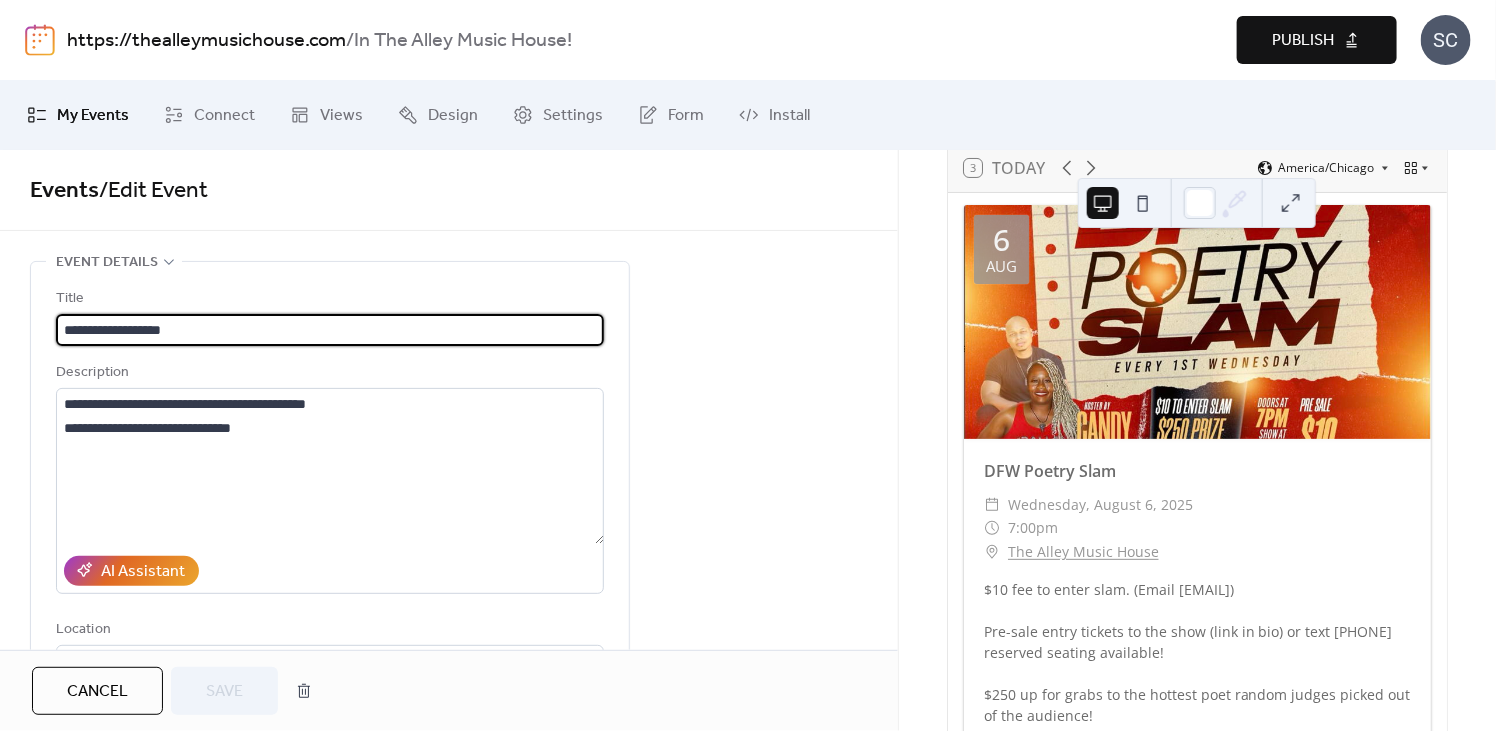 click on "My Events" at bounding box center (93, 116) 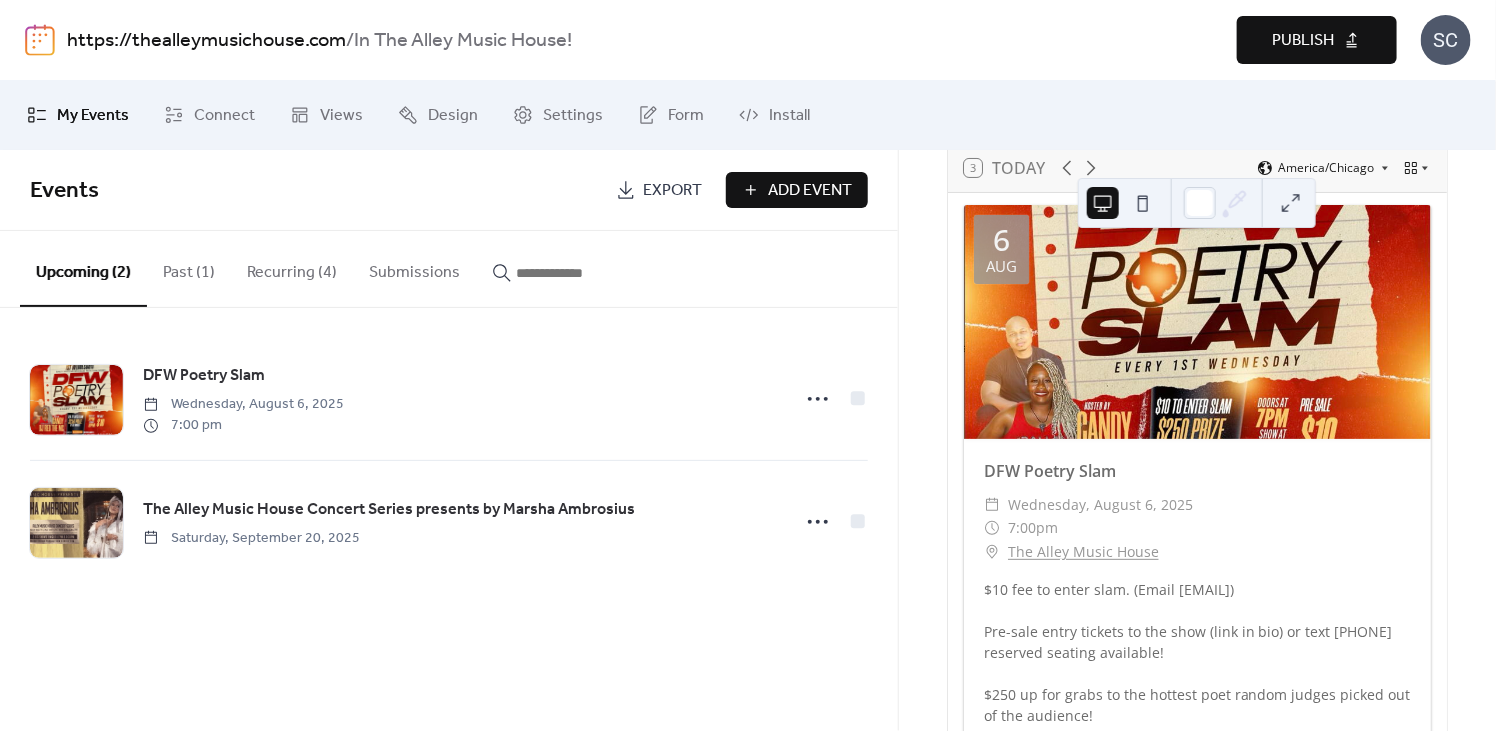 click on "Recurring (4)" at bounding box center (292, 268) 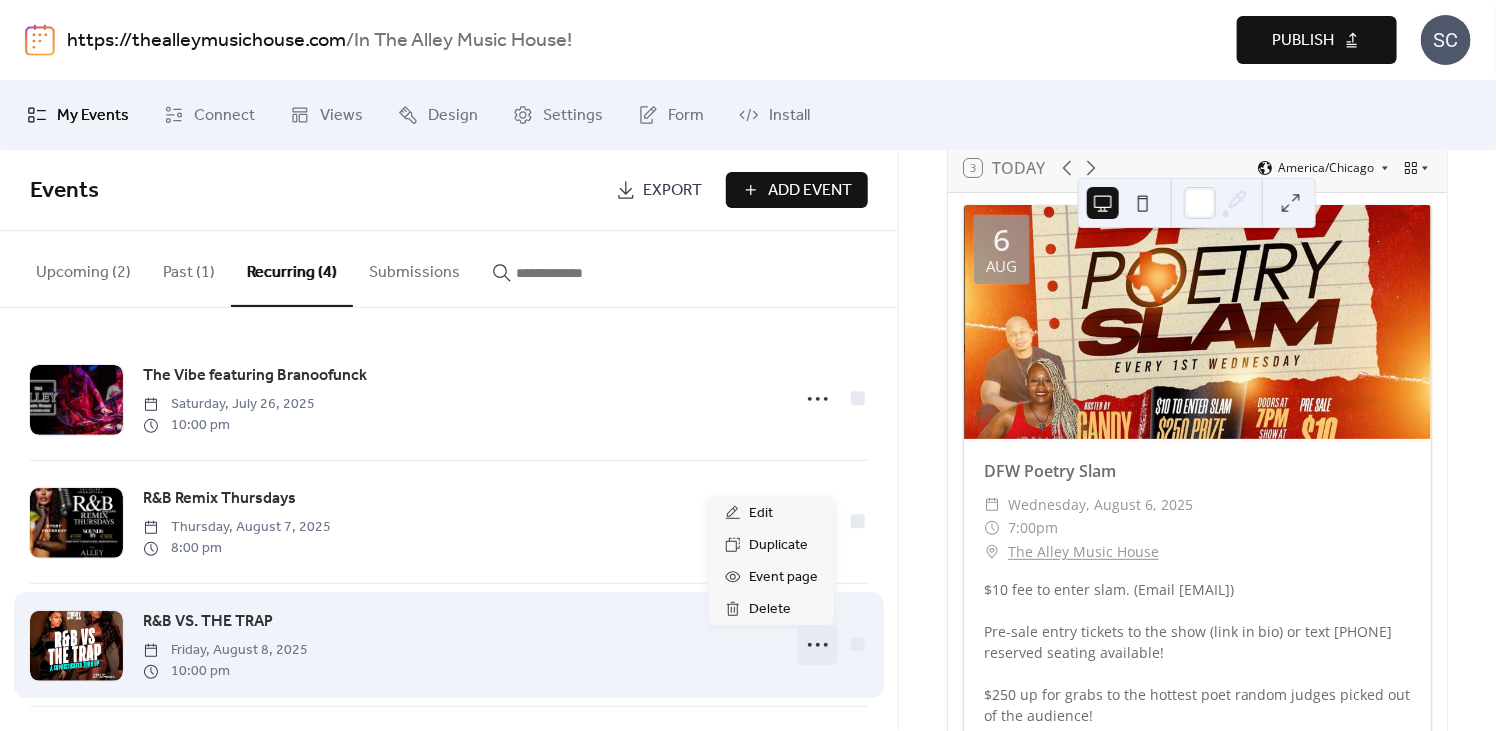 click 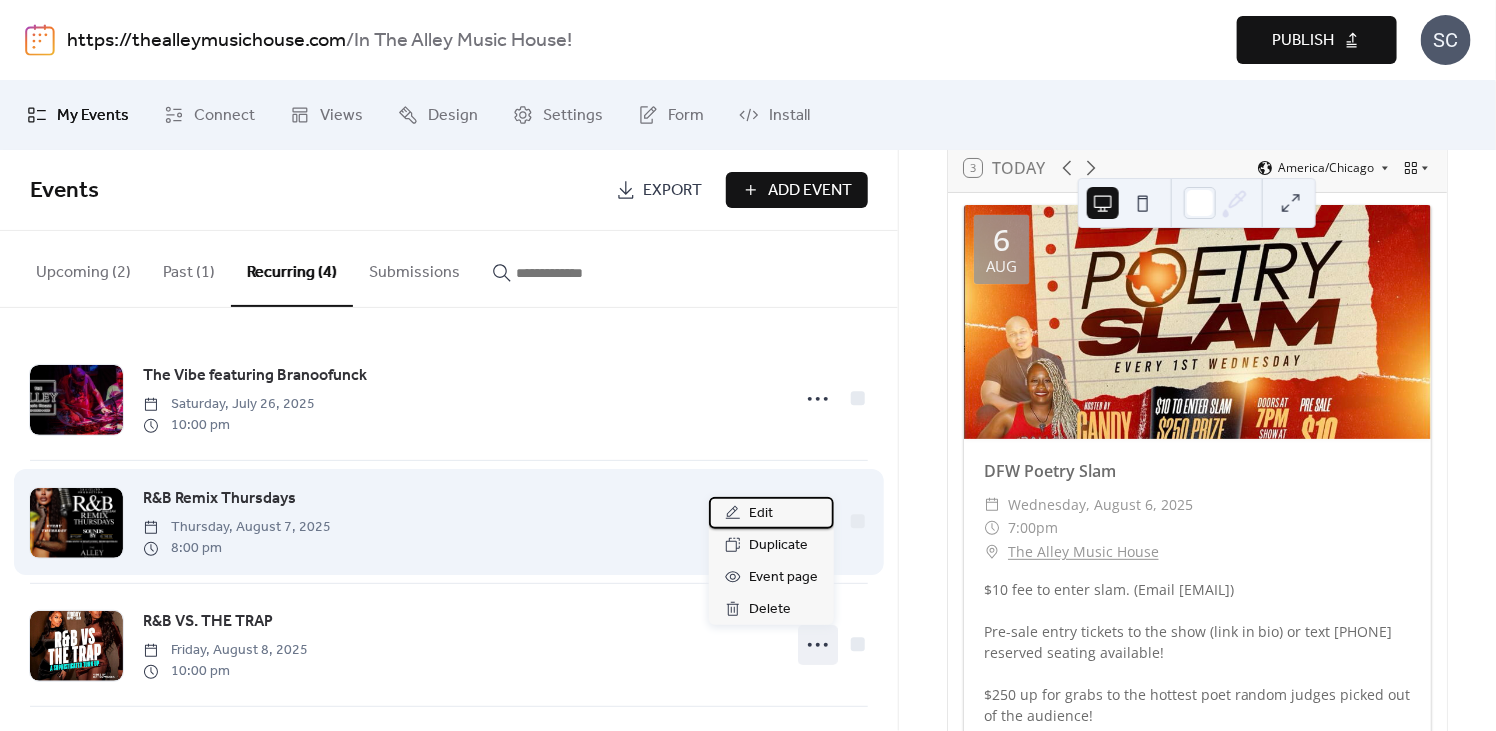 click on "Edit" at bounding box center (761, 514) 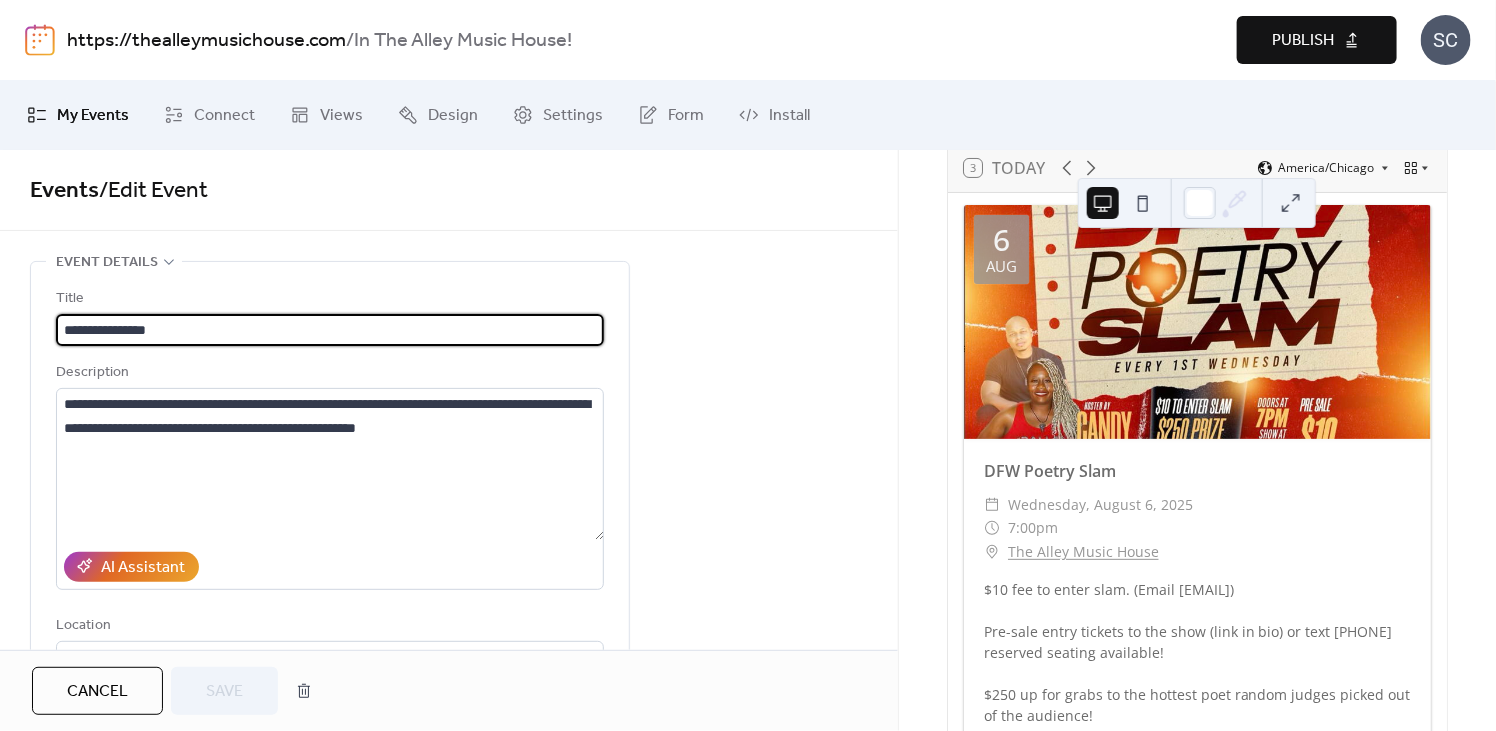 type on "**********" 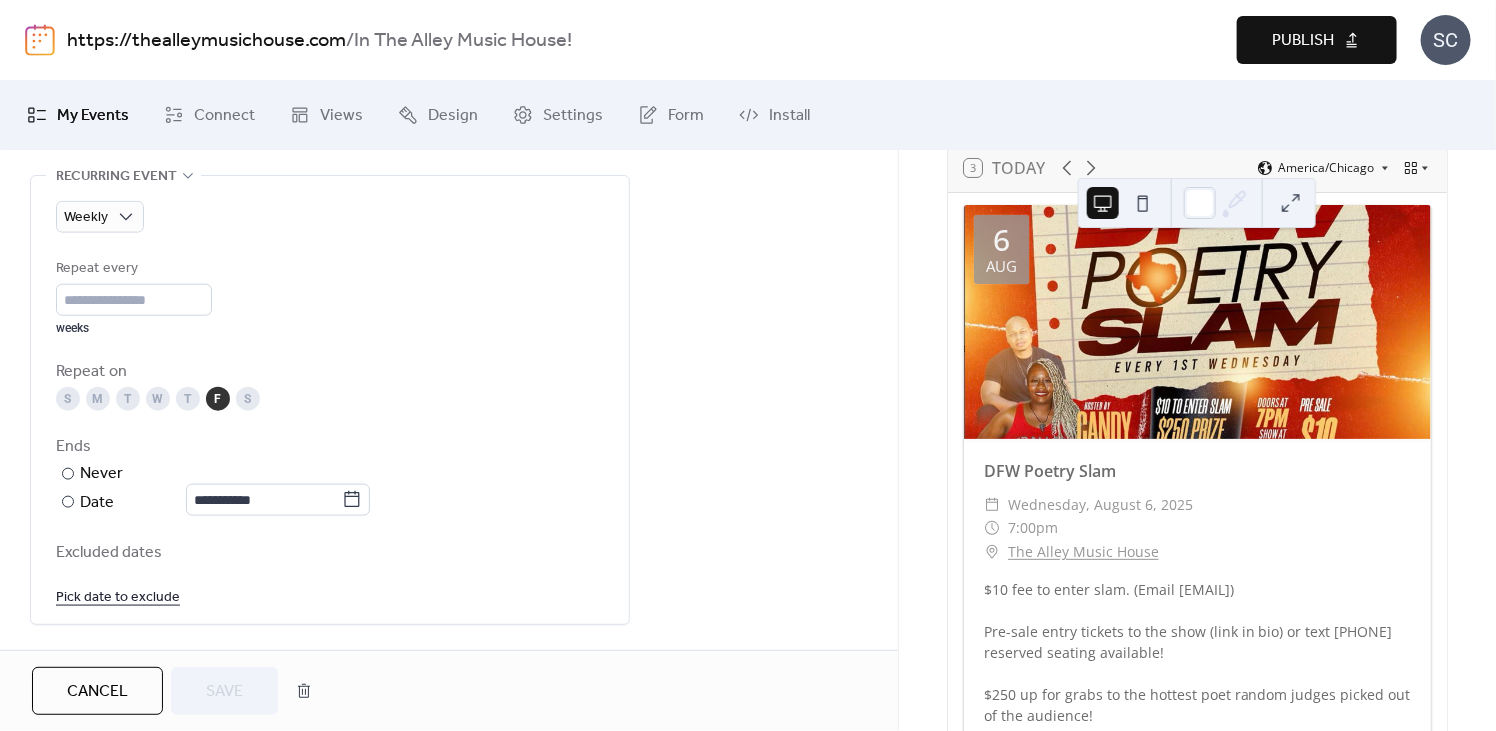 scroll, scrollTop: 930, scrollLeft: 0, axis: vertical 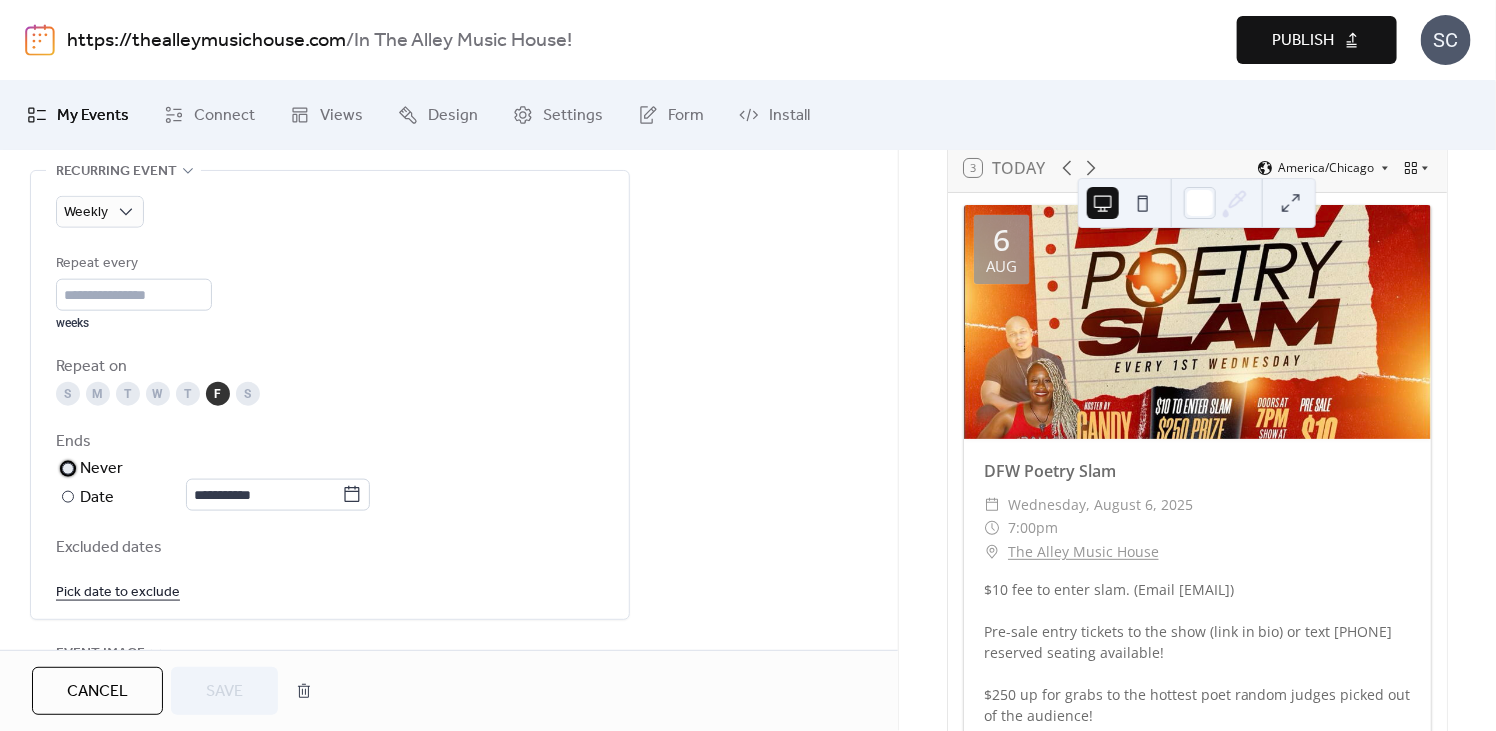 click on "​" at bounding box center (66, 469) 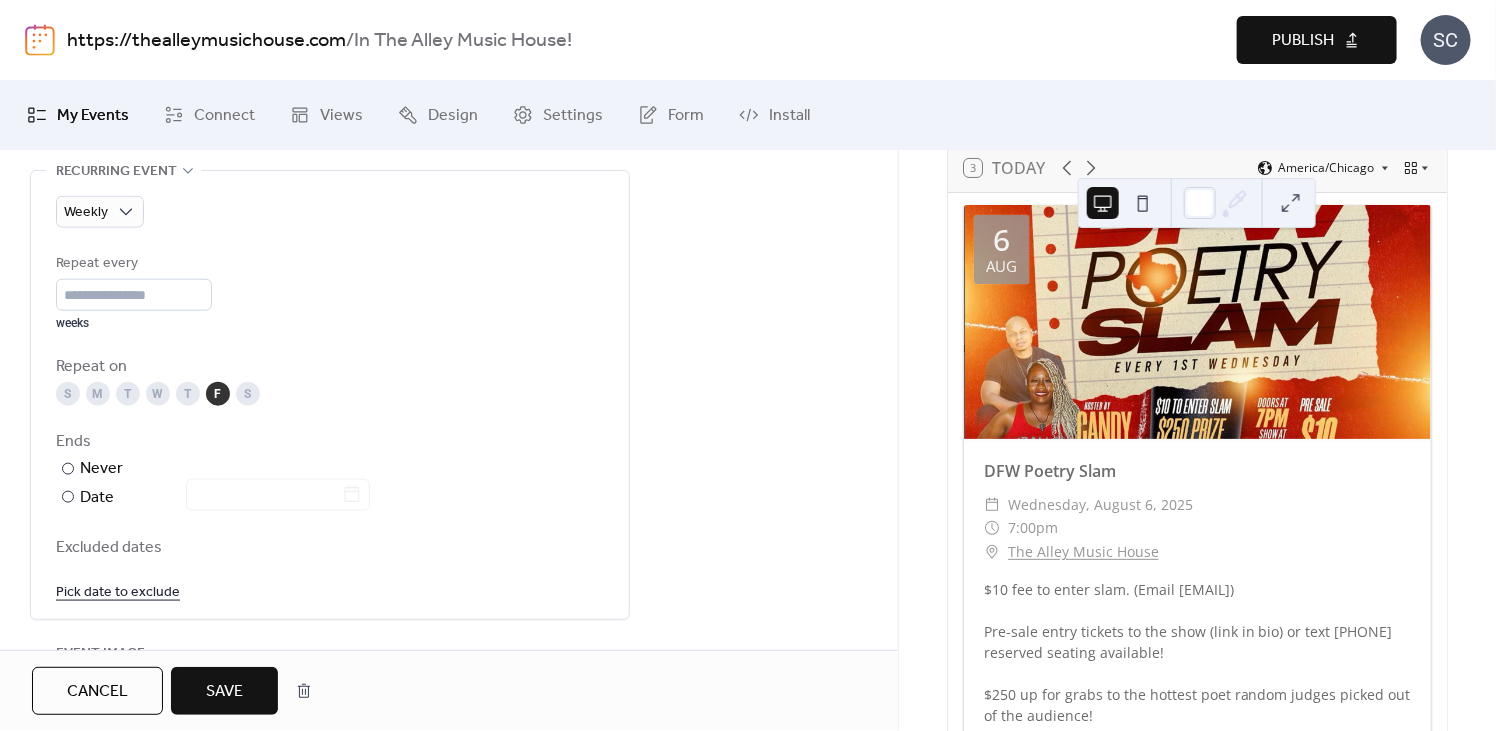 click on "Save" at bounding box center (224, 692) 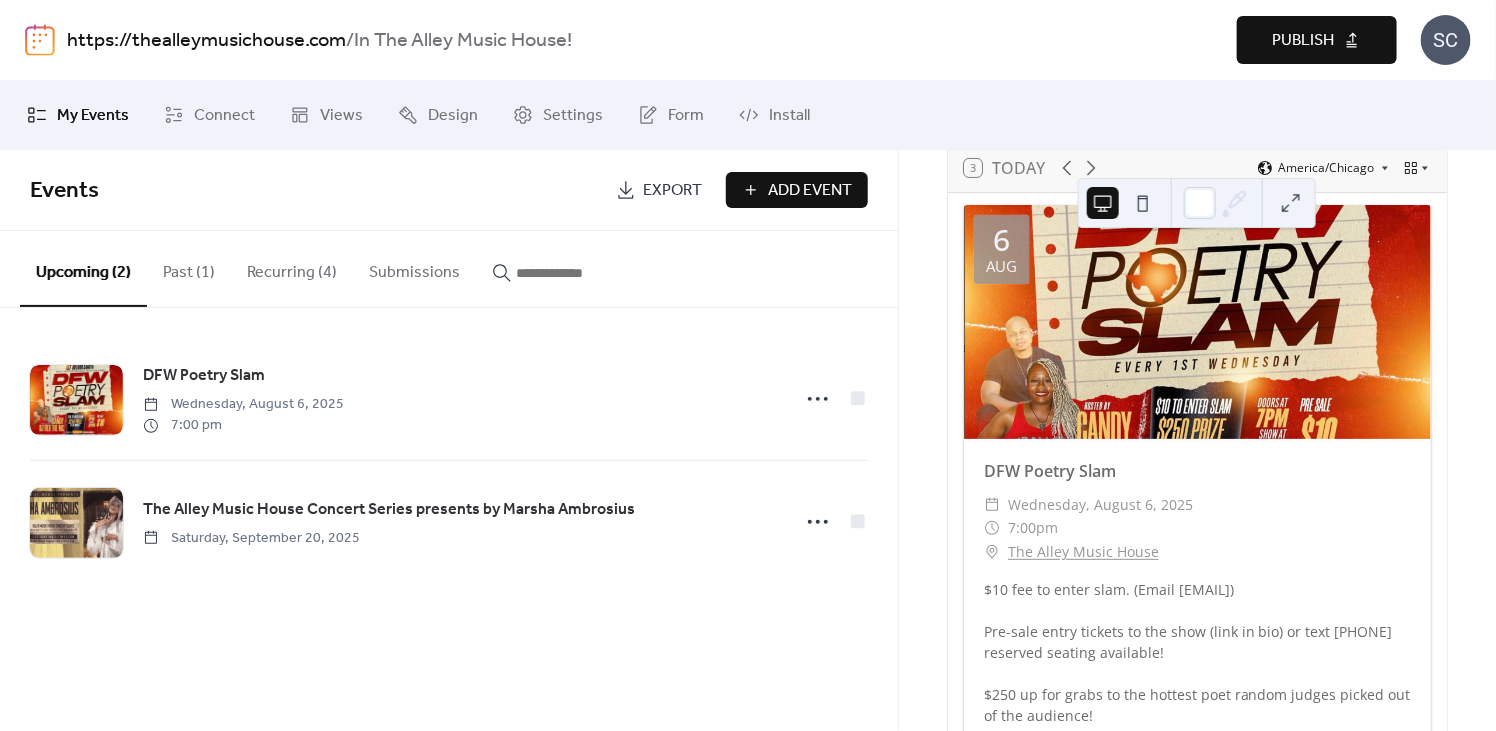 click on "Recurring (4)" at bounding box center [292, 268] 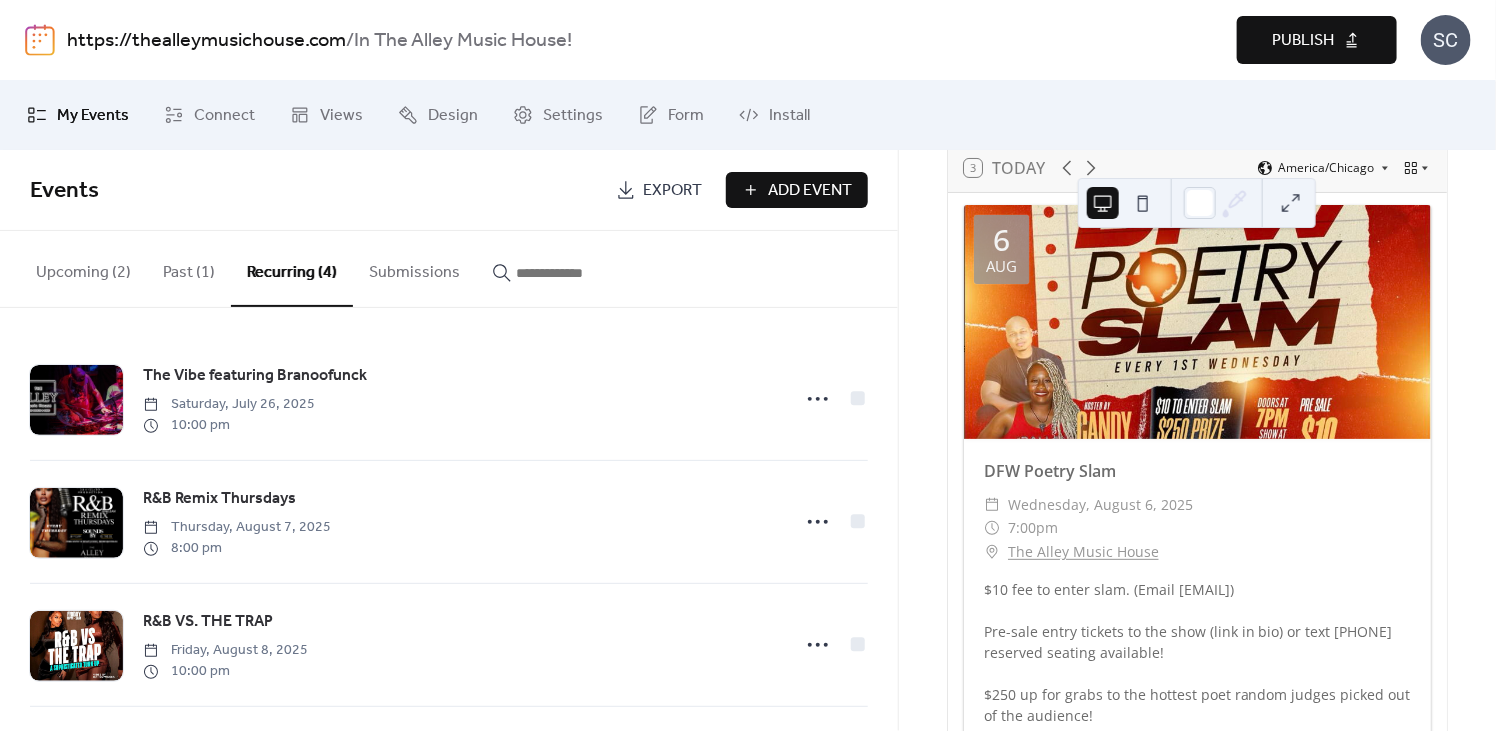 scroll, scrollTop: 130, scrollLeft: 0, axis: vertical 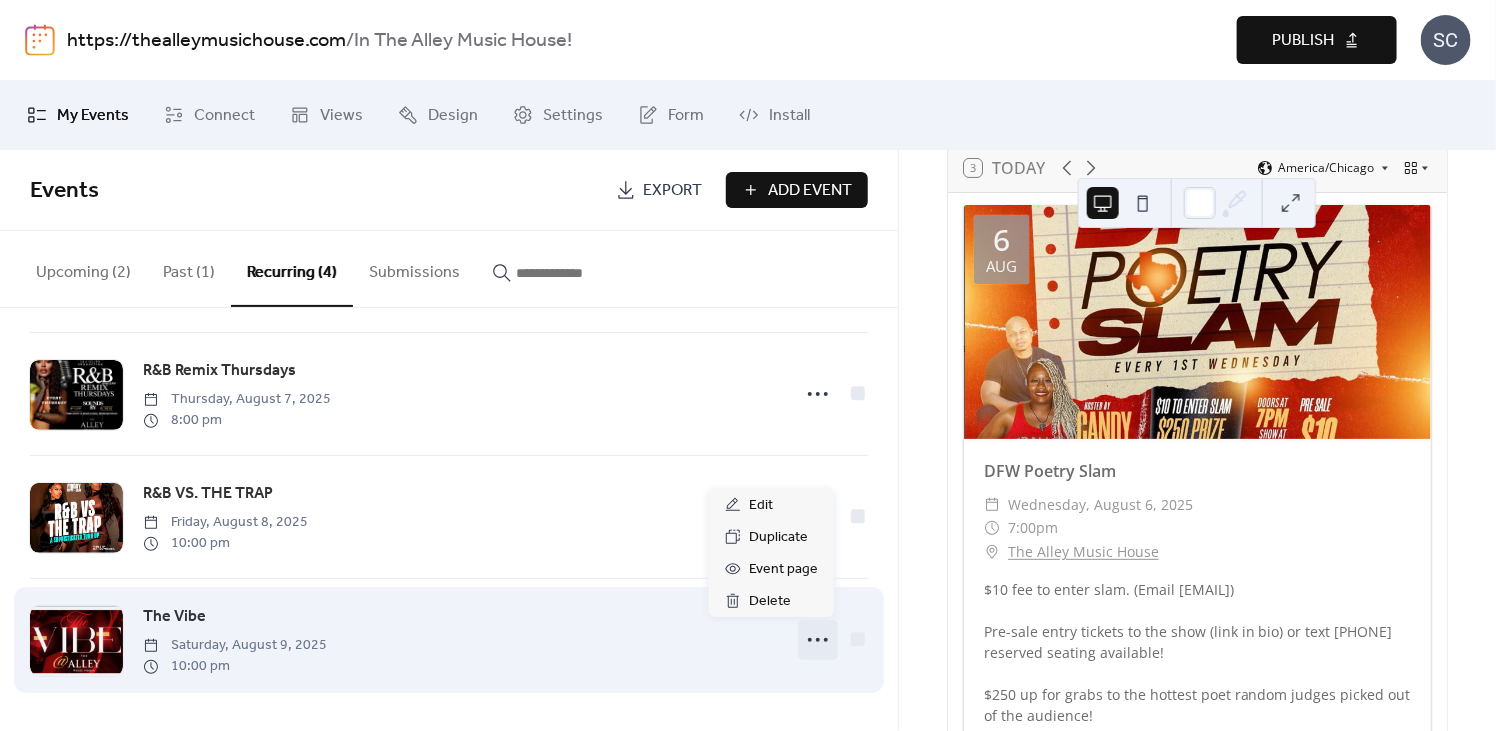 click 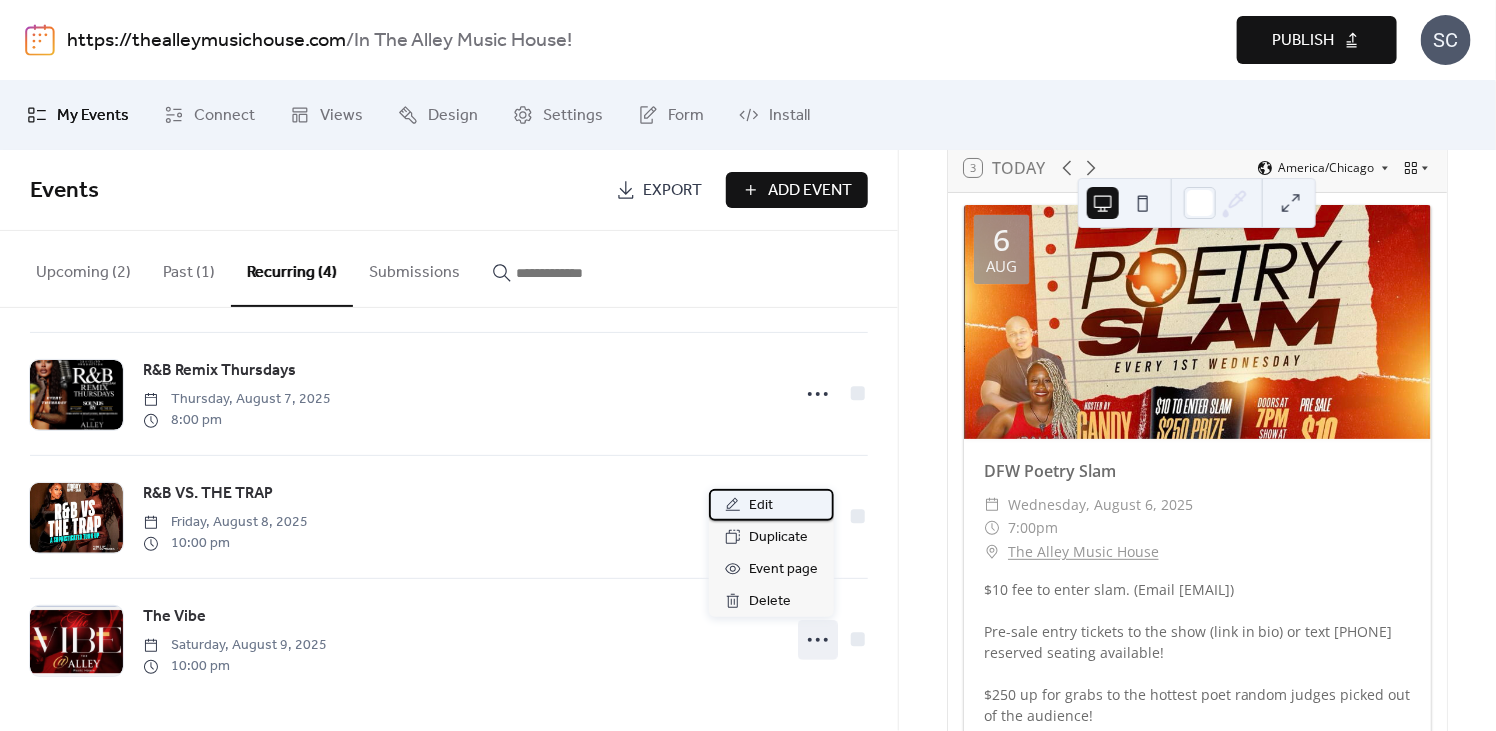 click on "Edit" at bounding box center (761, 506) 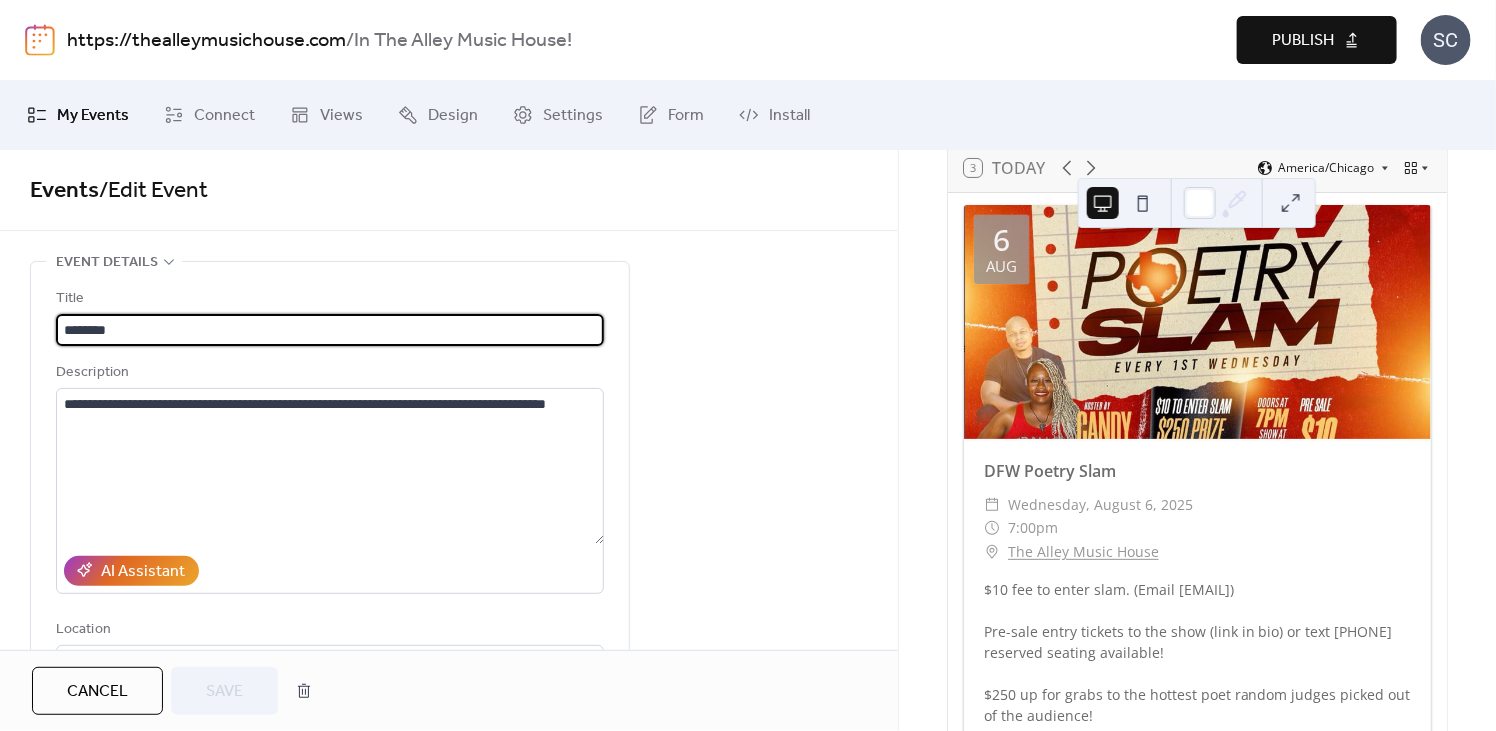 type on "**********" 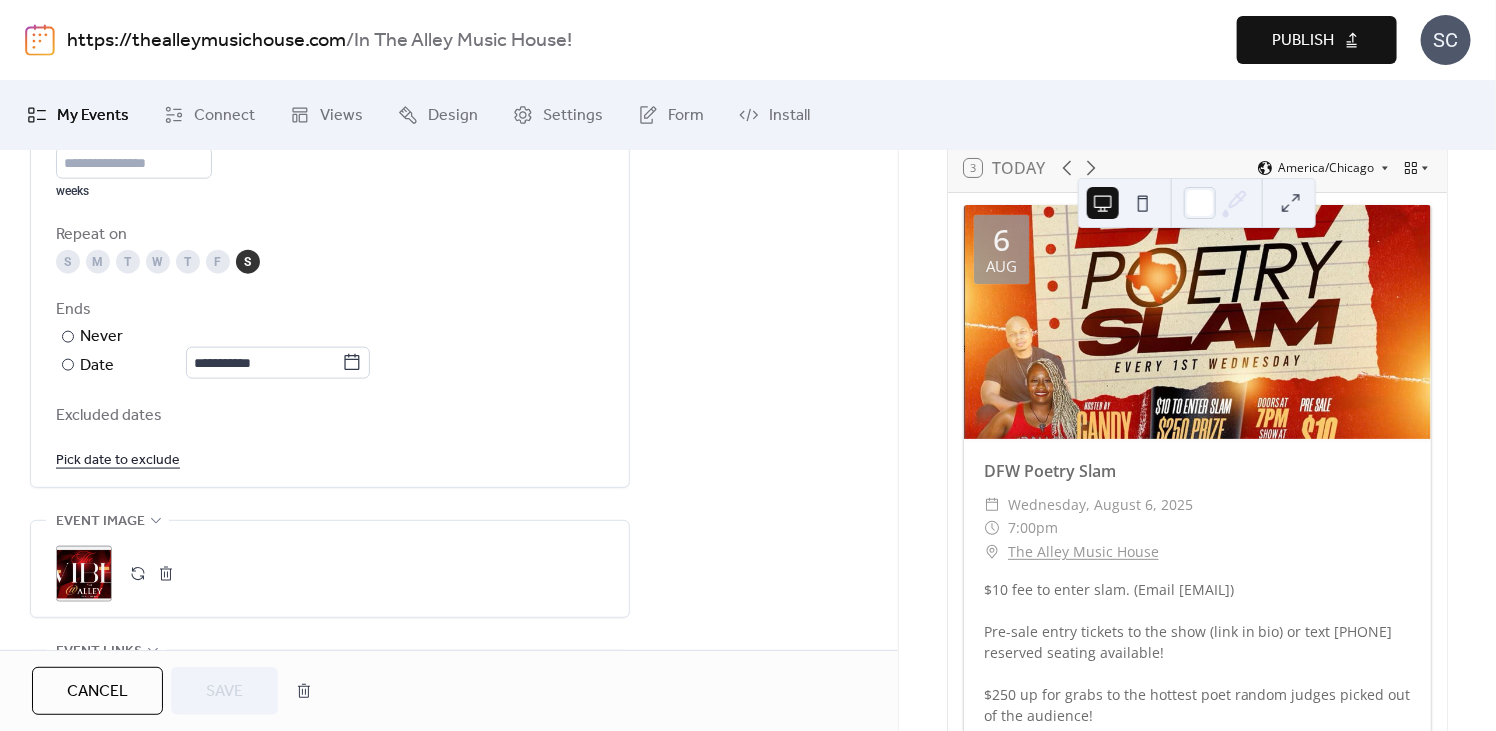 scroll, scrollTop: 1085, scrollLeft: 0, axis: vertical 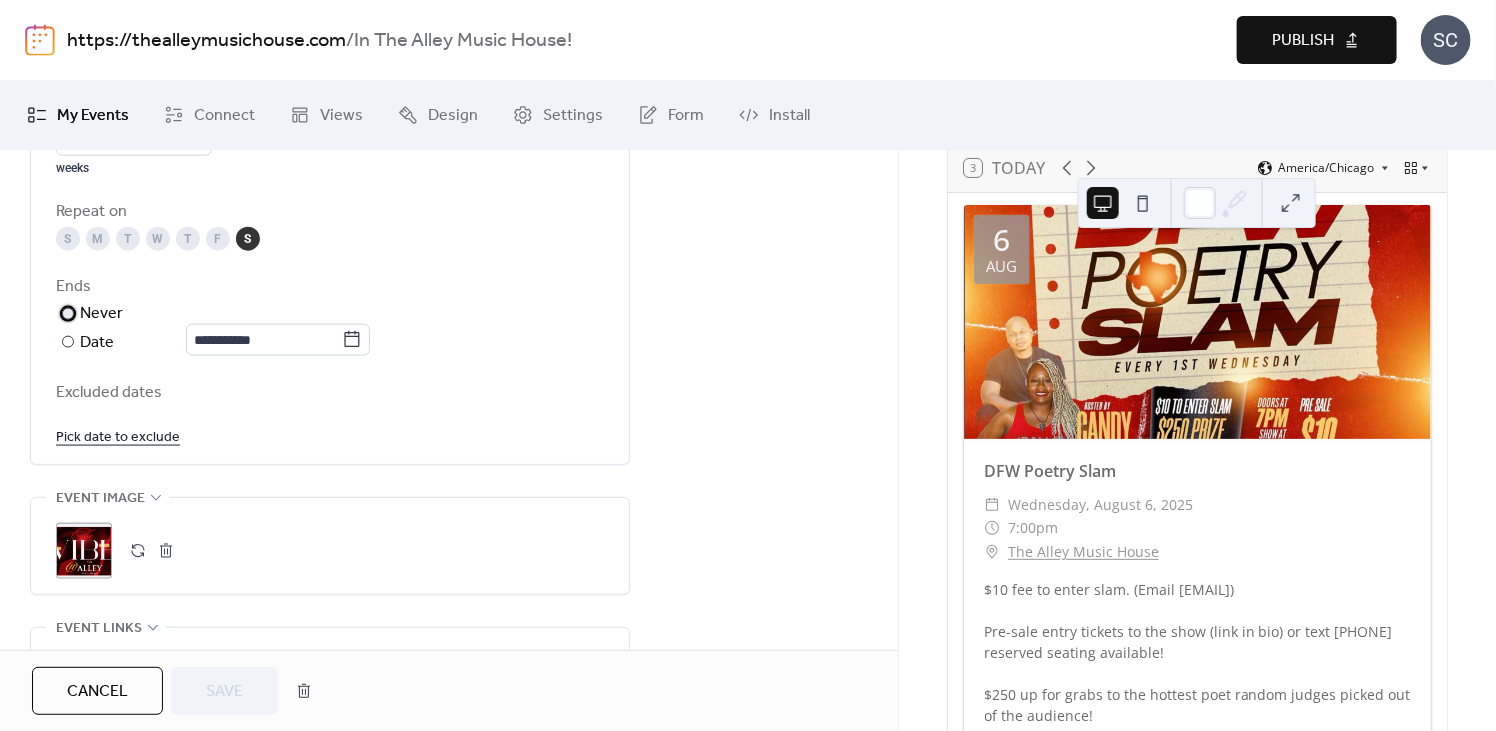 click at bounding box center [68, 314] 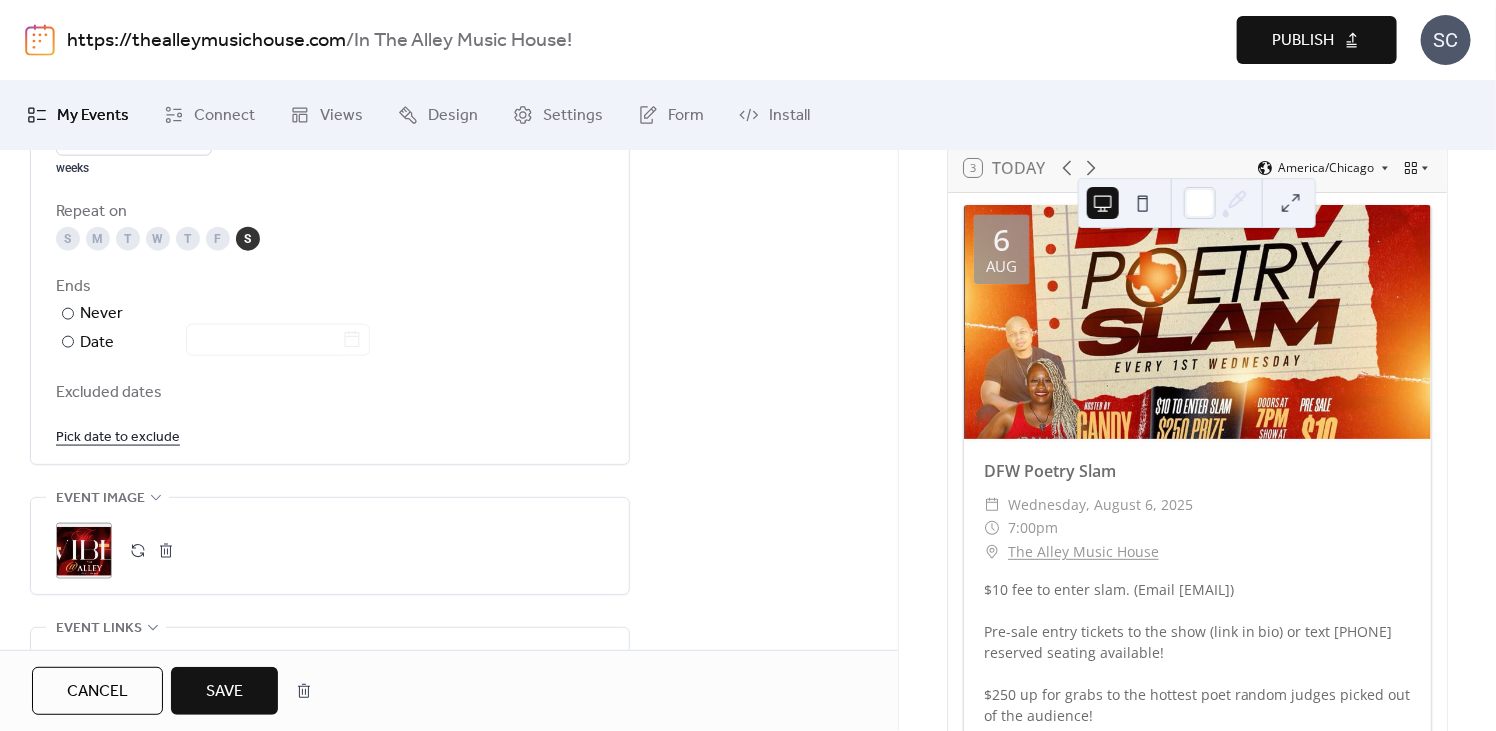 click on "Save" at bounding box center (224, 692) 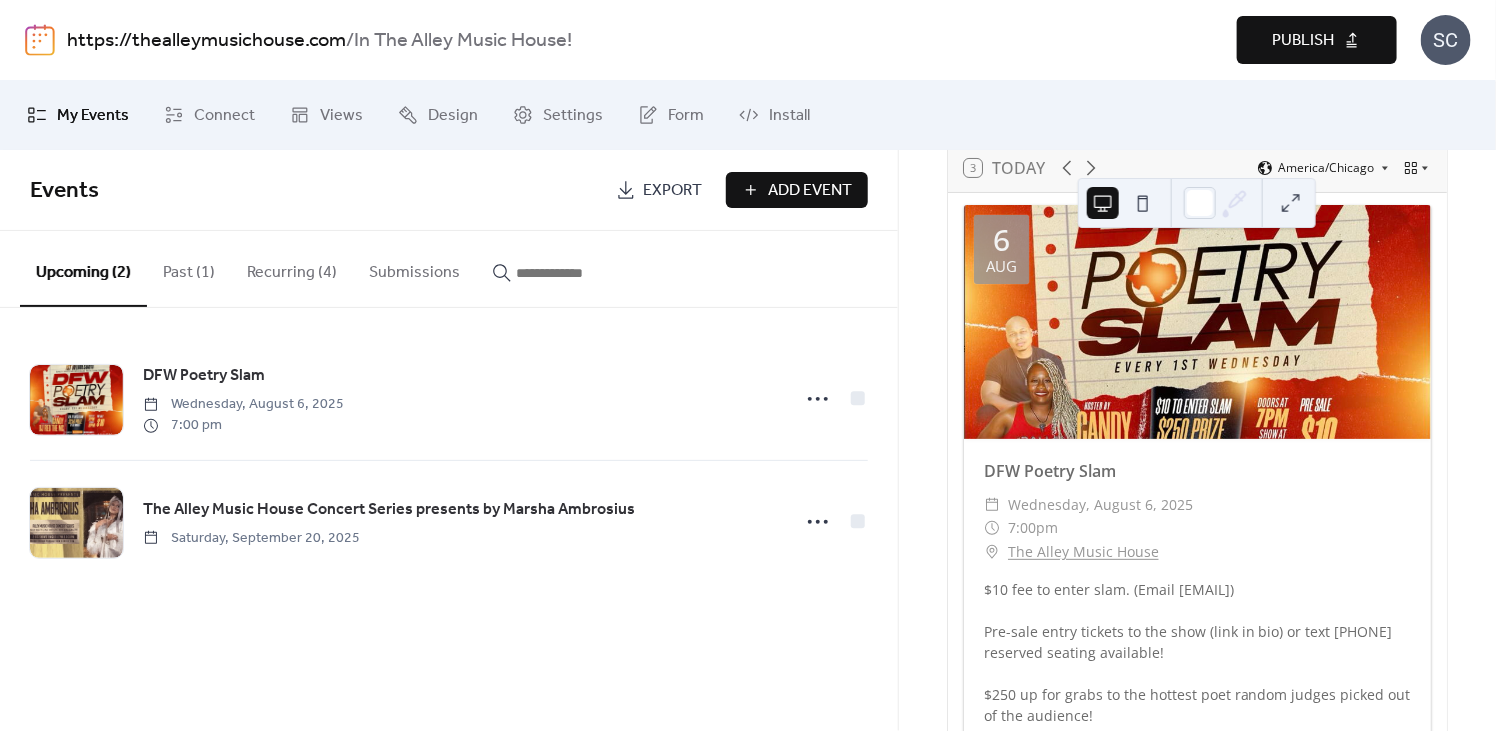 click on "Publish" at bounding box center [1303, 41] 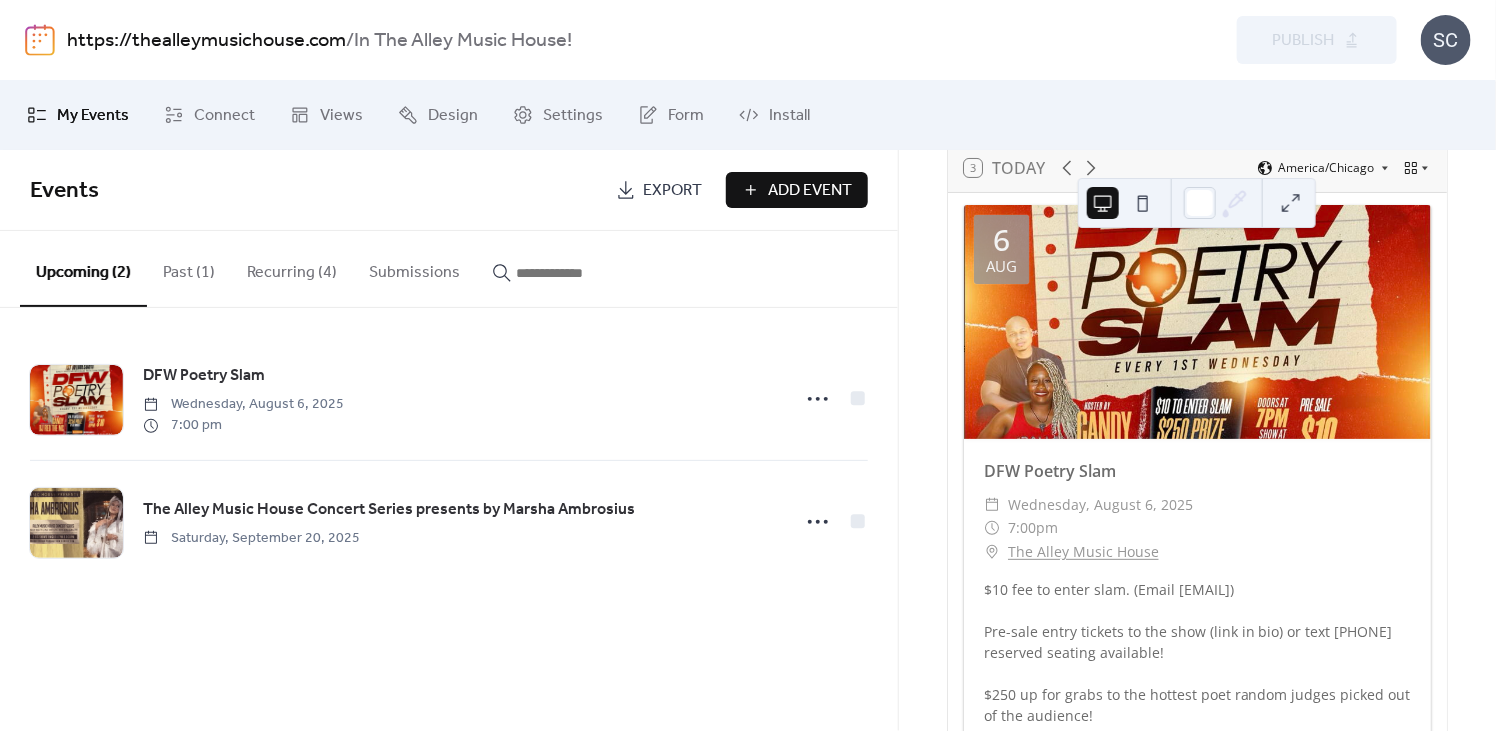 type 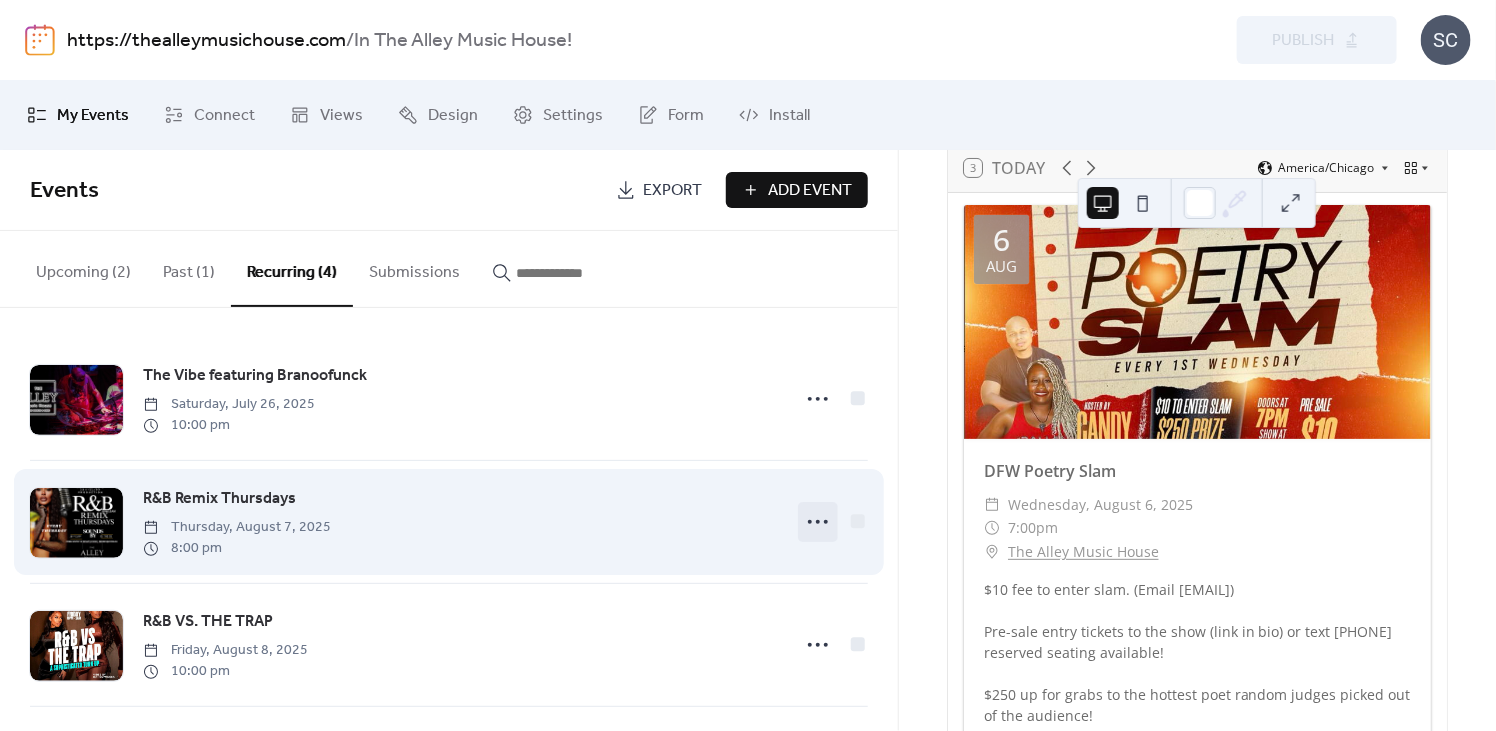 click 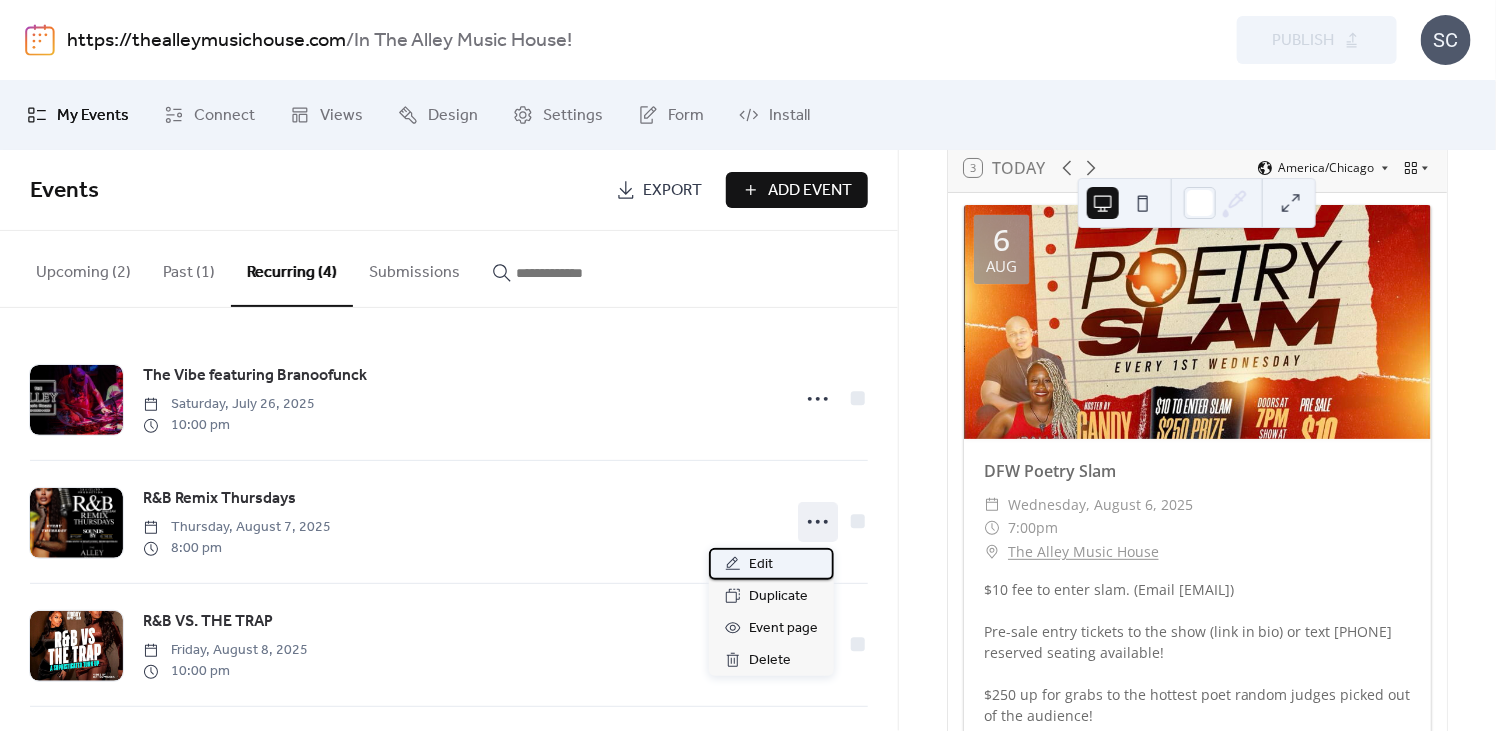 click on "Edit" at bounding box center (761, 565) 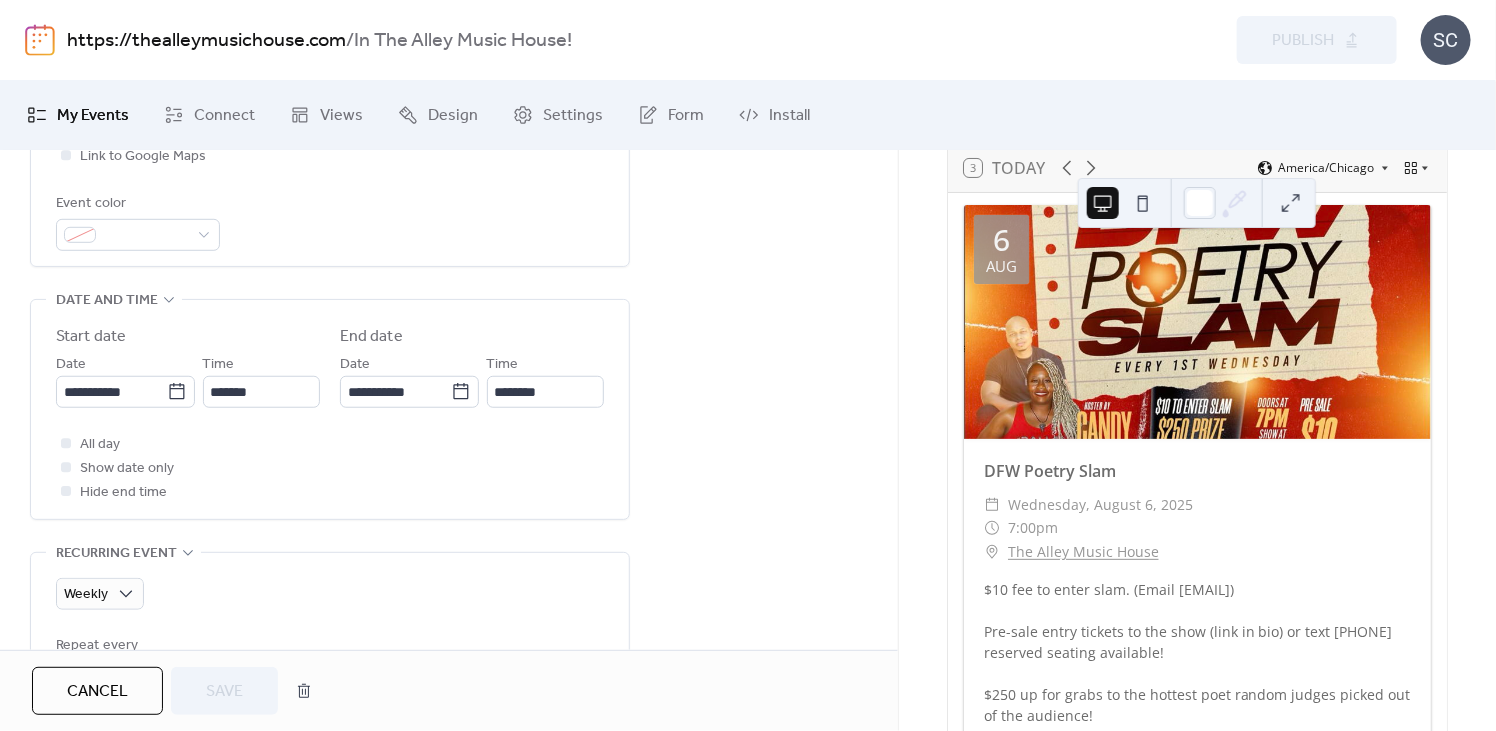 scroll, scrollTop: 596, scrollLeft: 0, axis: vertical 